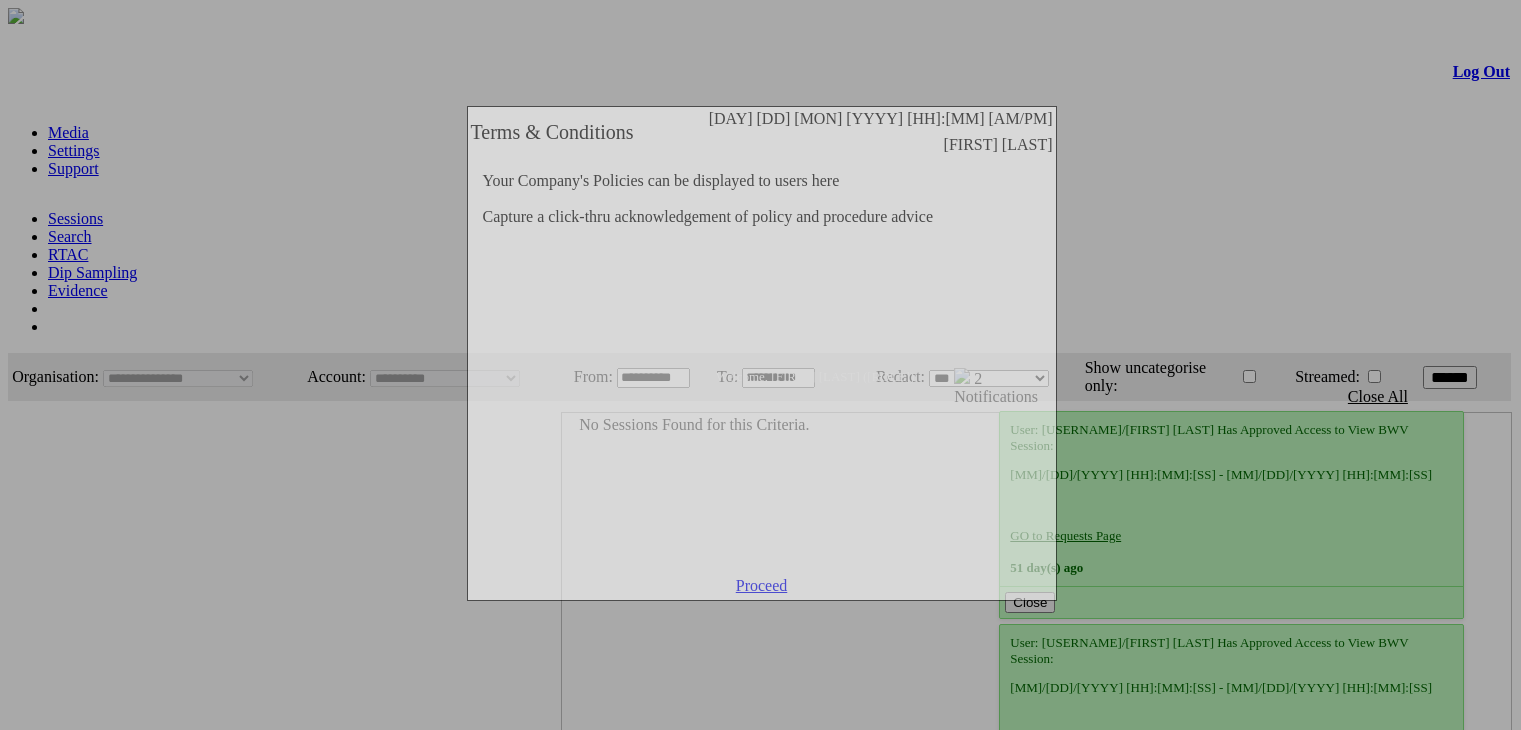 scroll, scrollTop: 0, scrollLeft: 0, axis: both 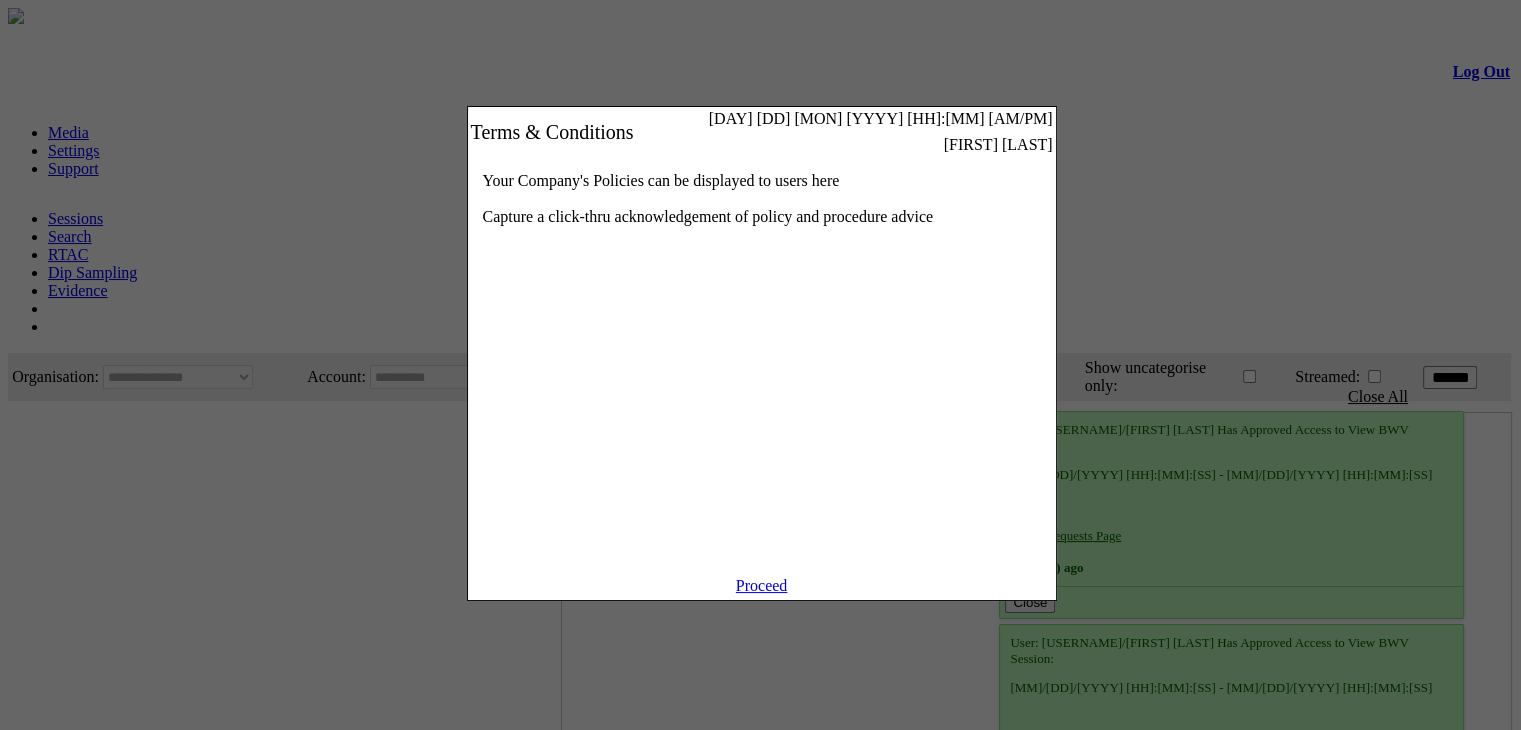 click on "Proceed" at bounding box center (762, 585) 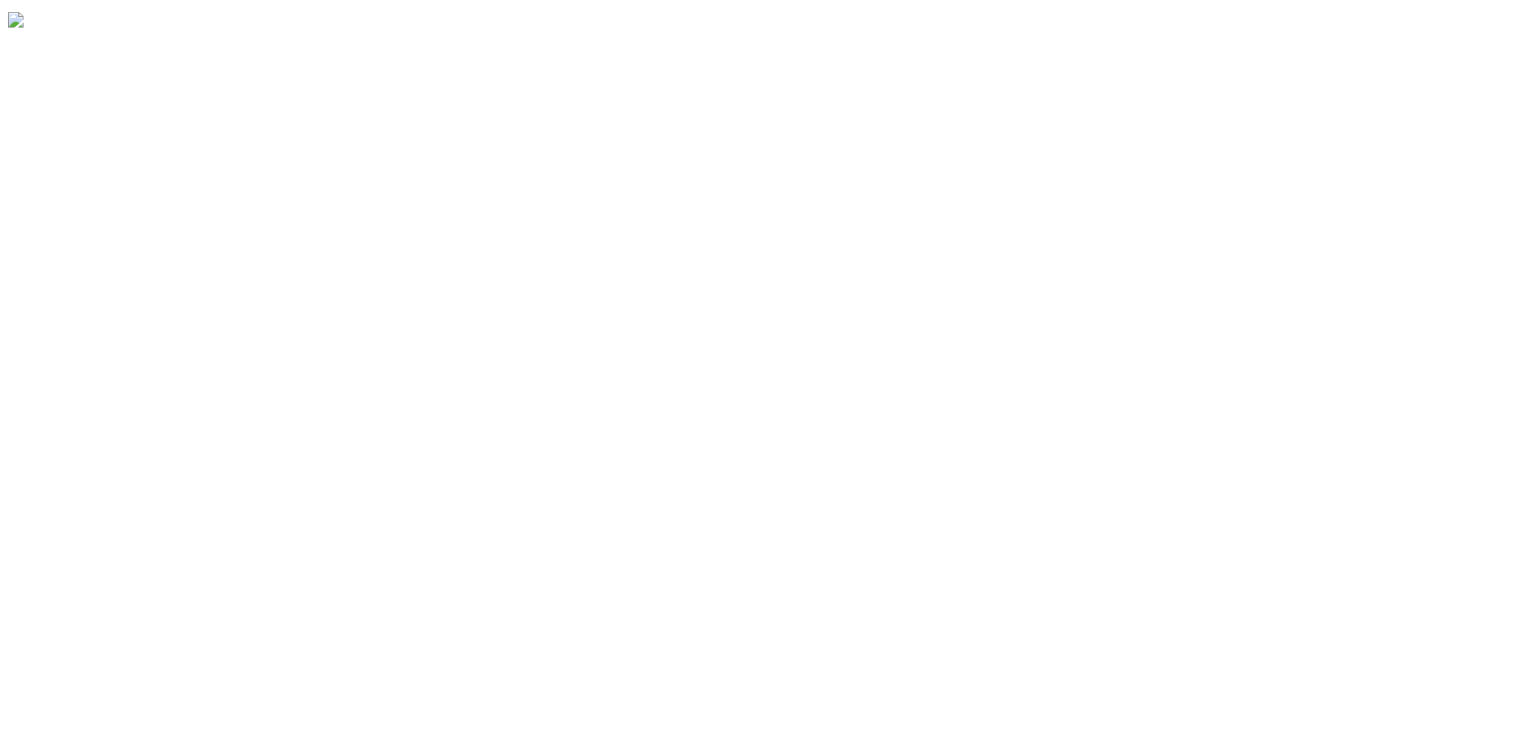 scroll, scrollTop: 0, scrollLeft: 0, axis: both 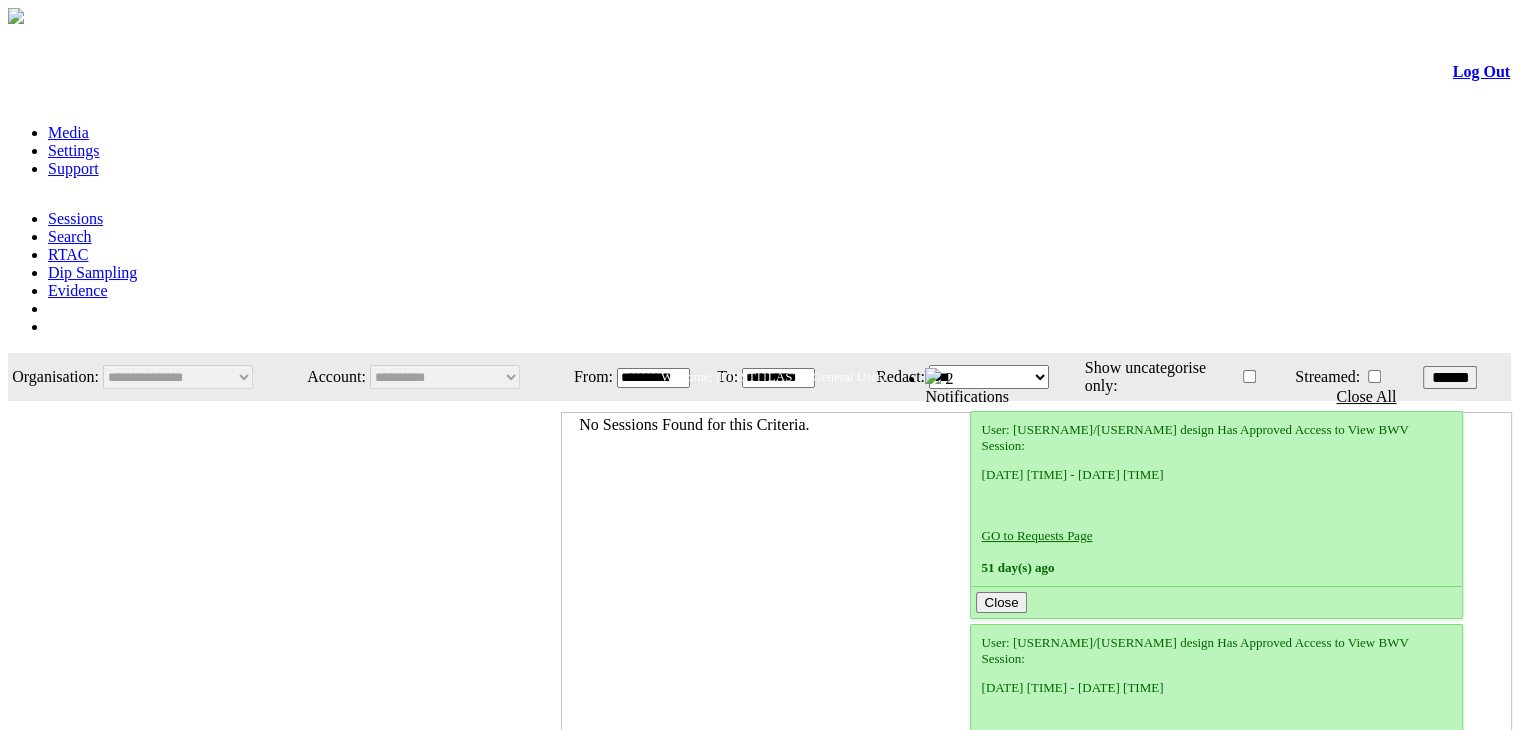 click on "RTAC" at bounding box center [780, 255] 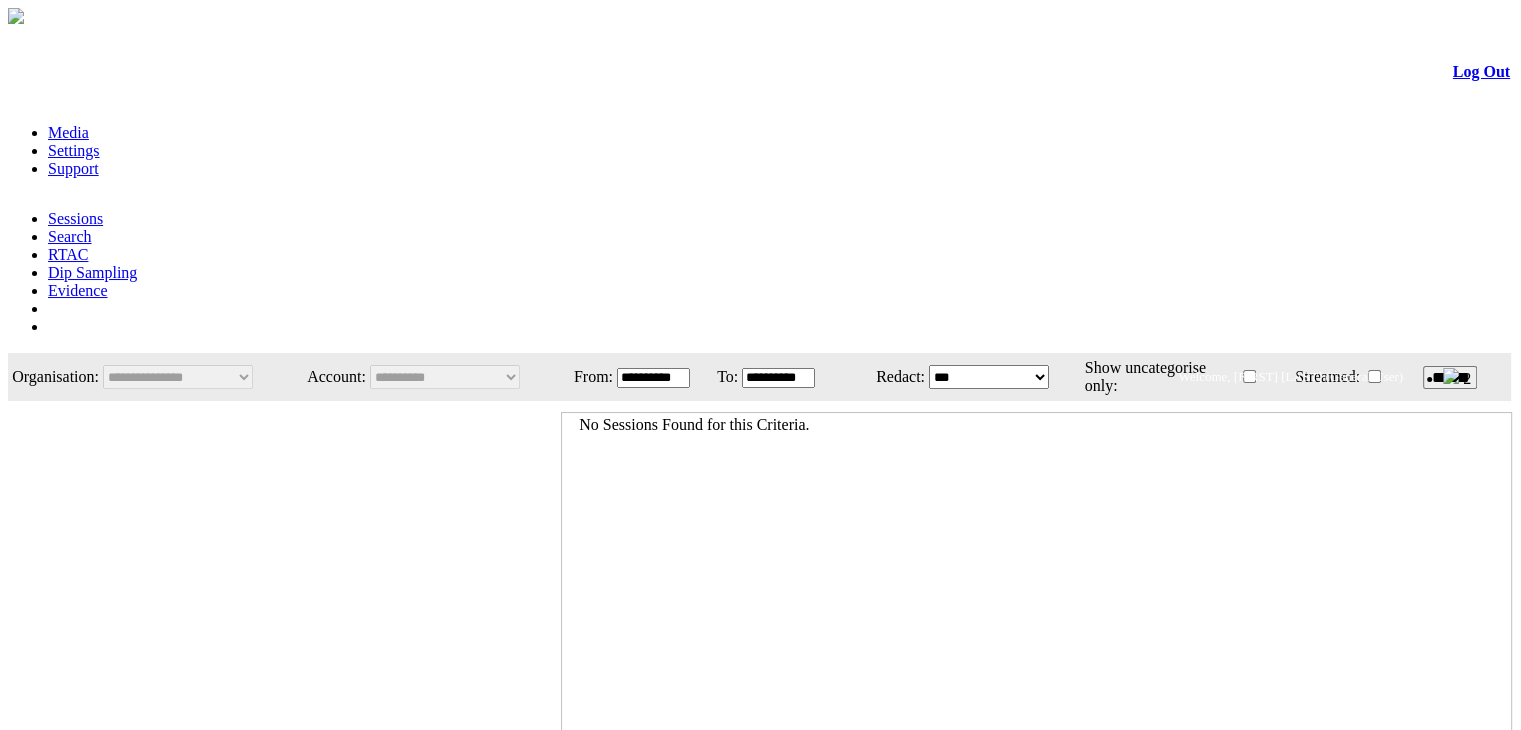 click on "RTAC" at bounding box center (68, 254) 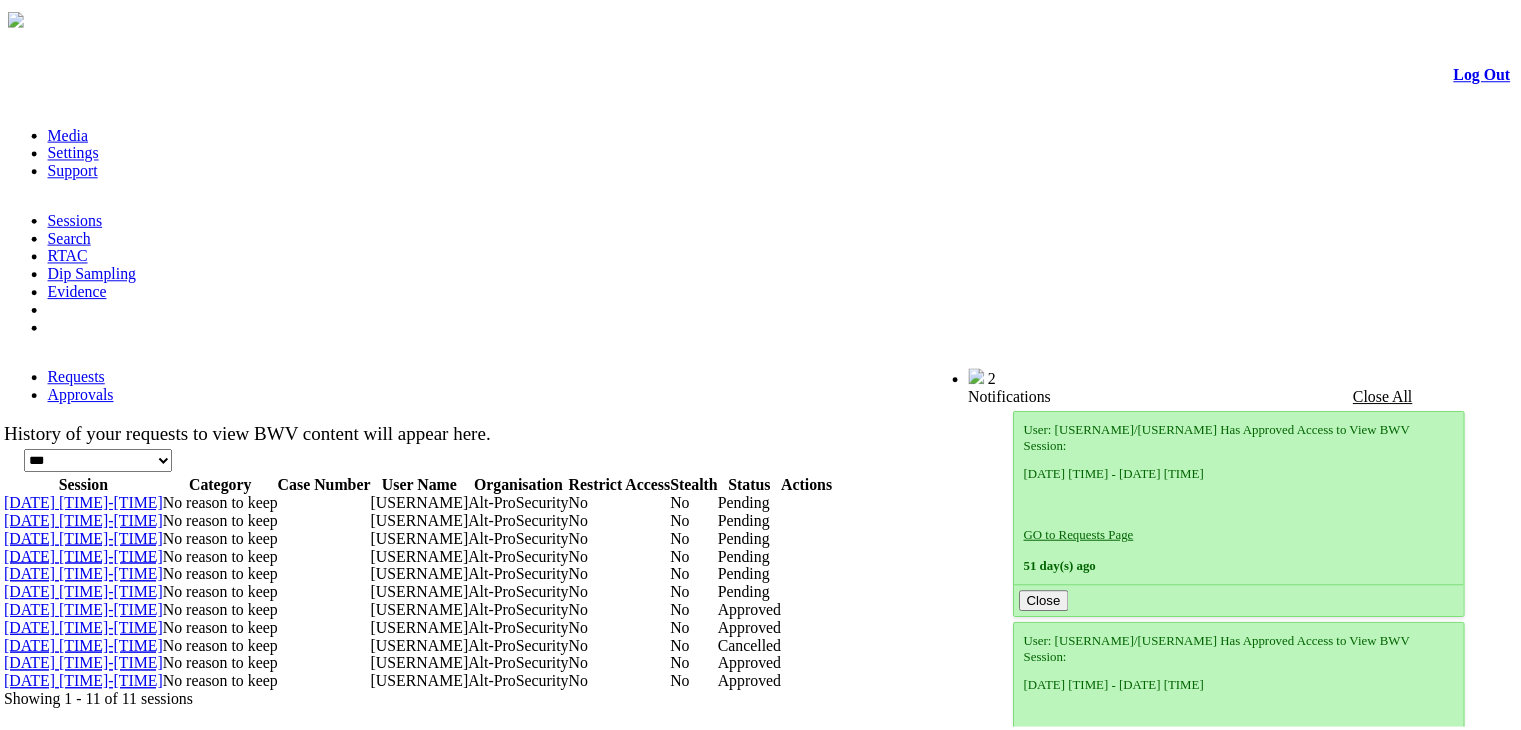 scroll, scrollTop: 0, scrollLeft: 0, axis: both 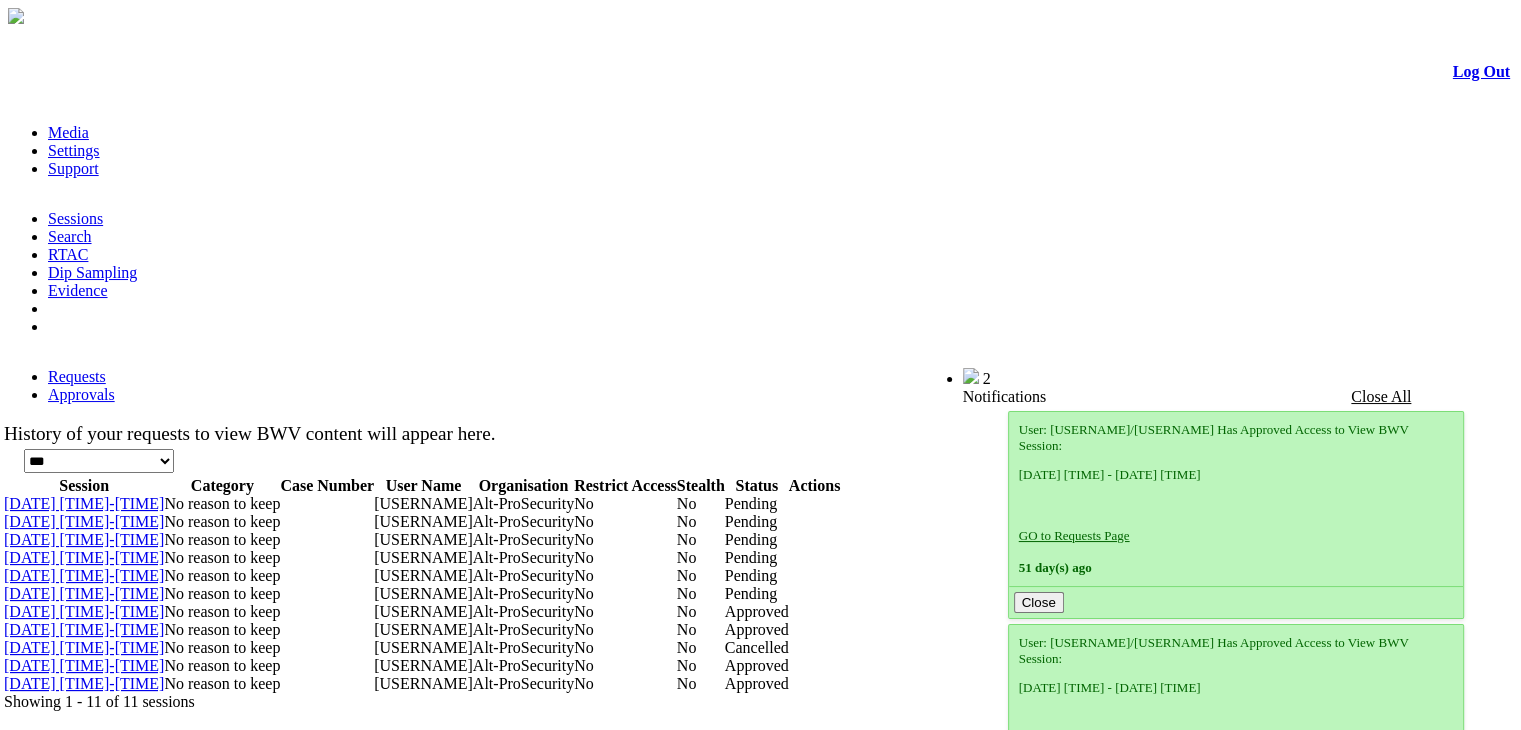 click on "04/02/2025 21:37:35-21:37:57" at bounding box center [84, 611] 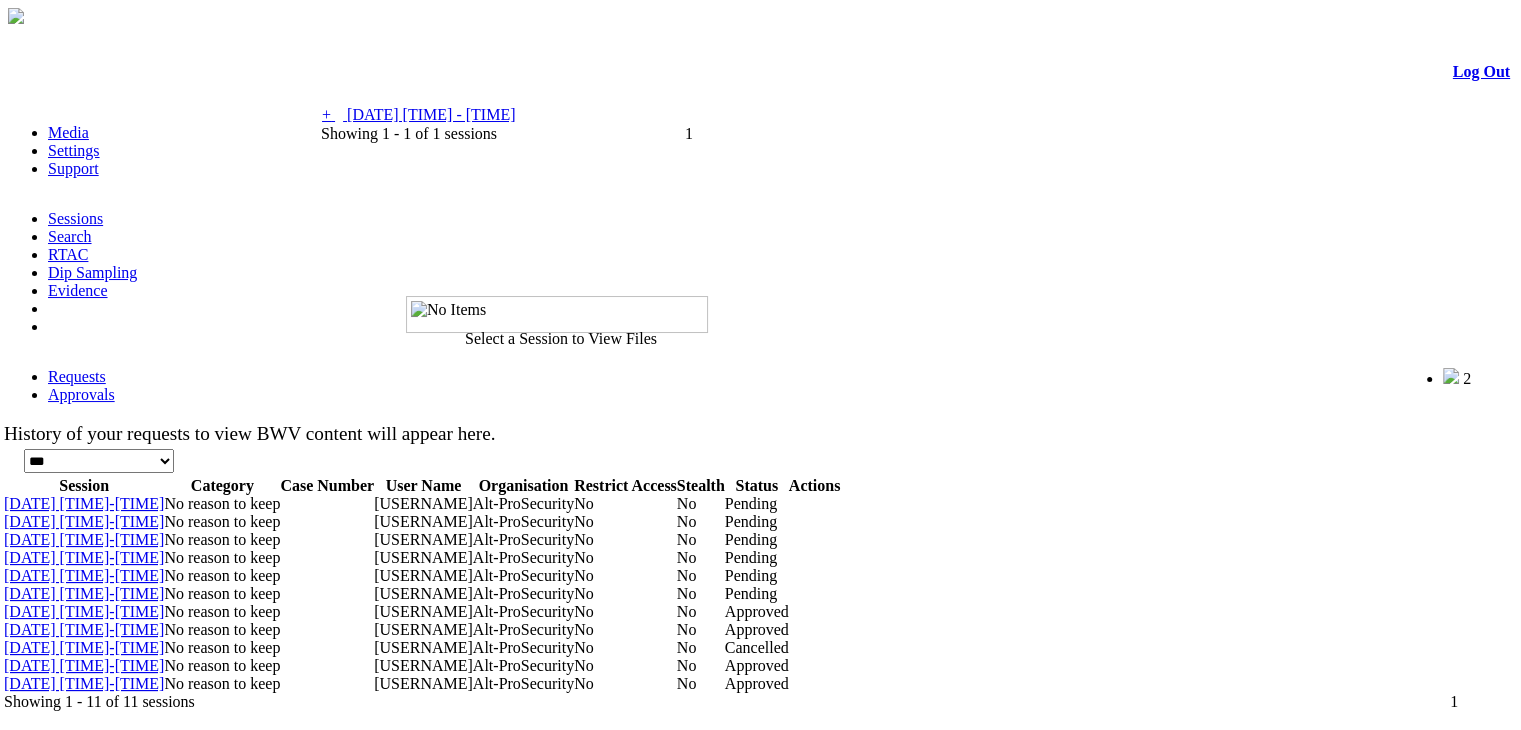 click on "04/02/2025 21:37:35 -
21:37:57" at bounding box center [431, 114] 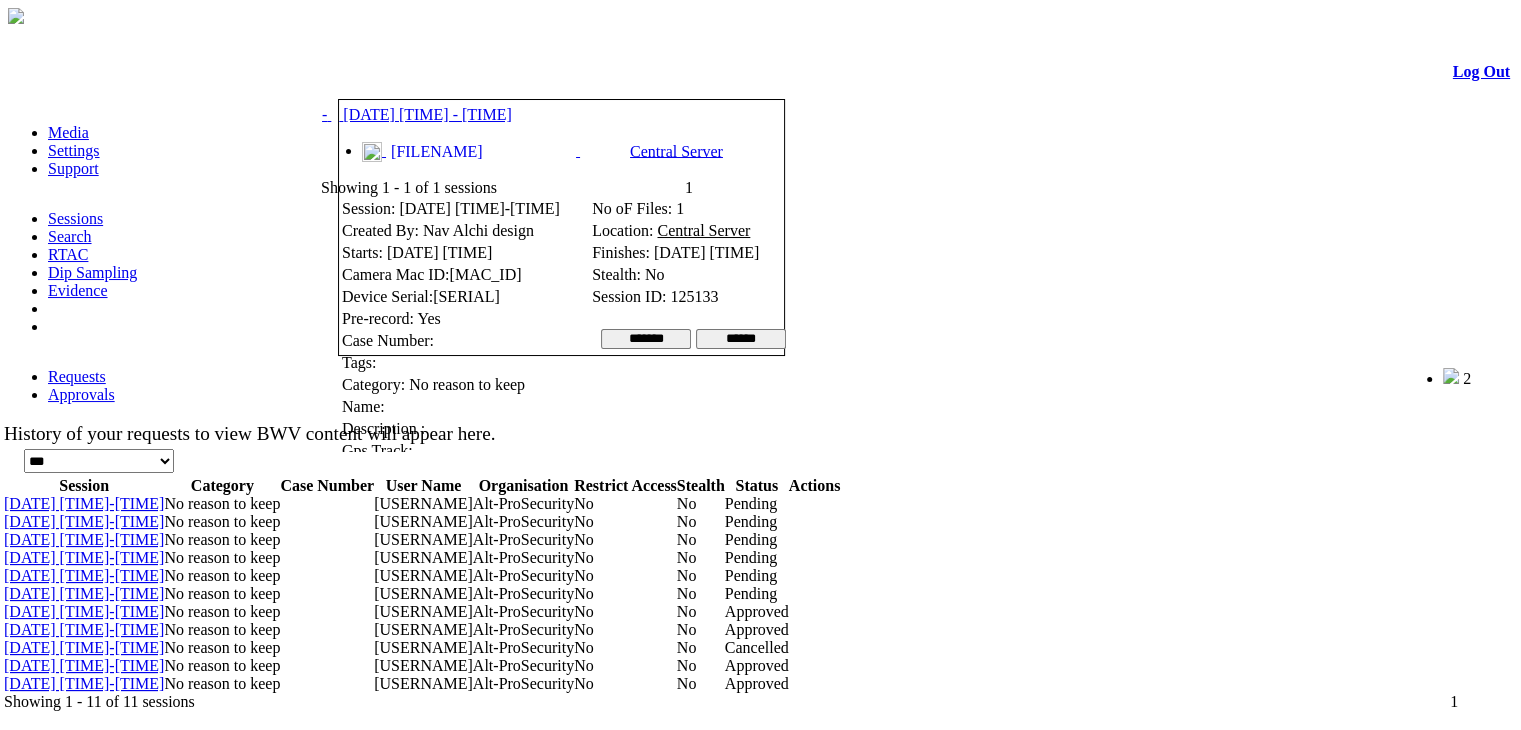 click on "CC4B7304598B_2025_0204_160735_001.MP4" at bounding box center [481, 152] 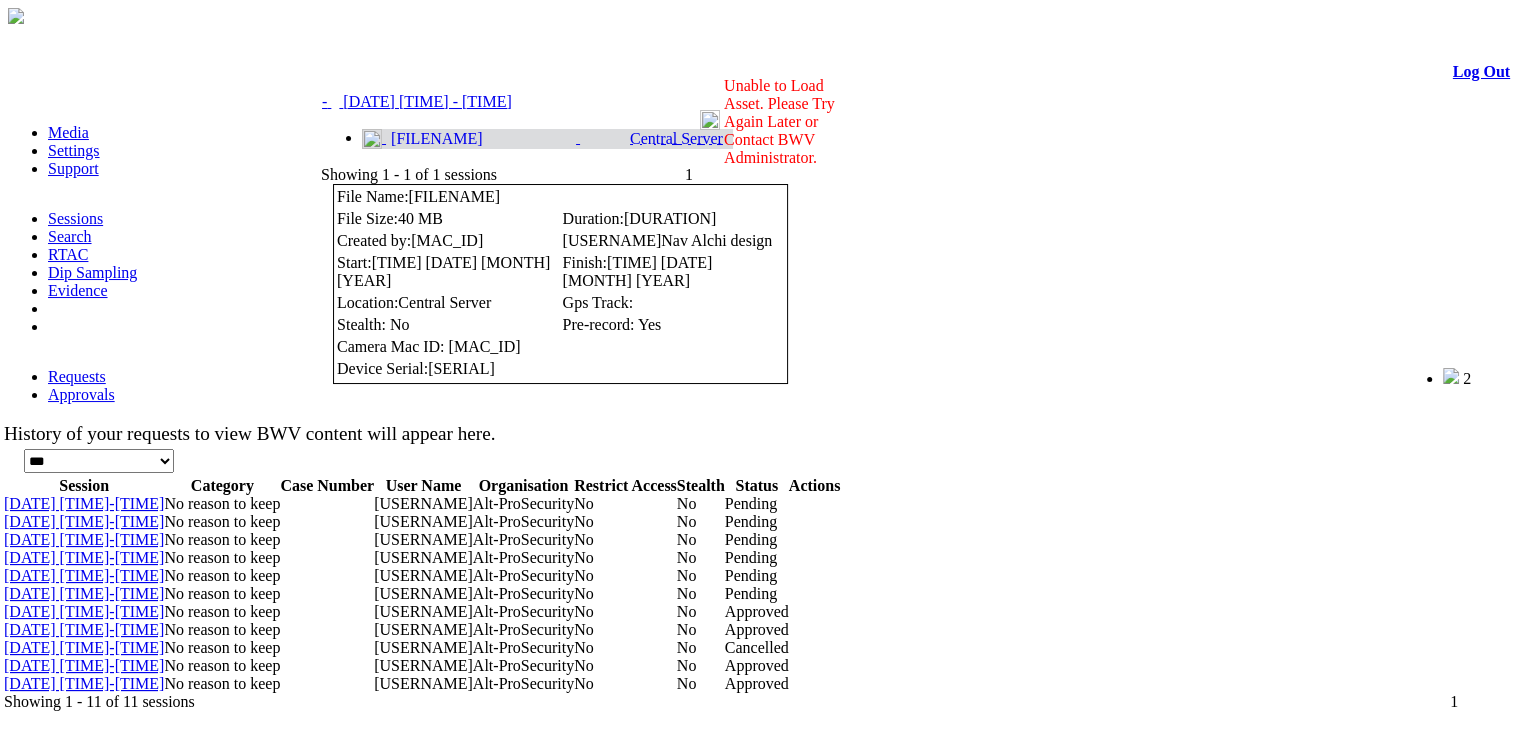 click on "04/02/2025 21:37:35 -
21:37:57" at bounding box center [427, 101] 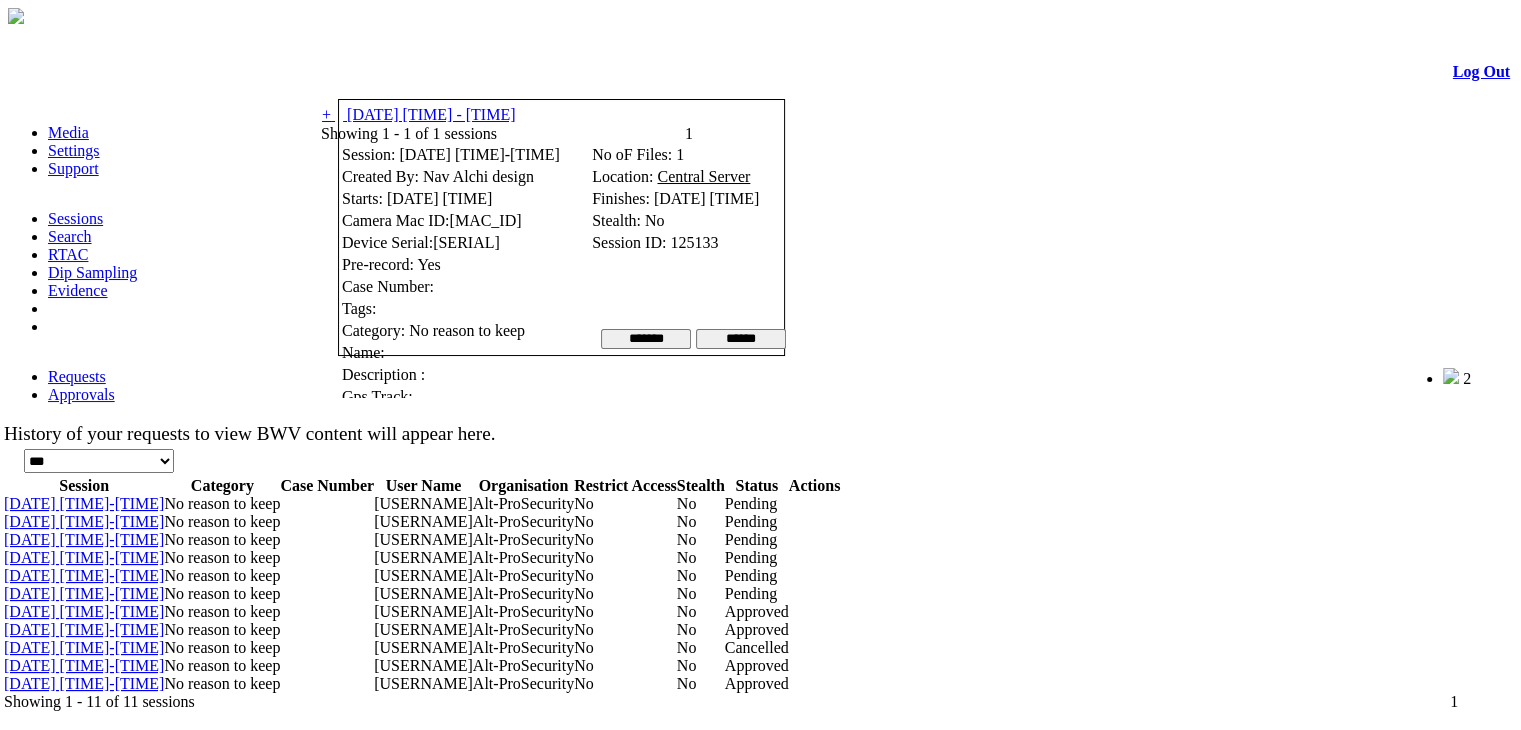 click at bounding box center (399, 74) 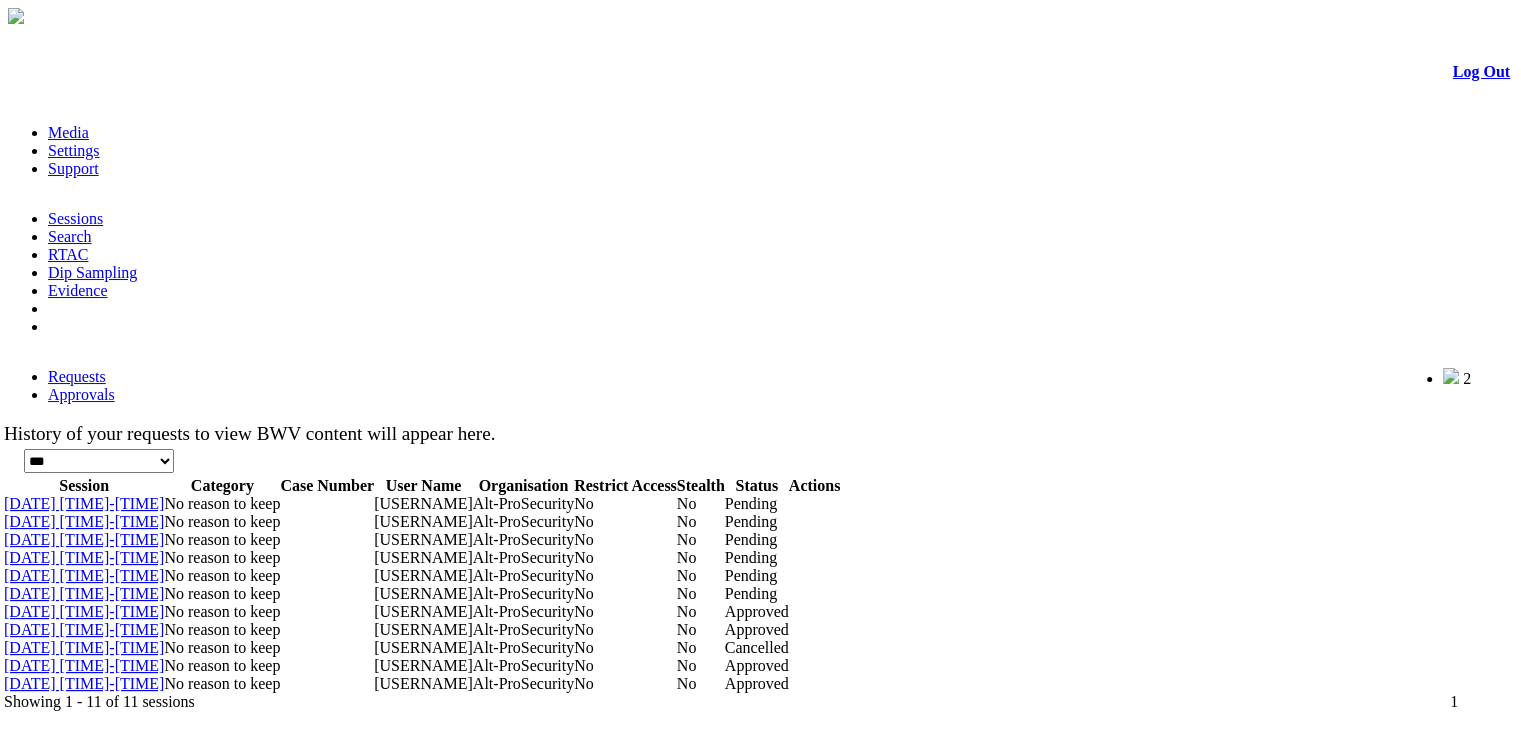 click on "04/02/2025 21:37:35-21:37:57" at bounding box center (84, 611) 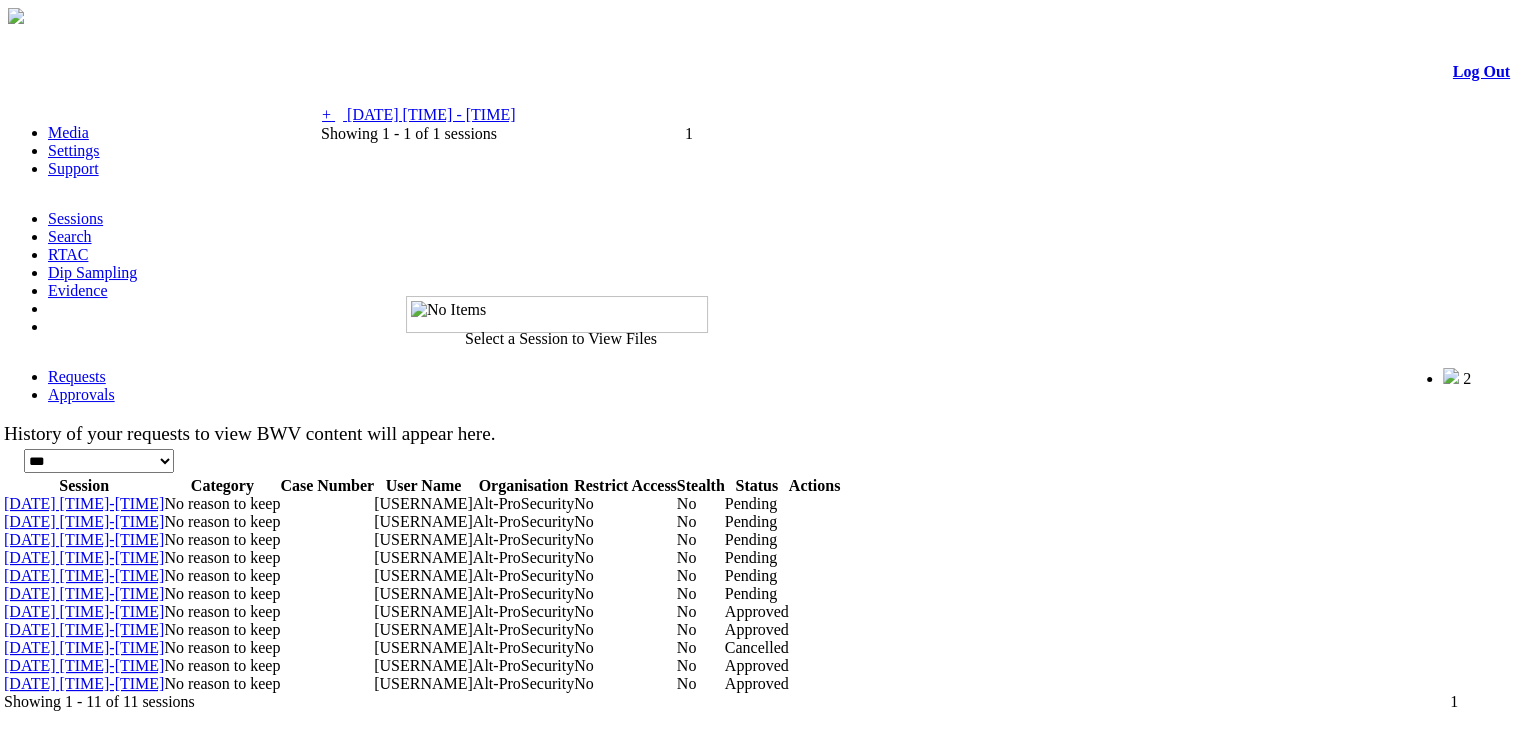 click on "04/02/2025 21:37:35 -
21:37:57" at bounding box center (431, 114) 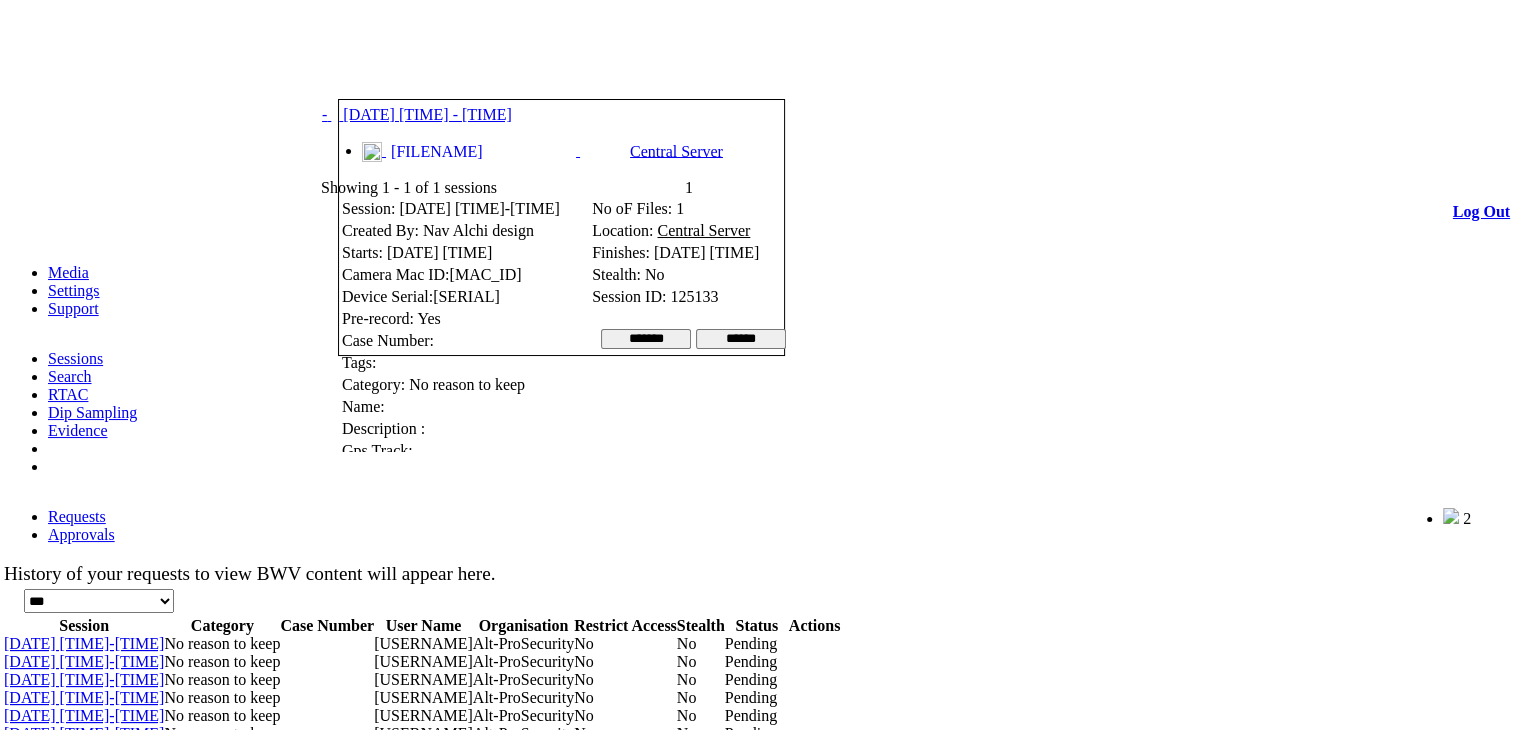 click at bounding box center (399, 74) 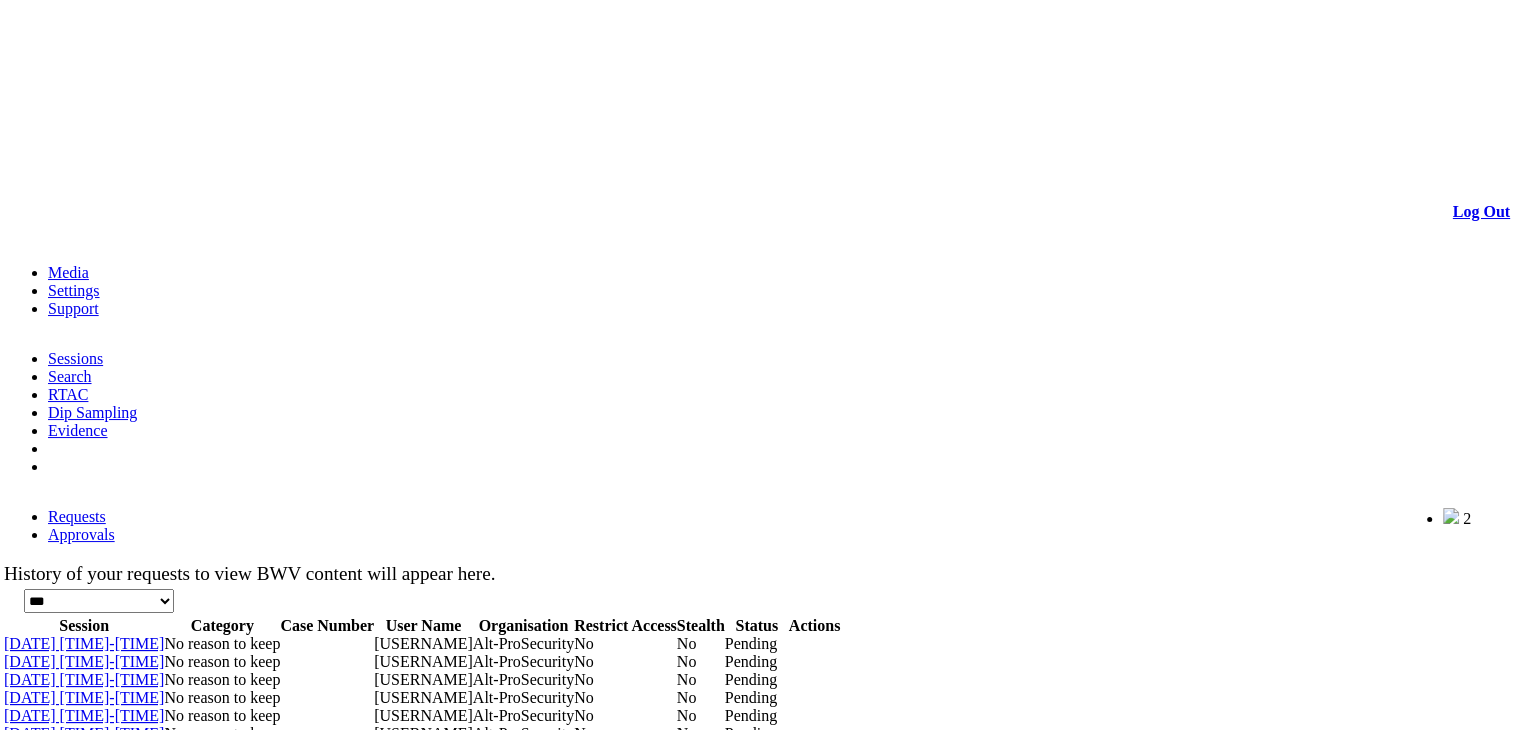 click on "05/02/2025 14:48:30-14:48:39" at bounding box center (84, 679) 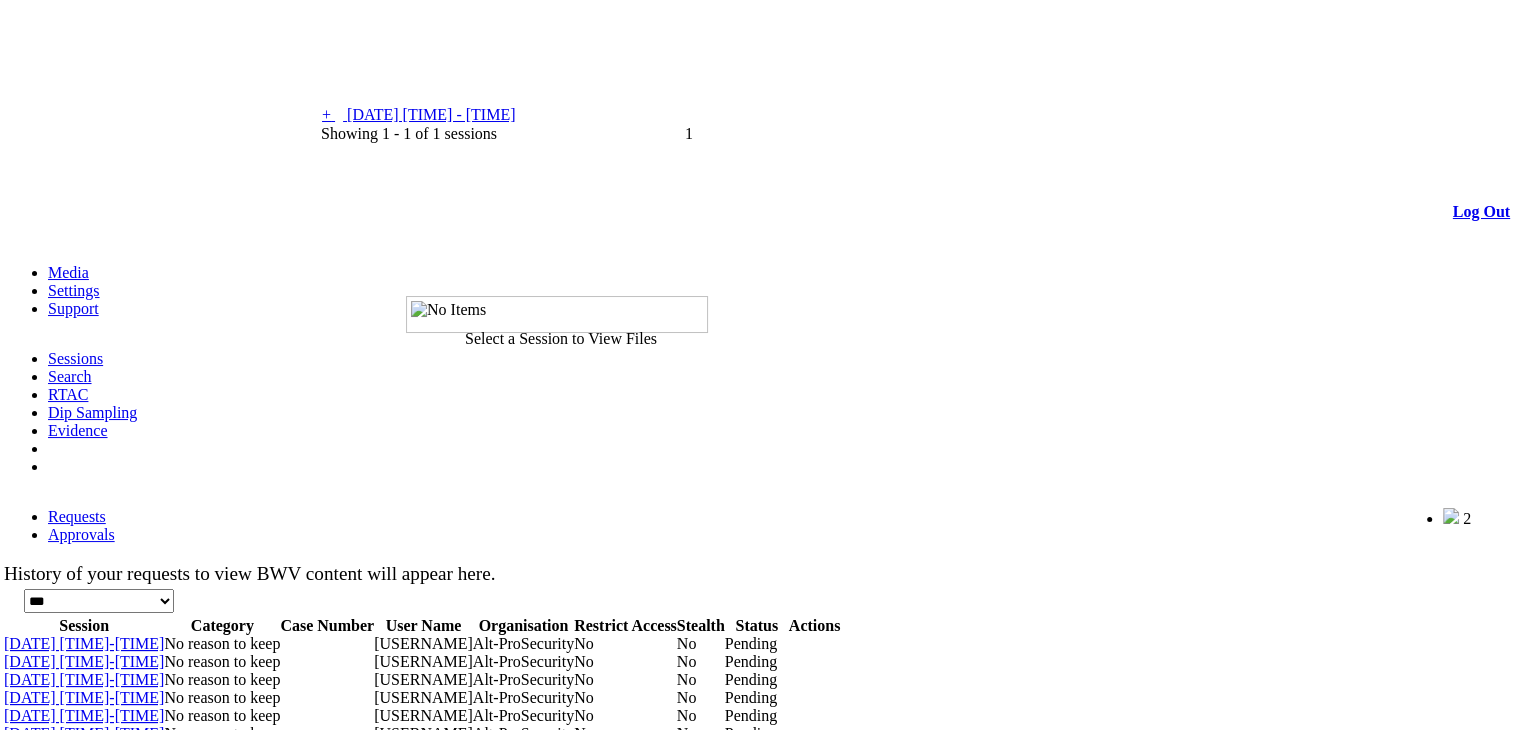 click on "+
-
05/02/2025 14:48:30 -
14:48:39" at bounding box center [418, 114] 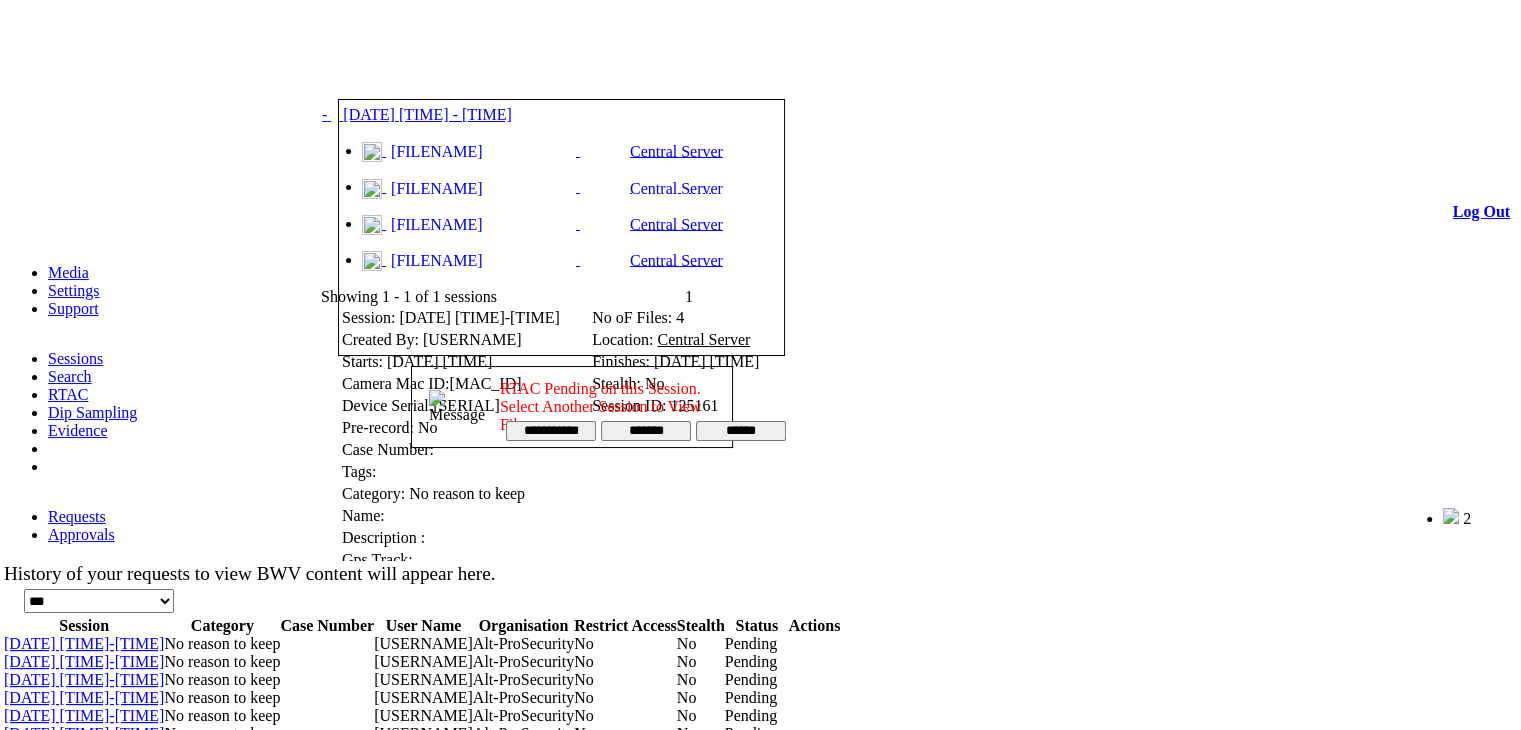 click at bounding box center (399, 74) 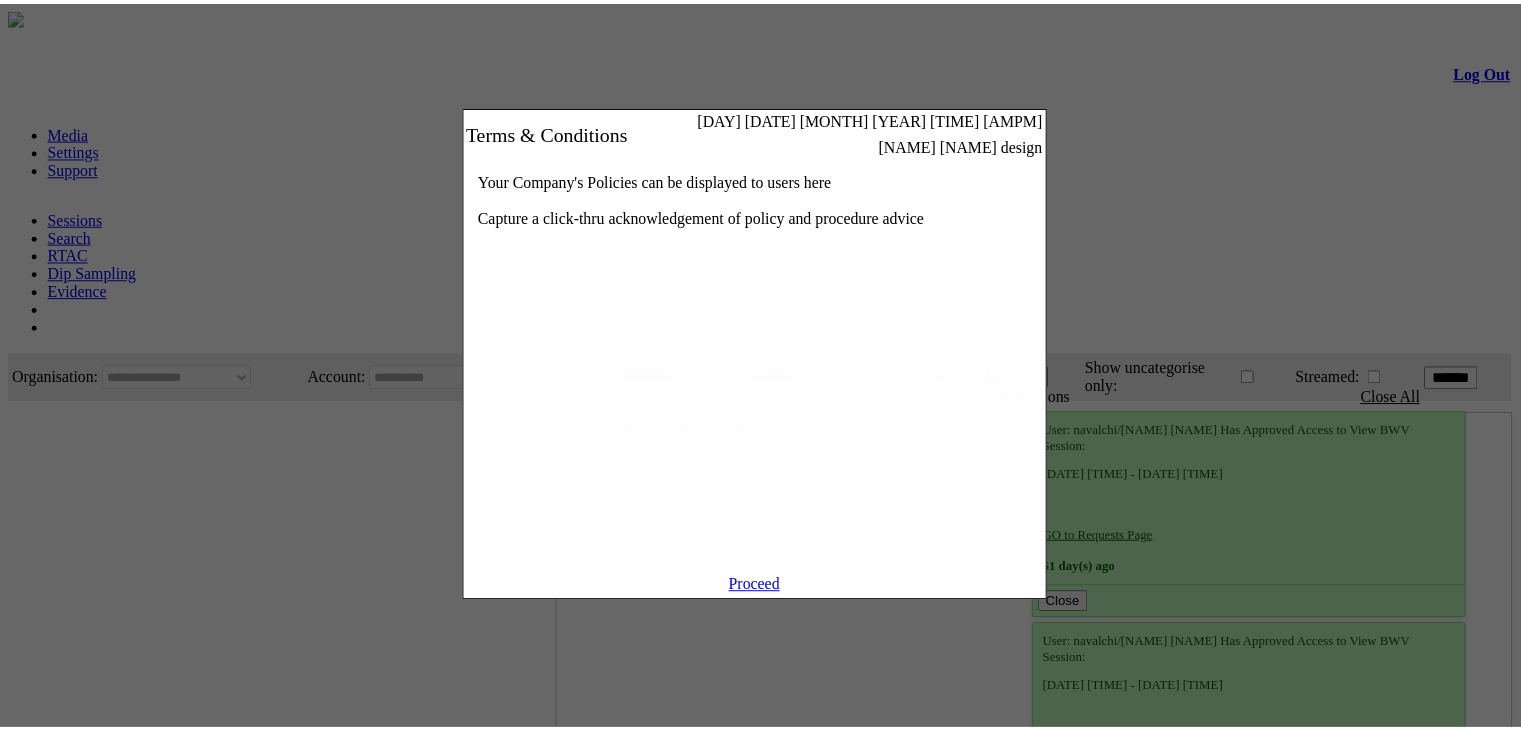 scroll, scrollTop: 0, scrollLeft: 0, axis: both 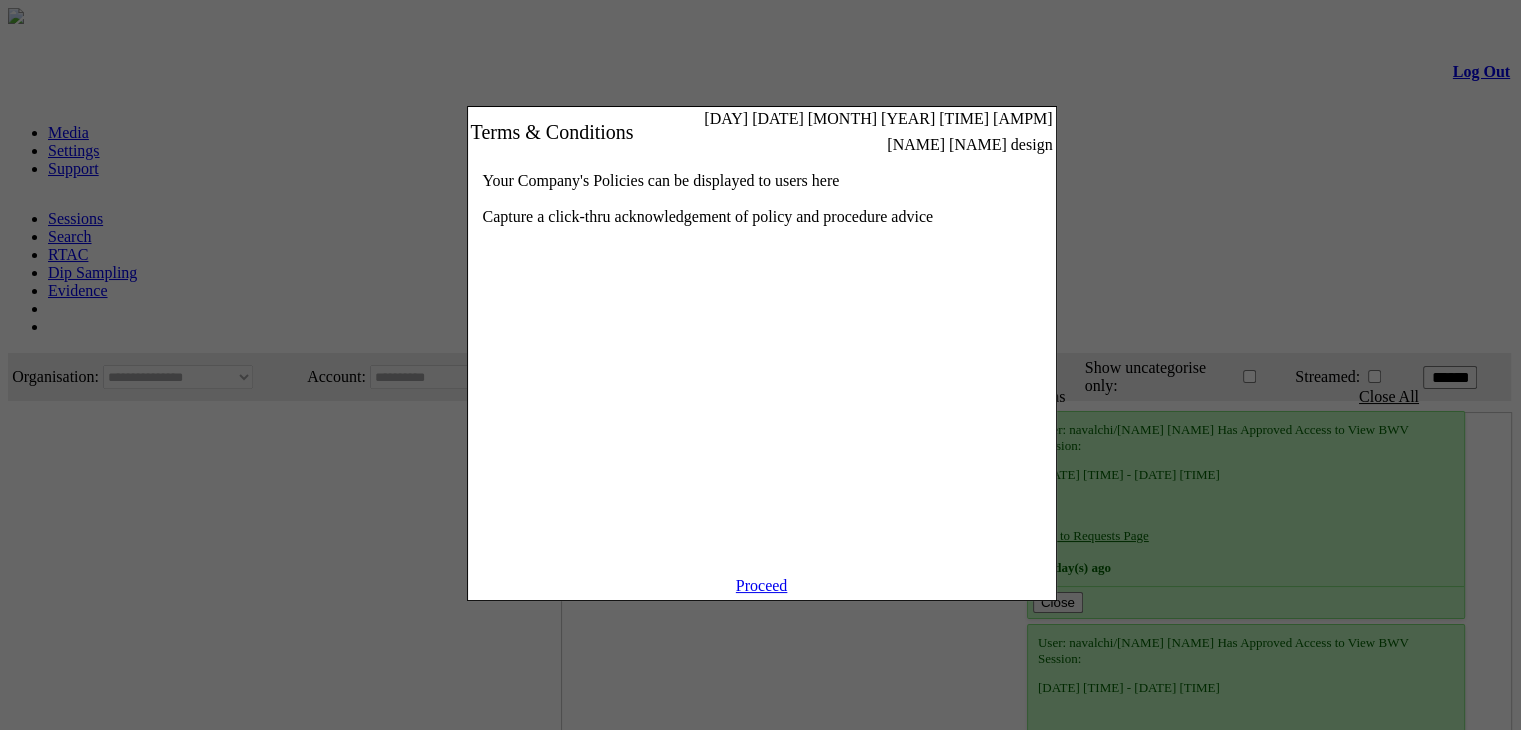 click on "Proceed" at bounding box center [762, 585] 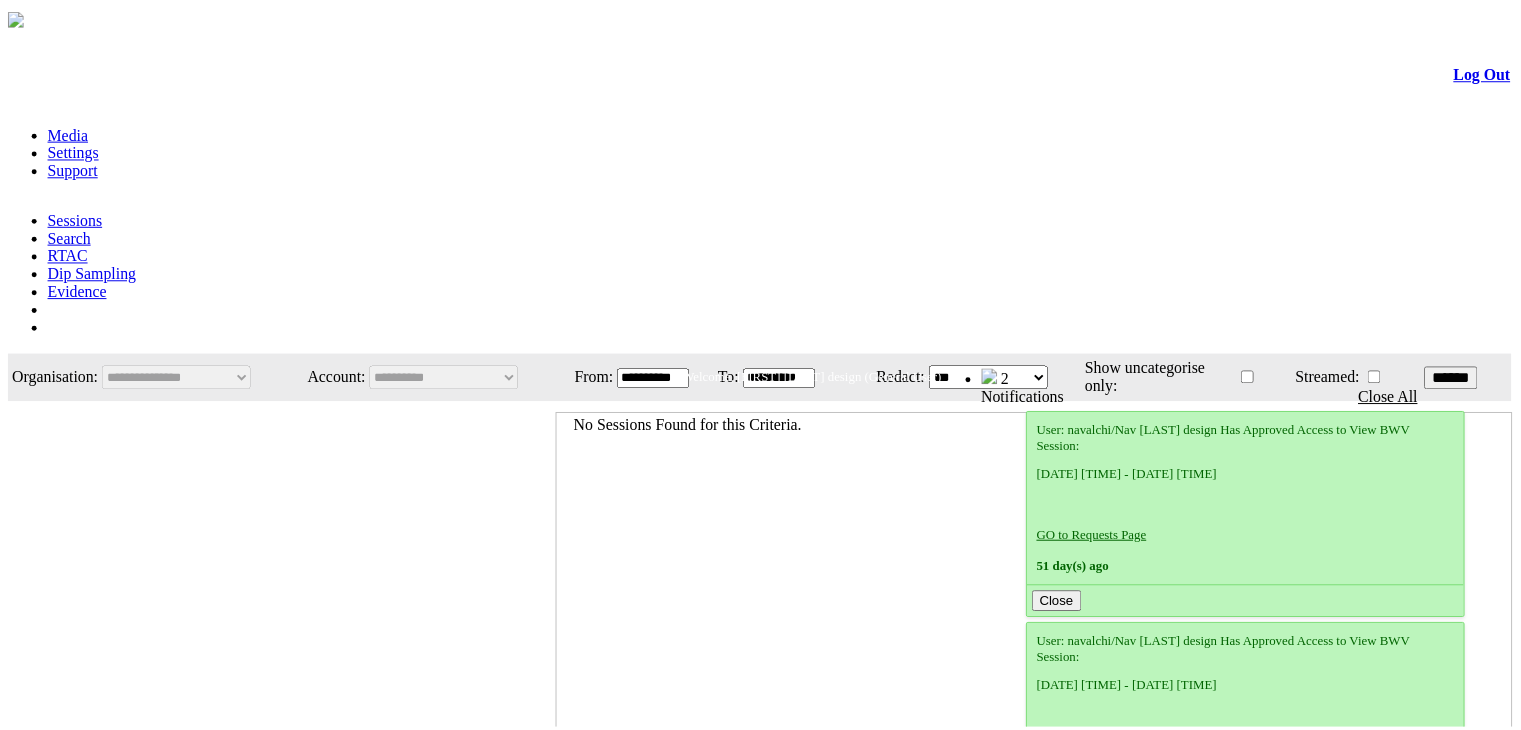 scroll, scrollTop: 0, scrollLeft: 0, axis: both 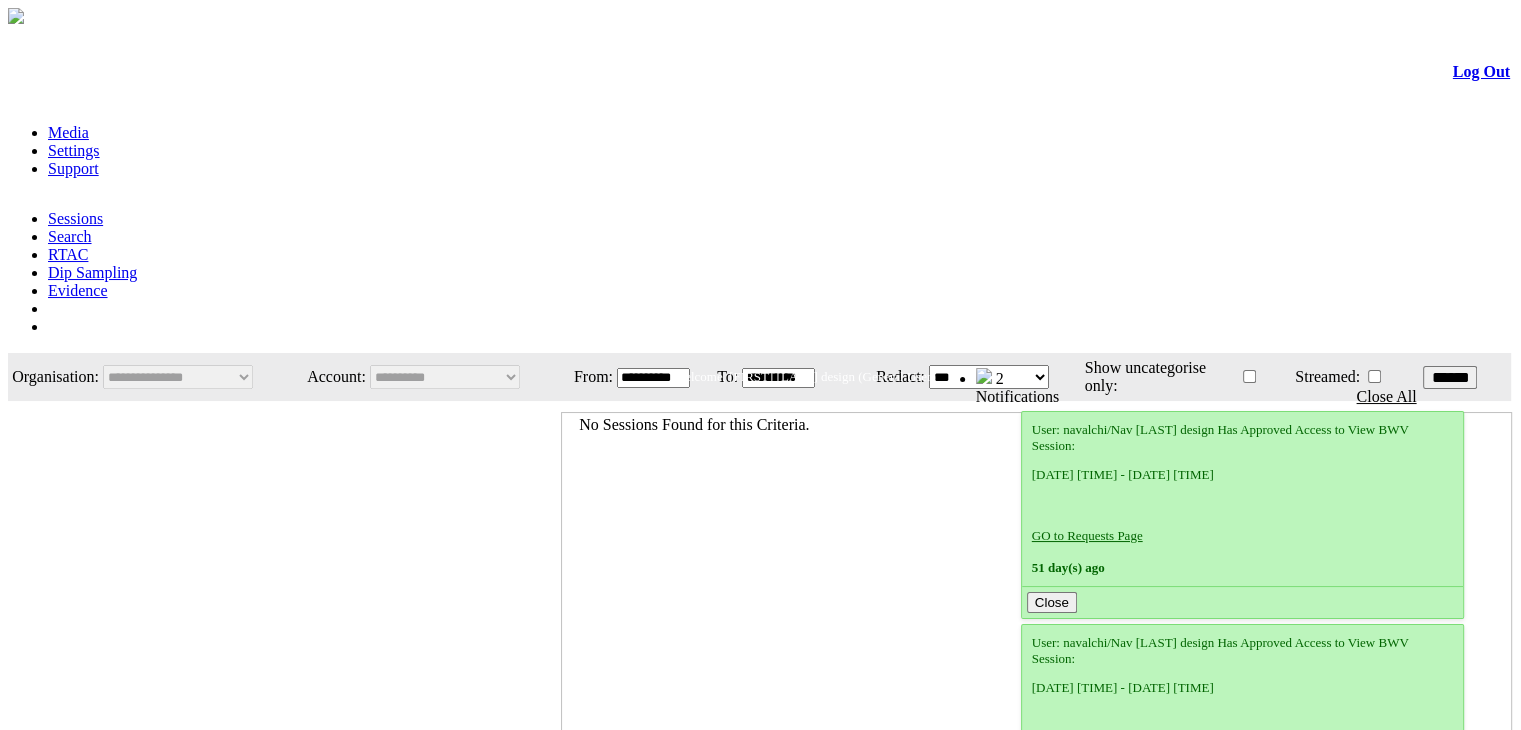 click on "RTAC" at bounding box center [68, 254] 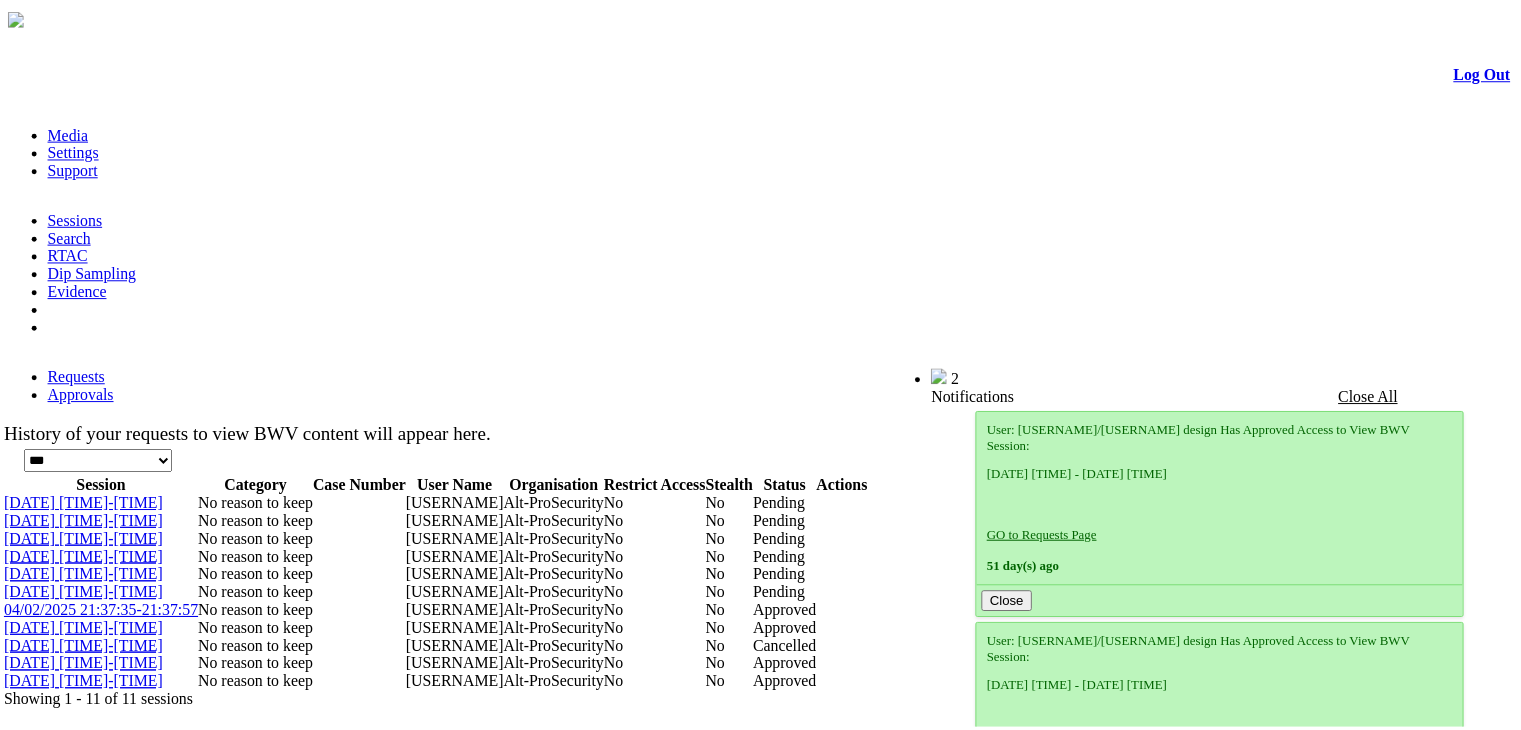 scroll, scrollTop: 0, scrollLeft: 0, axis: both 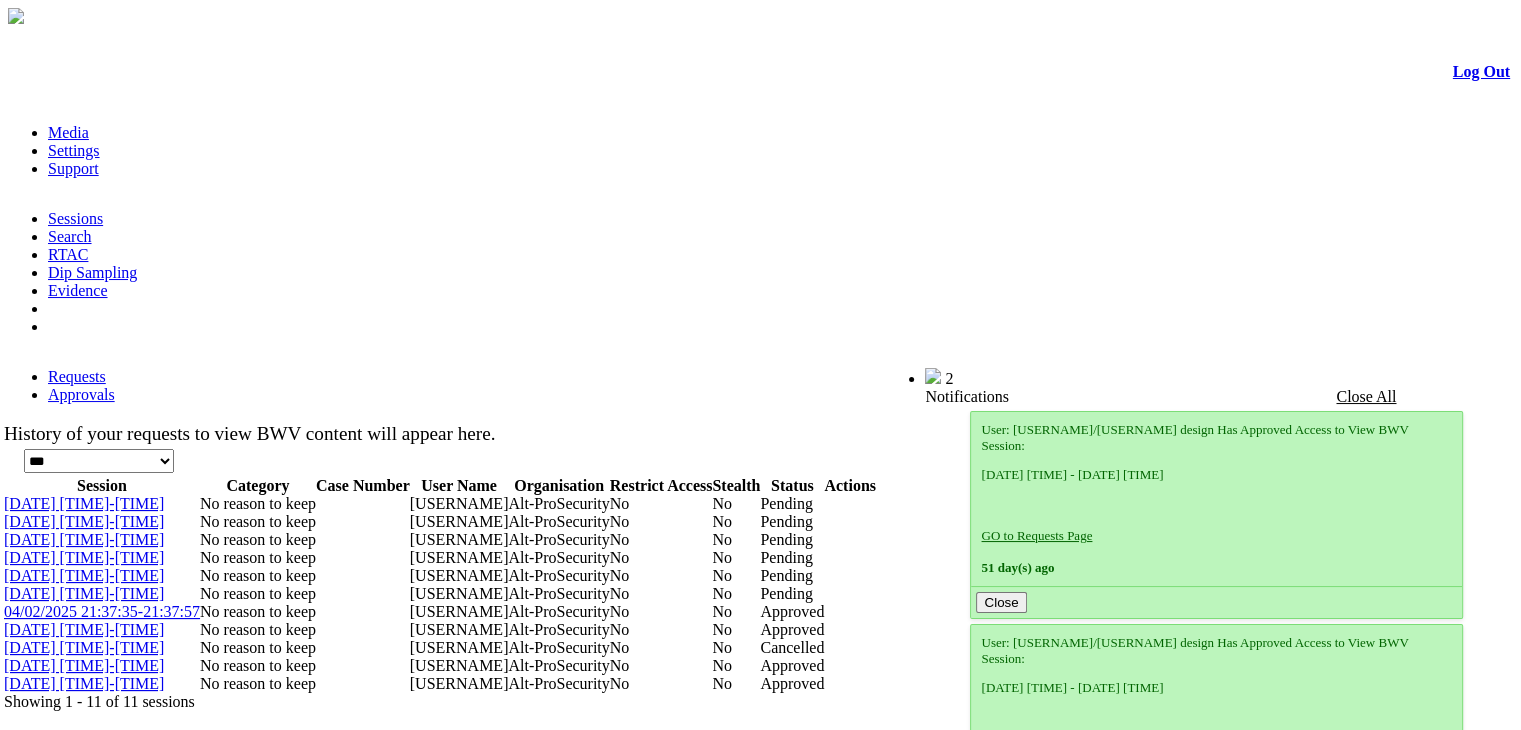 click on "04/02/2025 21:38:20-21:40:04" at bounding box center (84, 647) 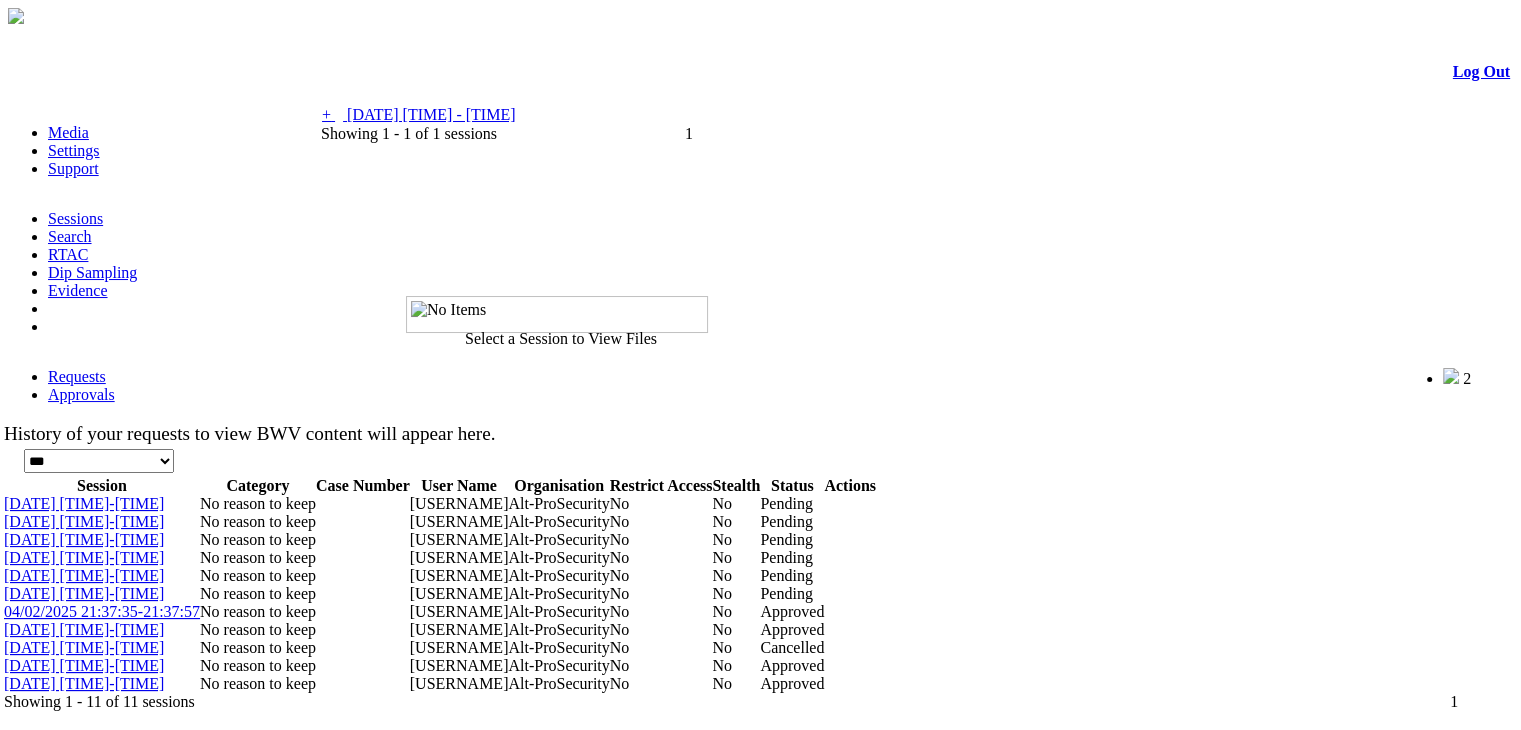 click on "04/02/2025 21:38:20 -
21:40:04" at bounding box center [431, 114] 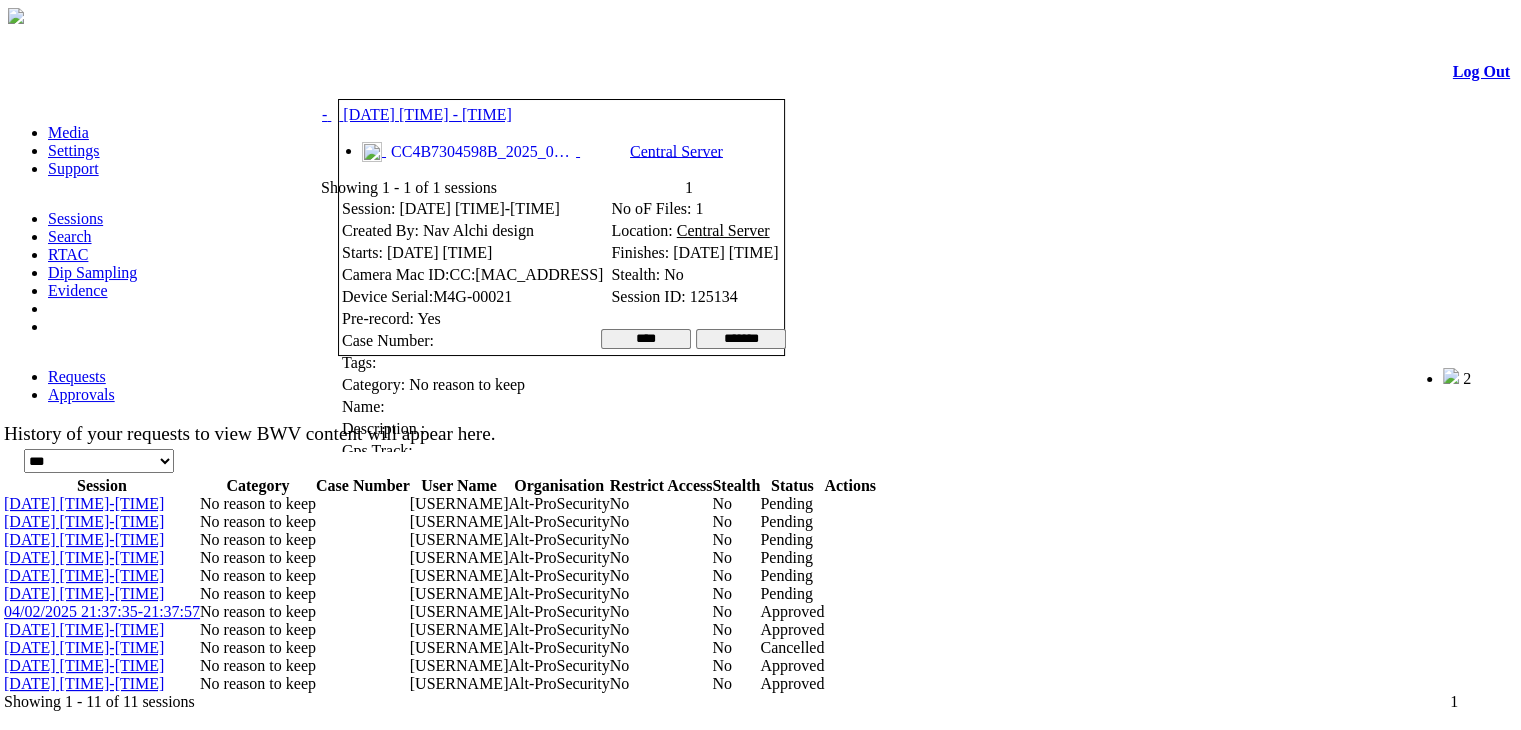 click at bounding box center [399, 74] 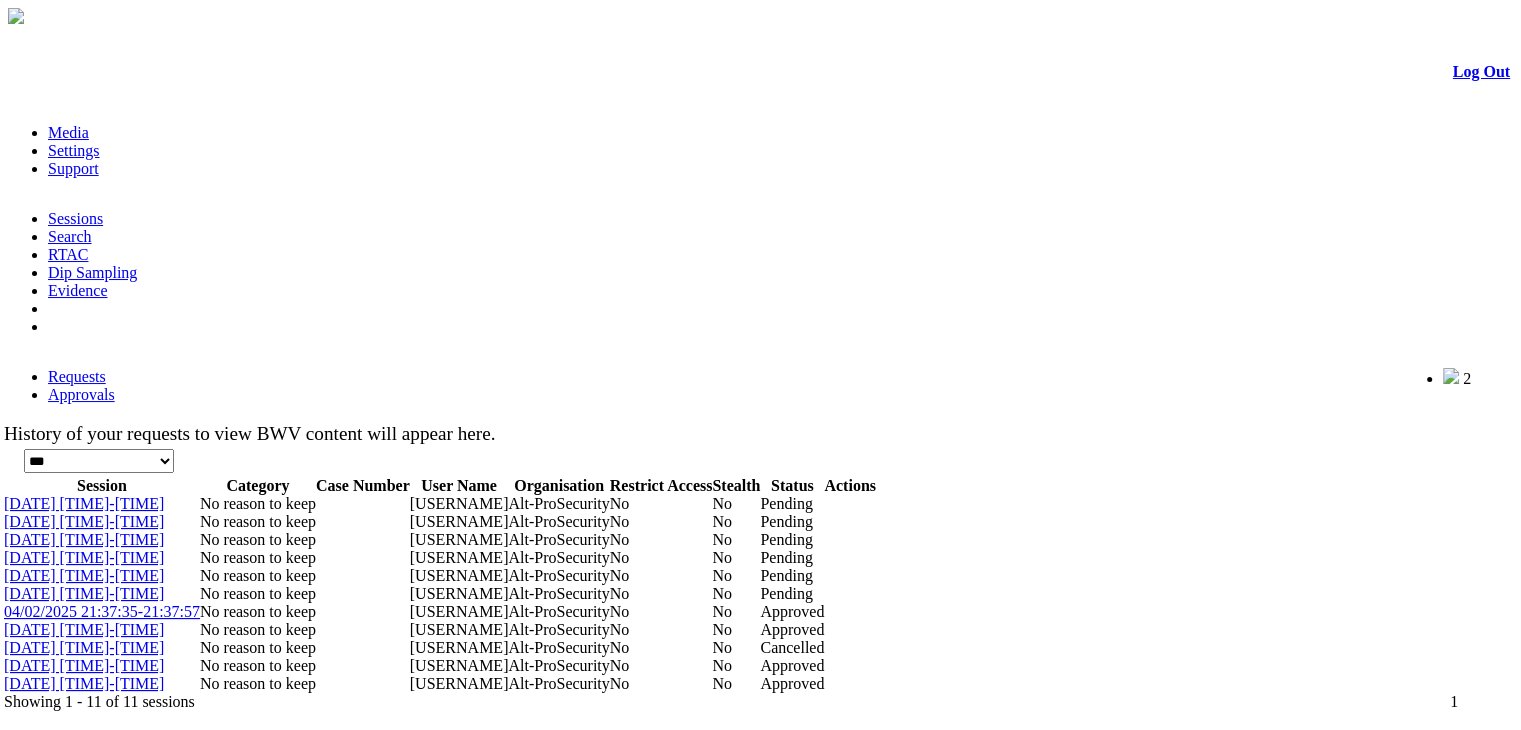 click on "05/02/2025 14:49:19-14:49:25" at bounding box center [84, 557] 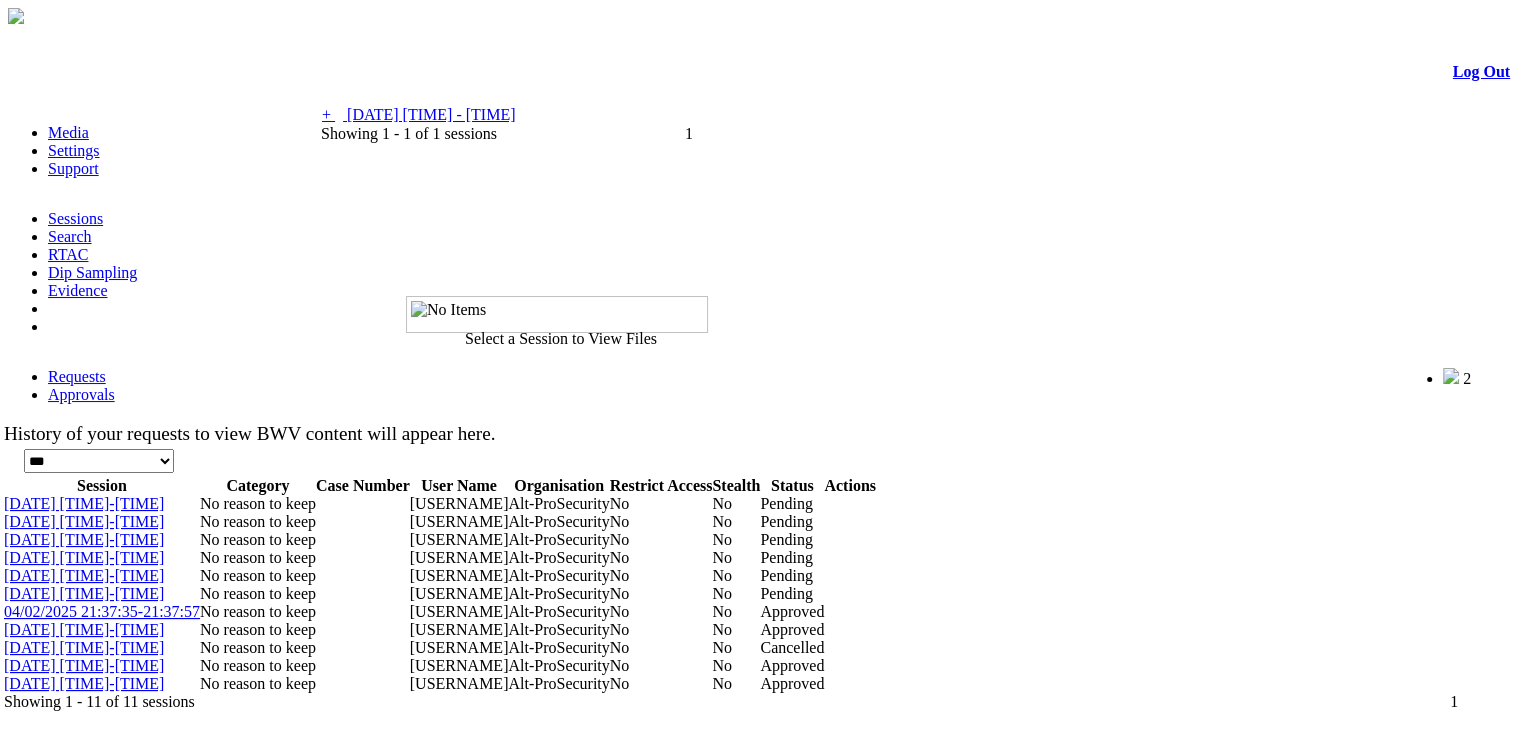 click on "[DATE] [TIME] -
[TIME]" at bounding box center (431, 114) 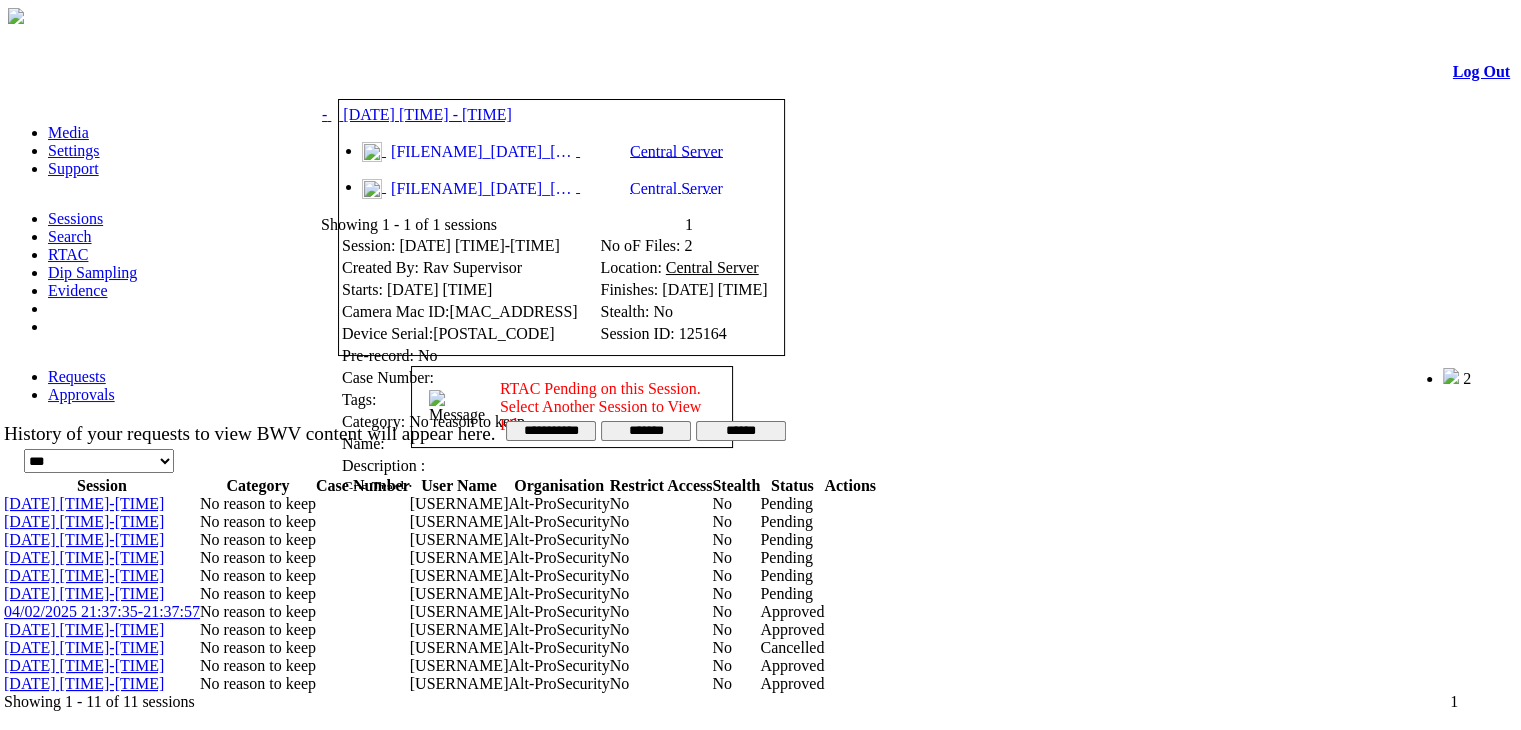 click at bounding box center [399, 74] 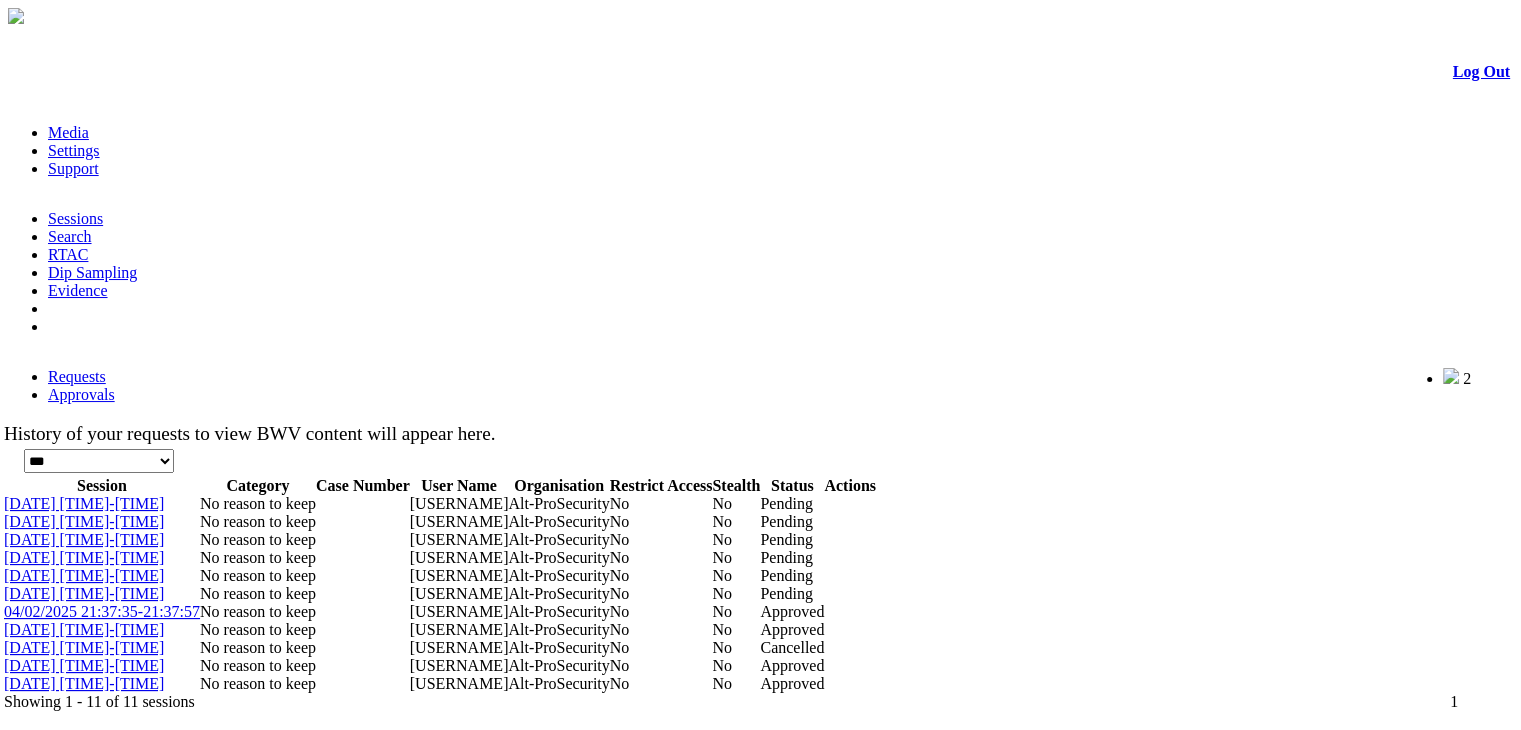 click on "[DATE] [TIME]-[TIME]" at bounding box center [84, 521] 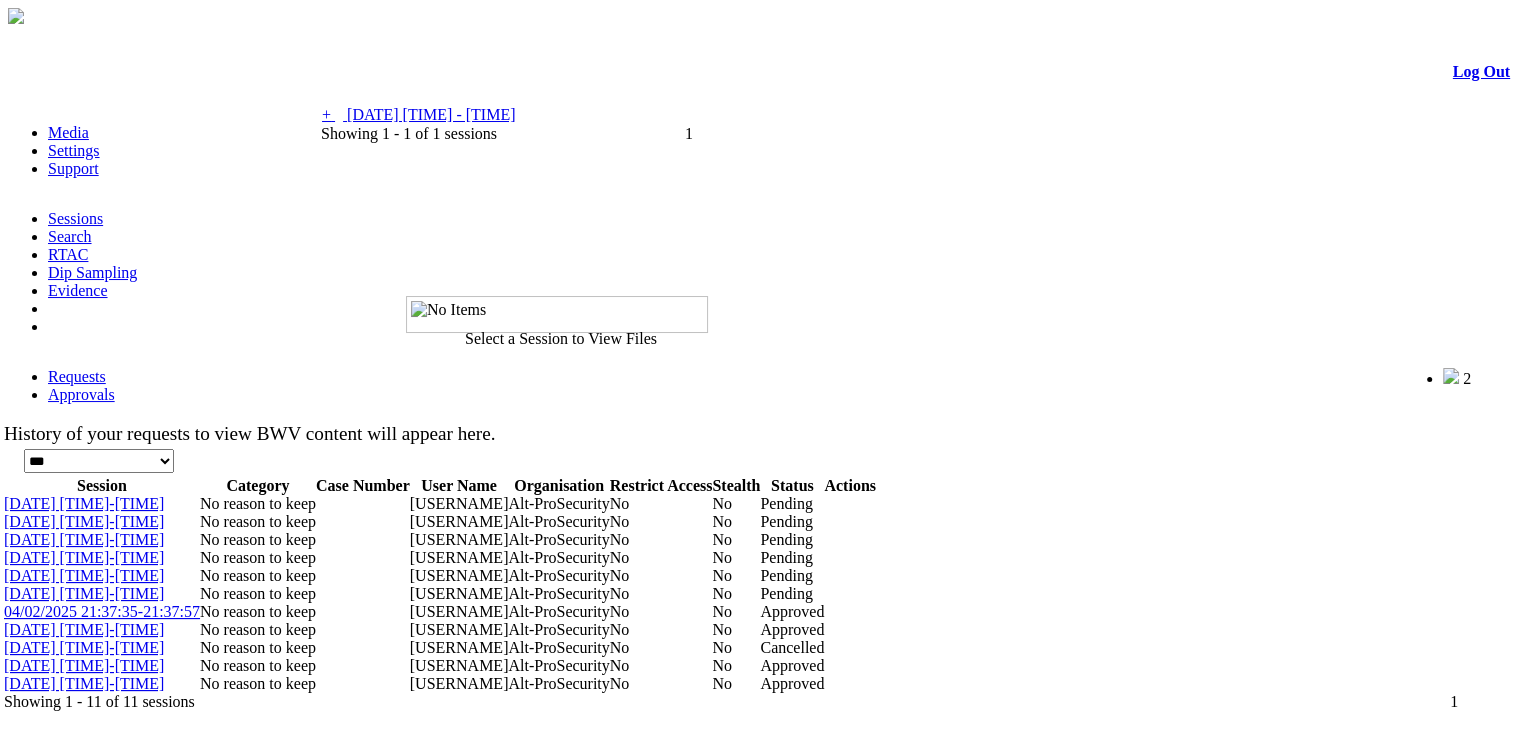 click on "05/02/2025 14:48:58 -
14:48:58" at bounding box center [431, 114] 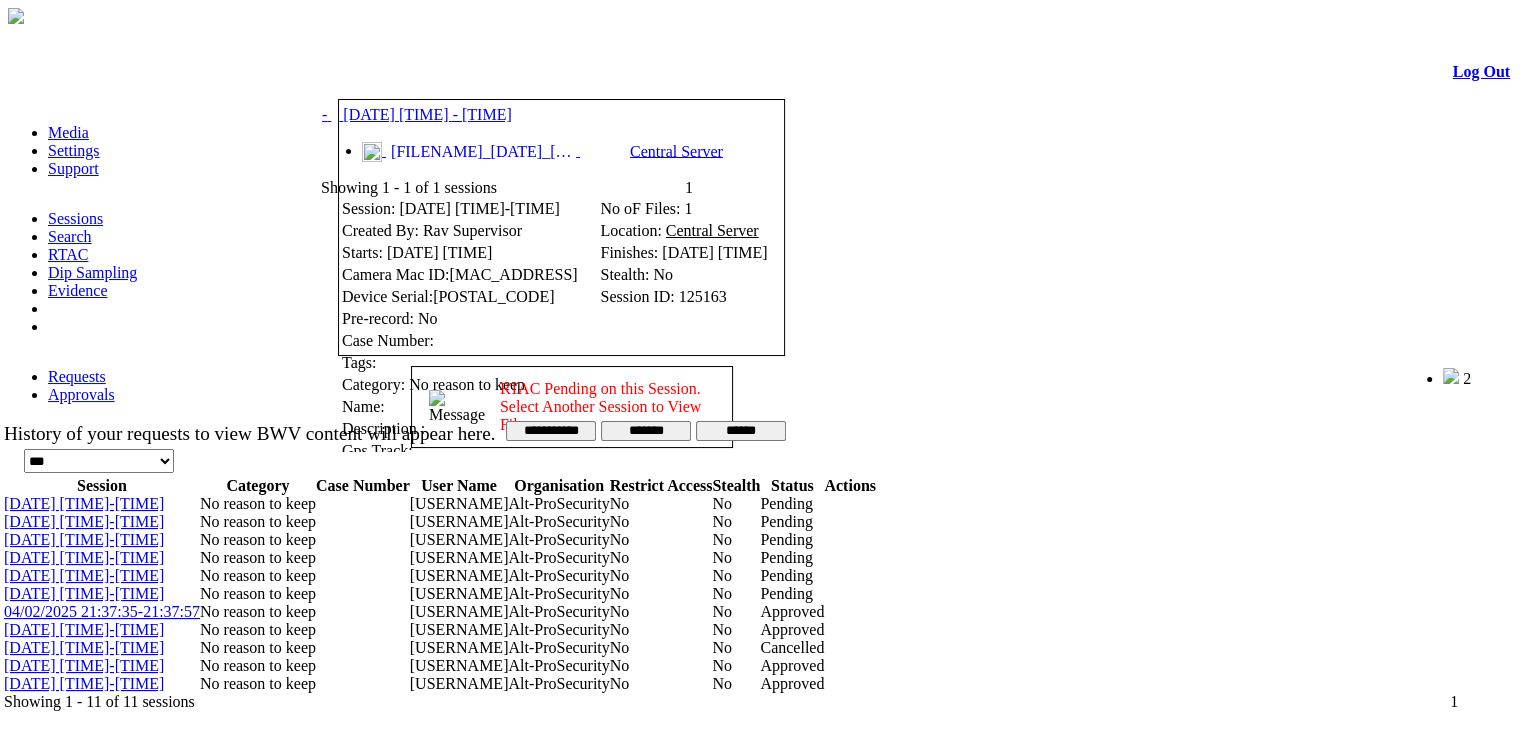 click at bounding box center (399, 74) 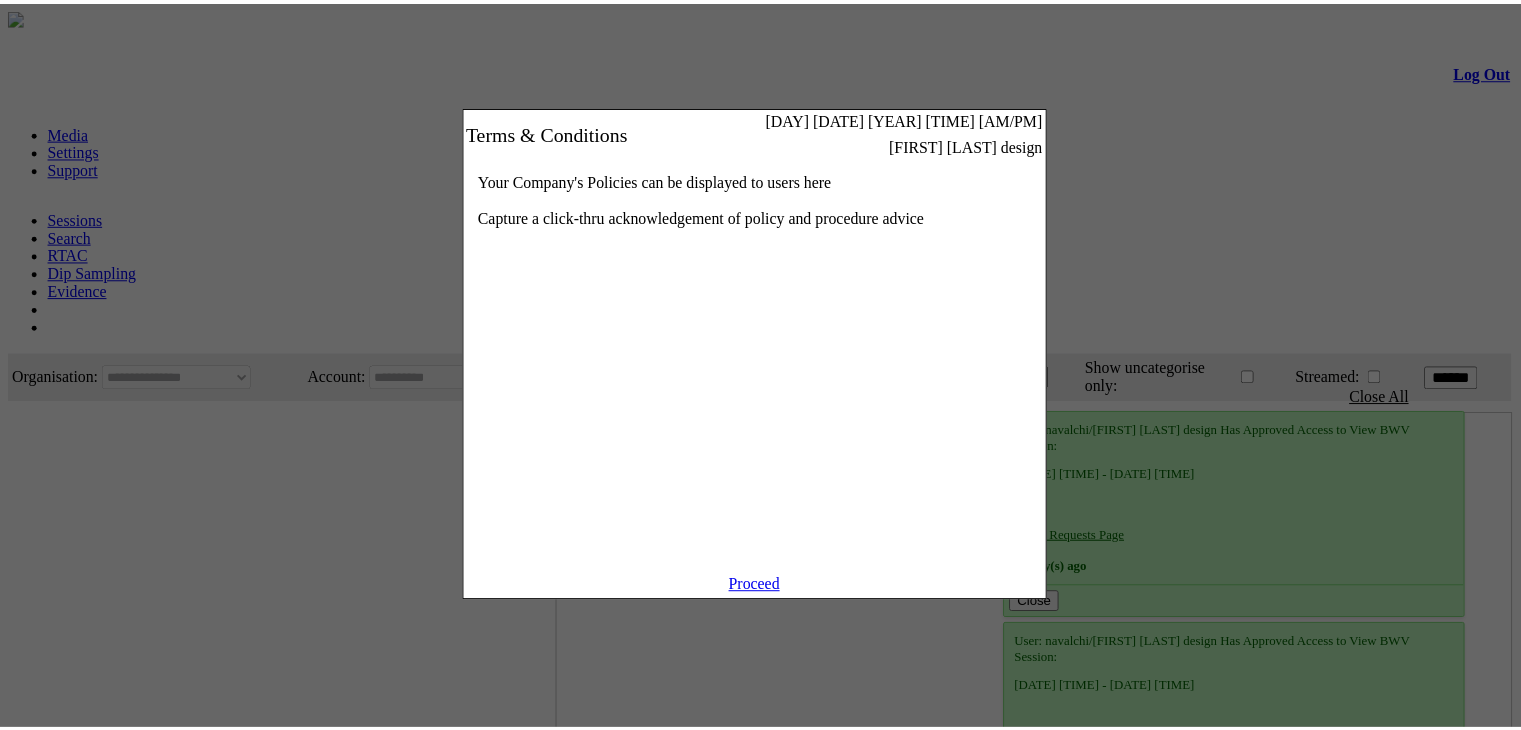 scroll, scrollTop: 0, scrollLeft: 0, axis: both 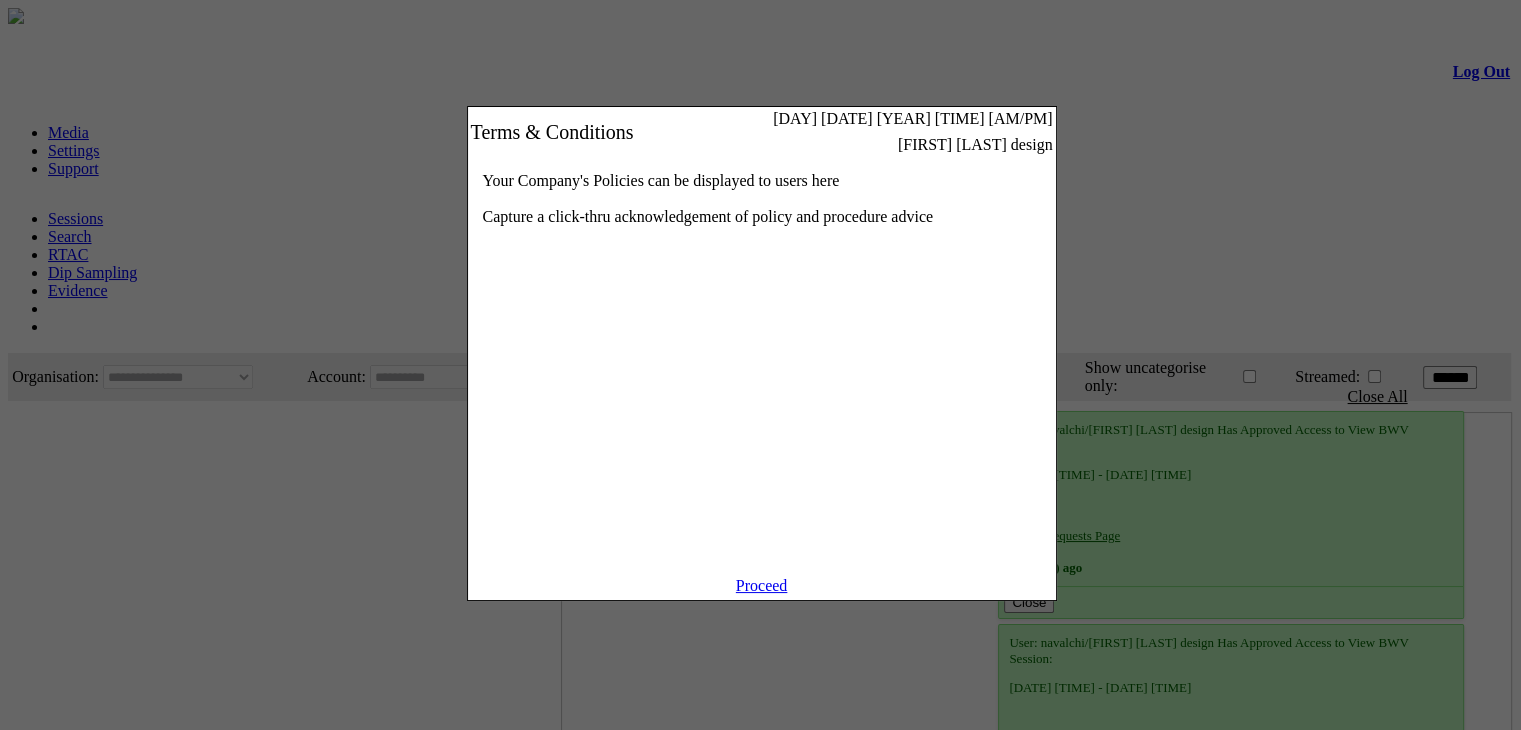 click on "Proceed" at bounding box center [762, 585] 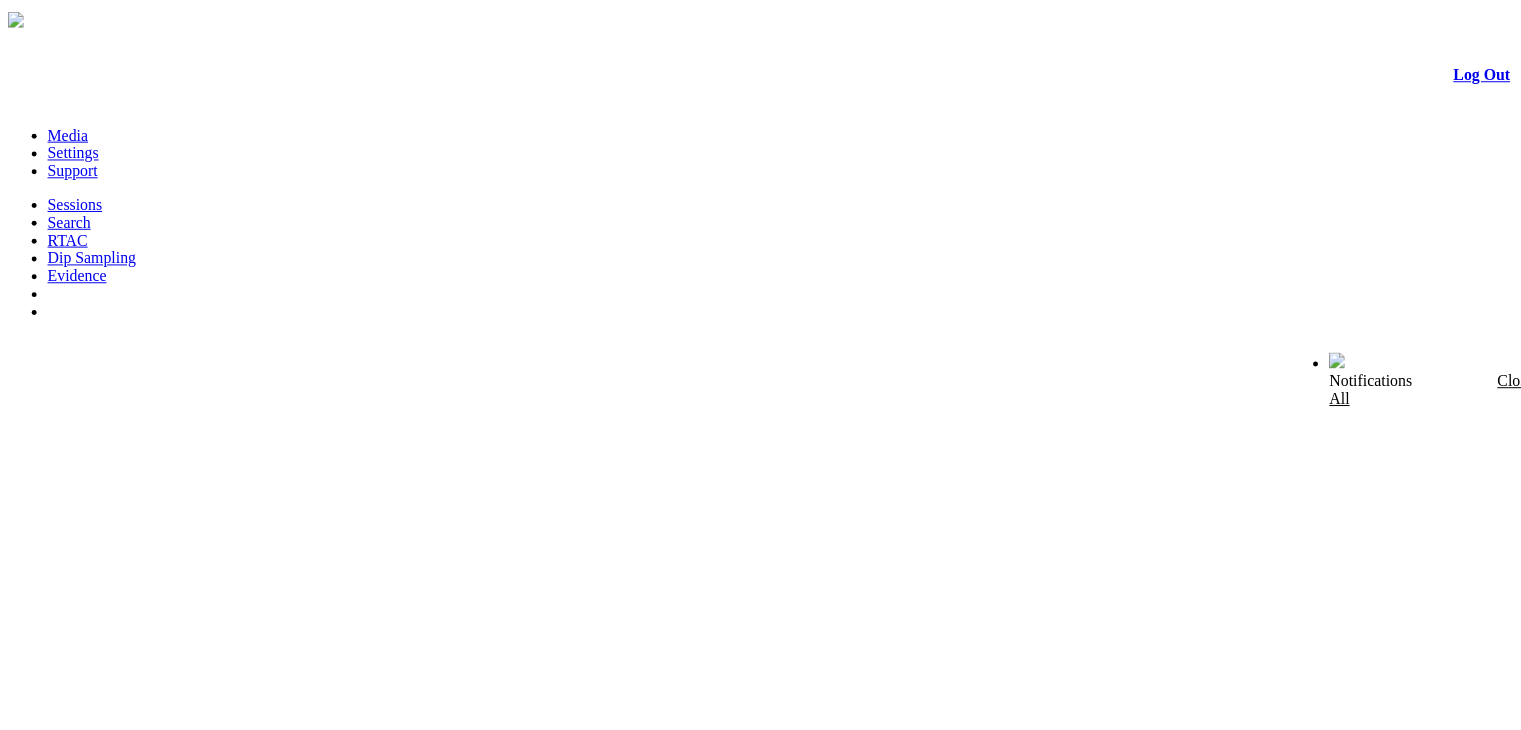 scroll, scrollTop: 0, scrollLeft: 0, axis: both 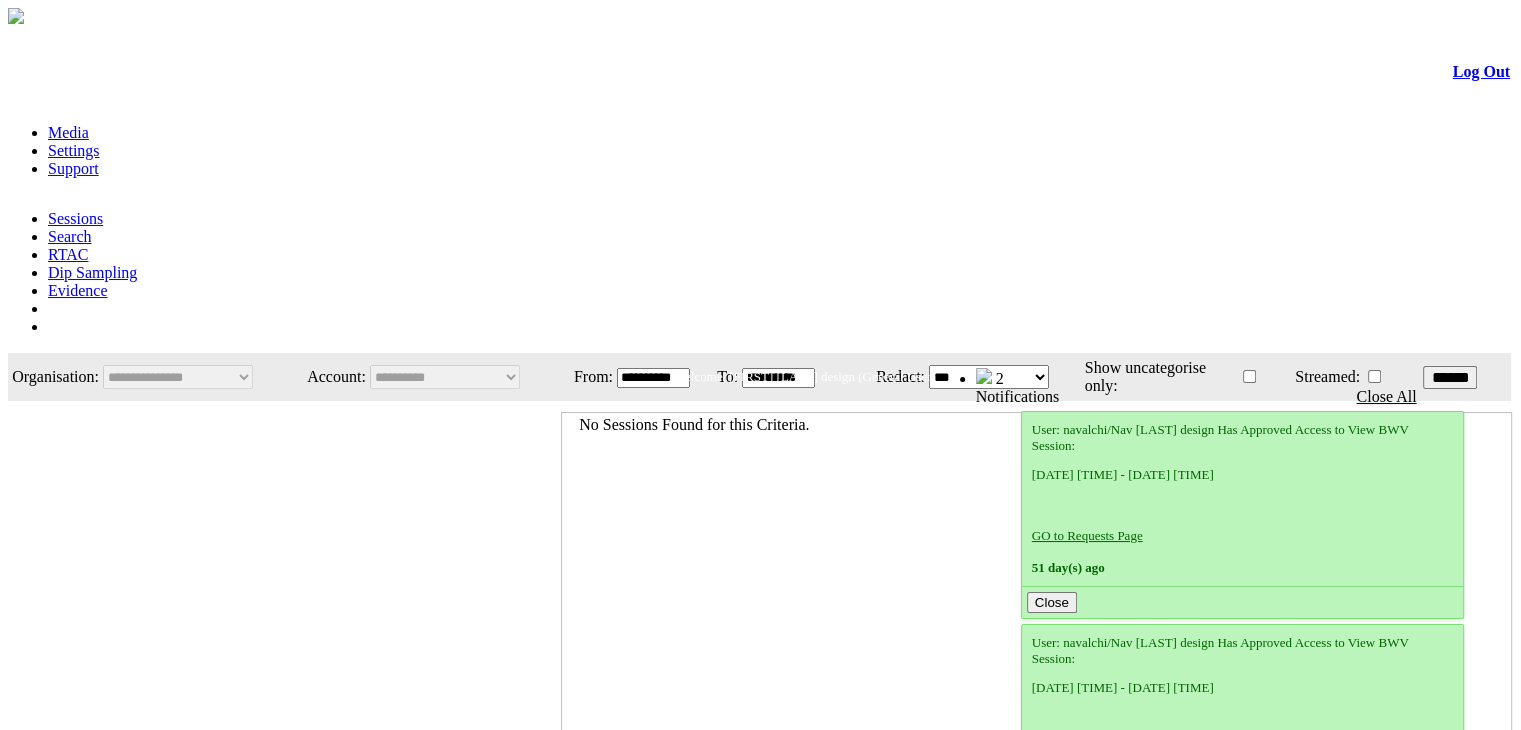 click on "RTAC" at bounding box center [68, 254] 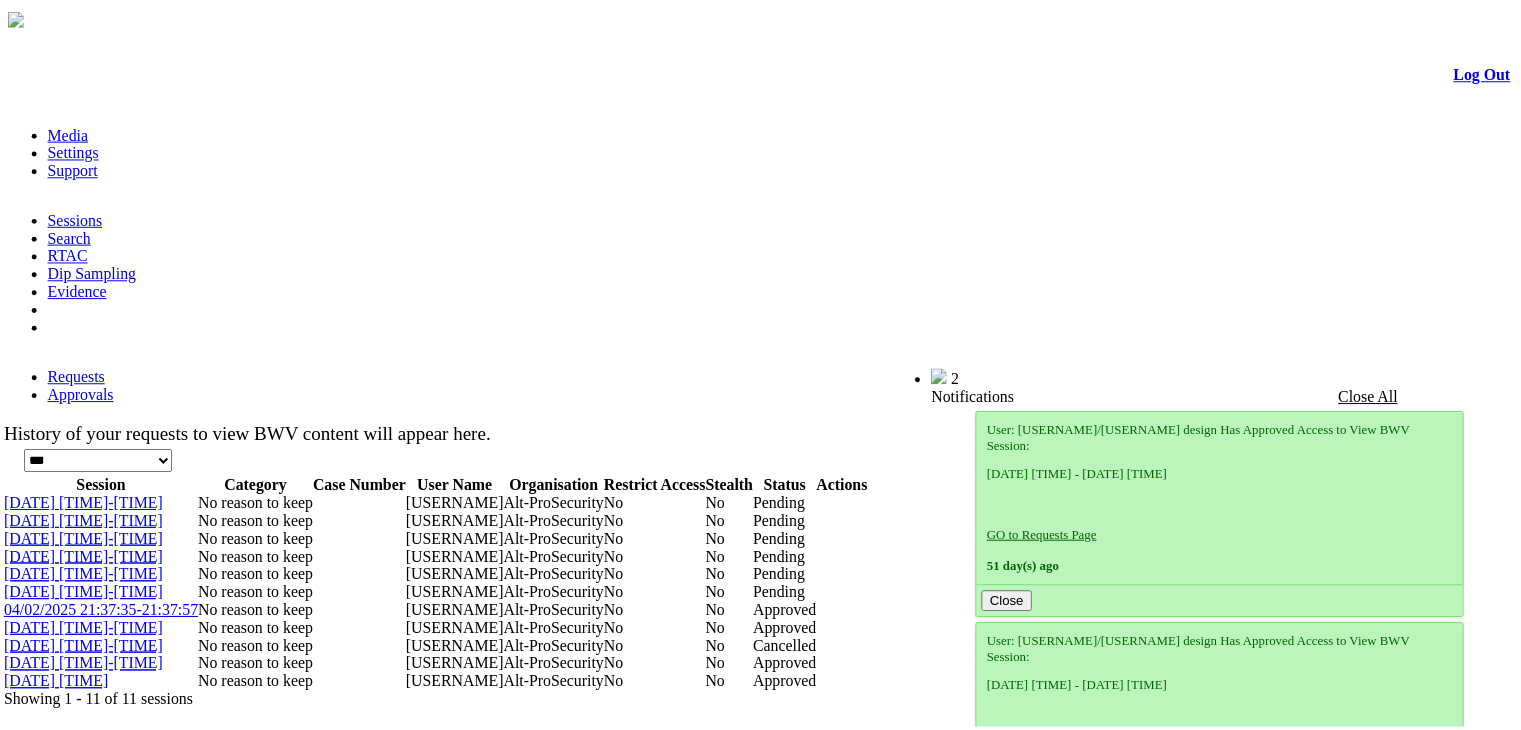 scroll, scrollTop: 0, scrollLeft: 0, axis: both 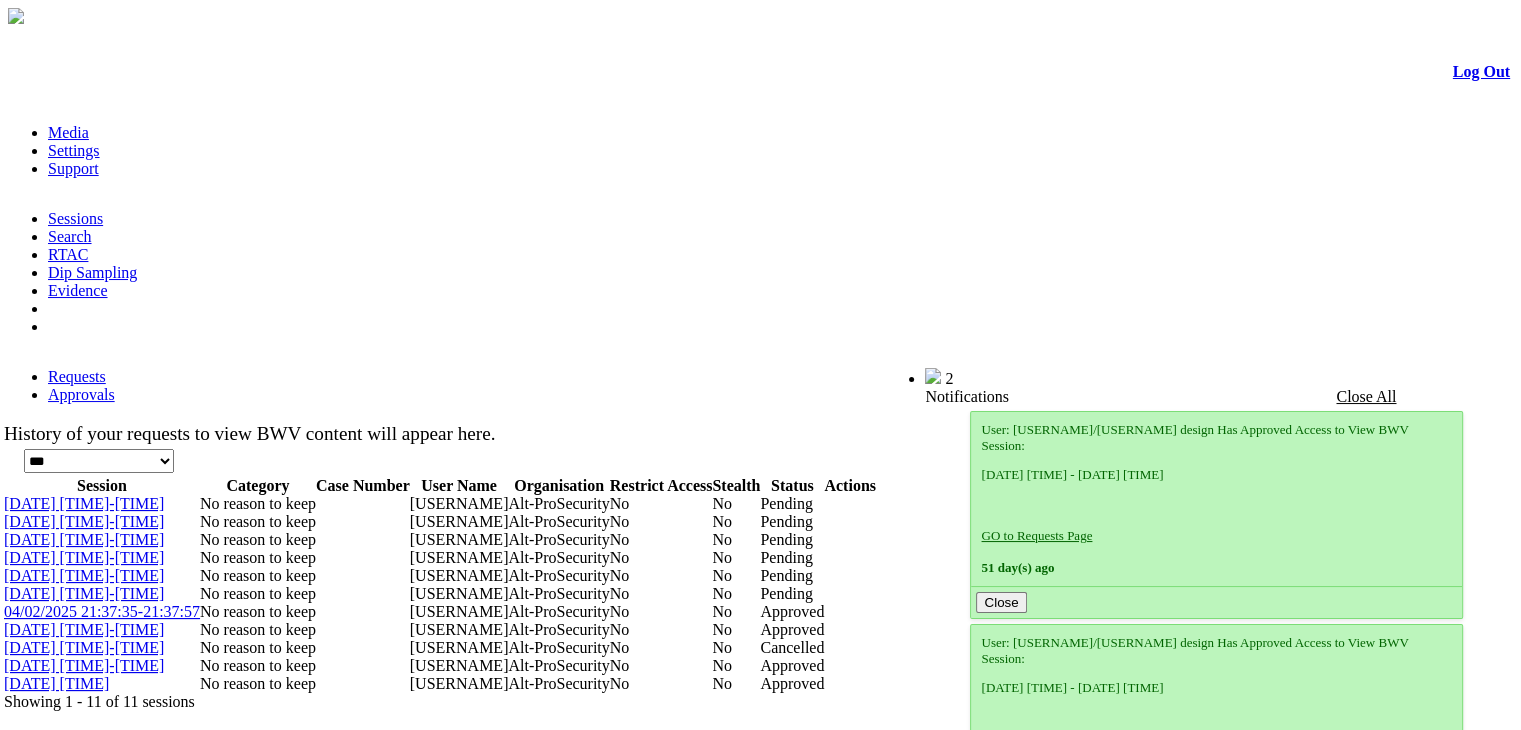 click on "05/02/2025 14:48:30-14:48:39" at bounding box center [84, 539] 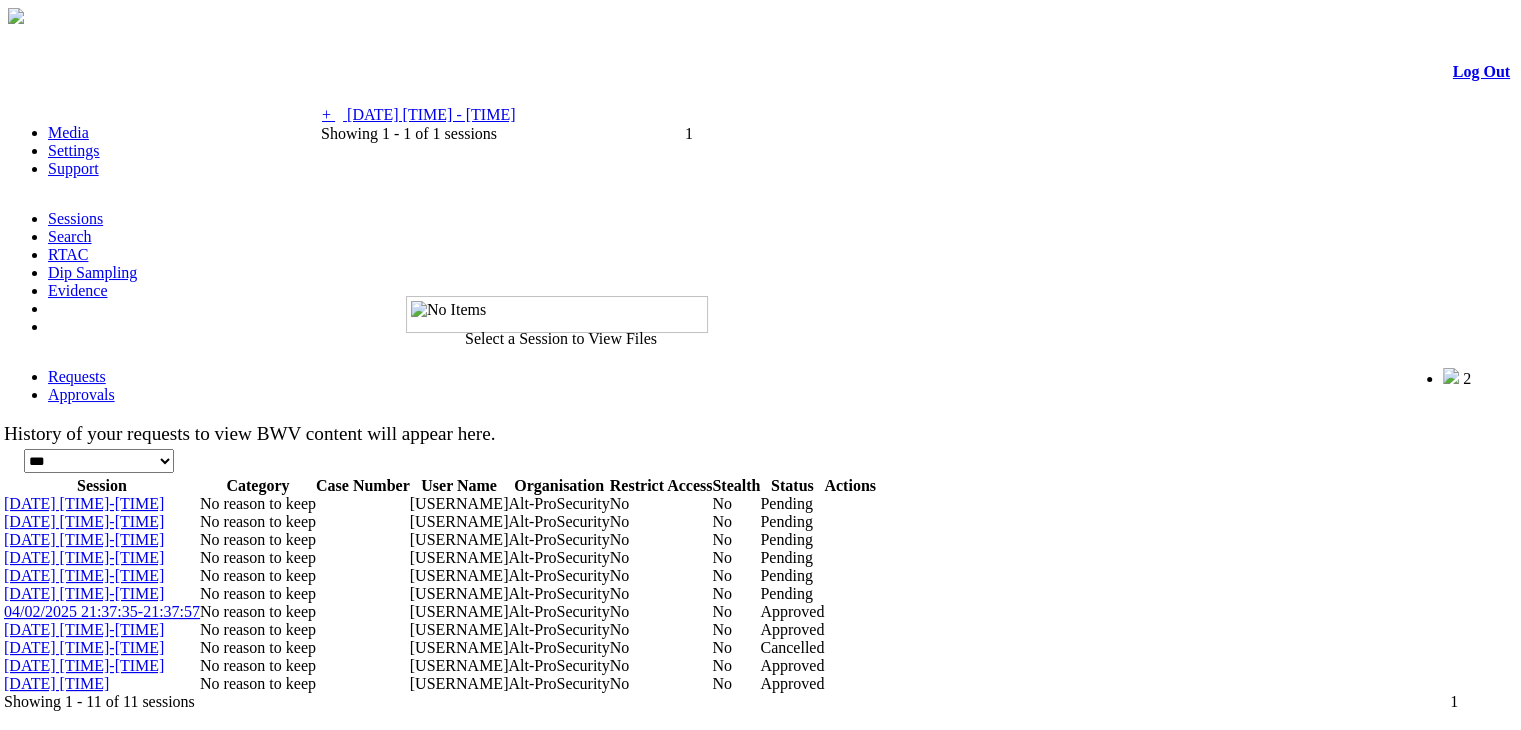 click on "05/02/2025 14:48:30 -
14:48:39" at bounding box center (431, 114) 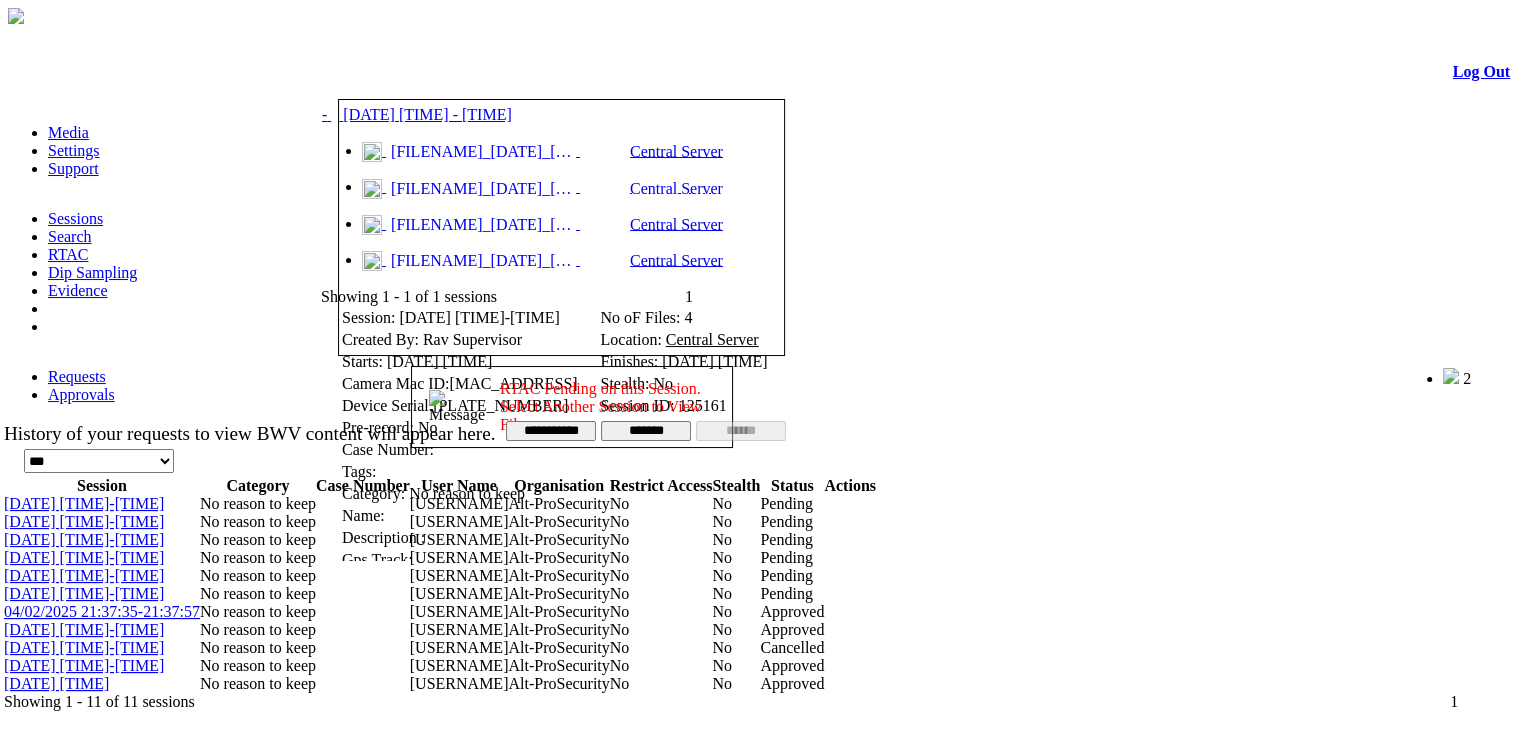 click on "08E9F62A5B48_2025_0205_144839_031.JPG" at bounding box center (481, 152) 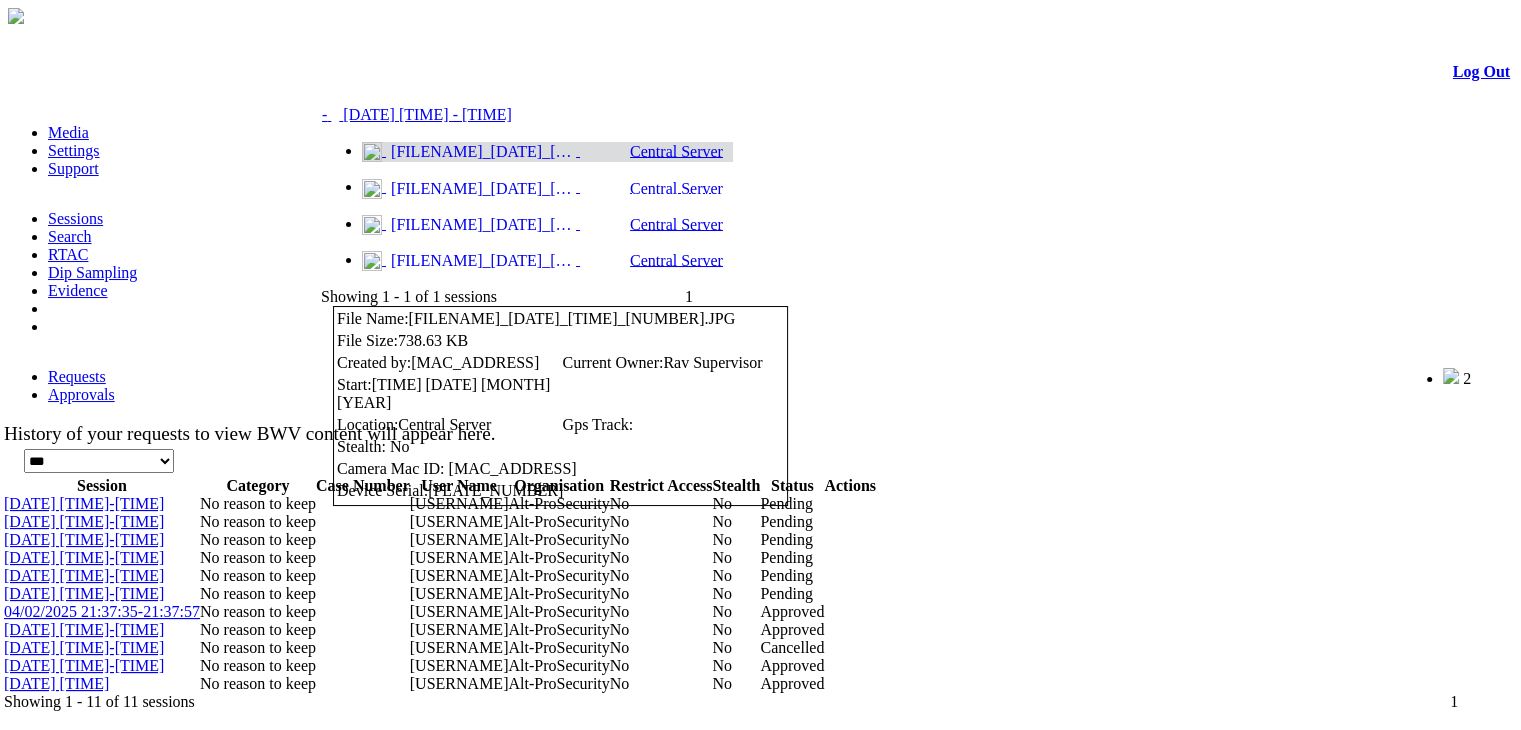 click at bounding box center (399, 74) 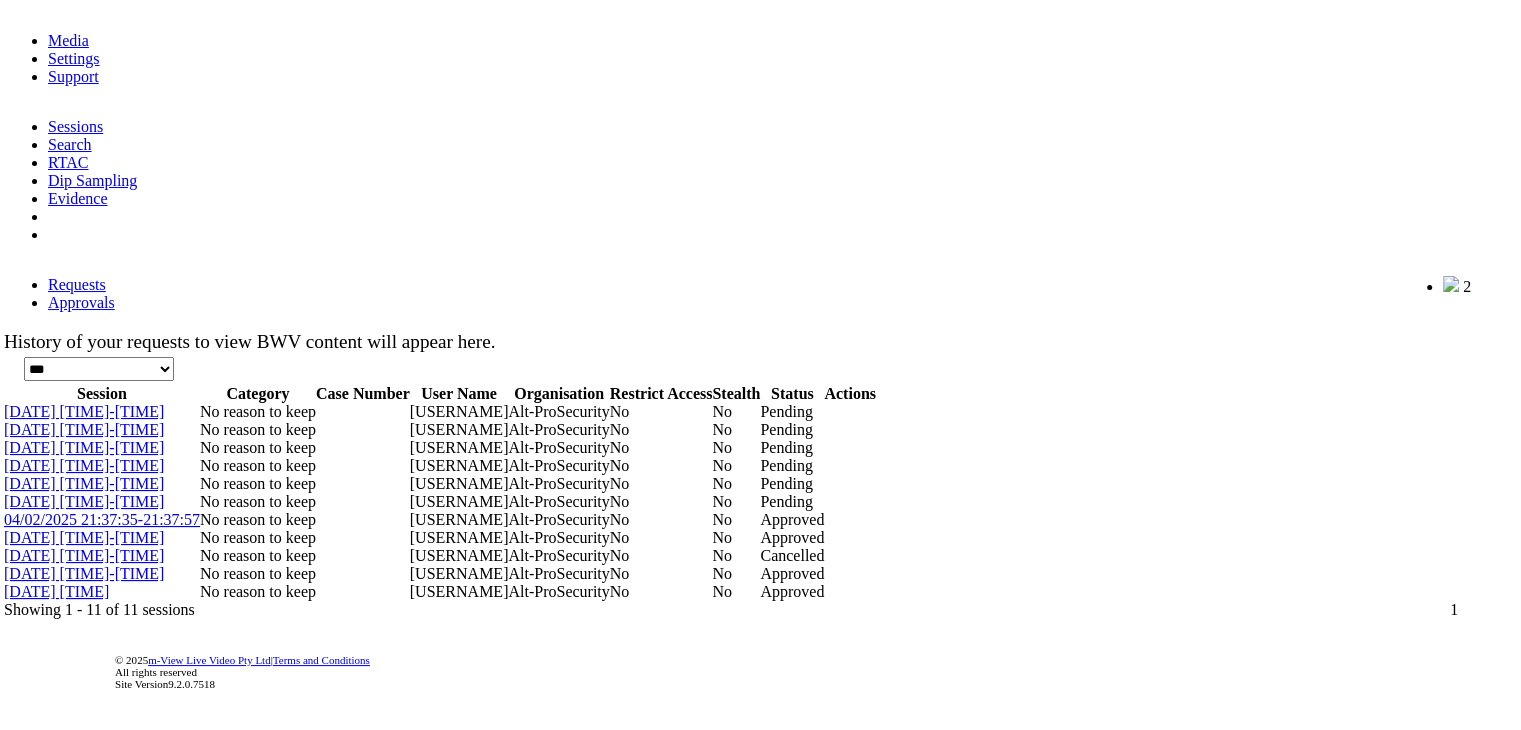 scroll, scrollTop: 196, scrollLeft: 0, axis: vertical 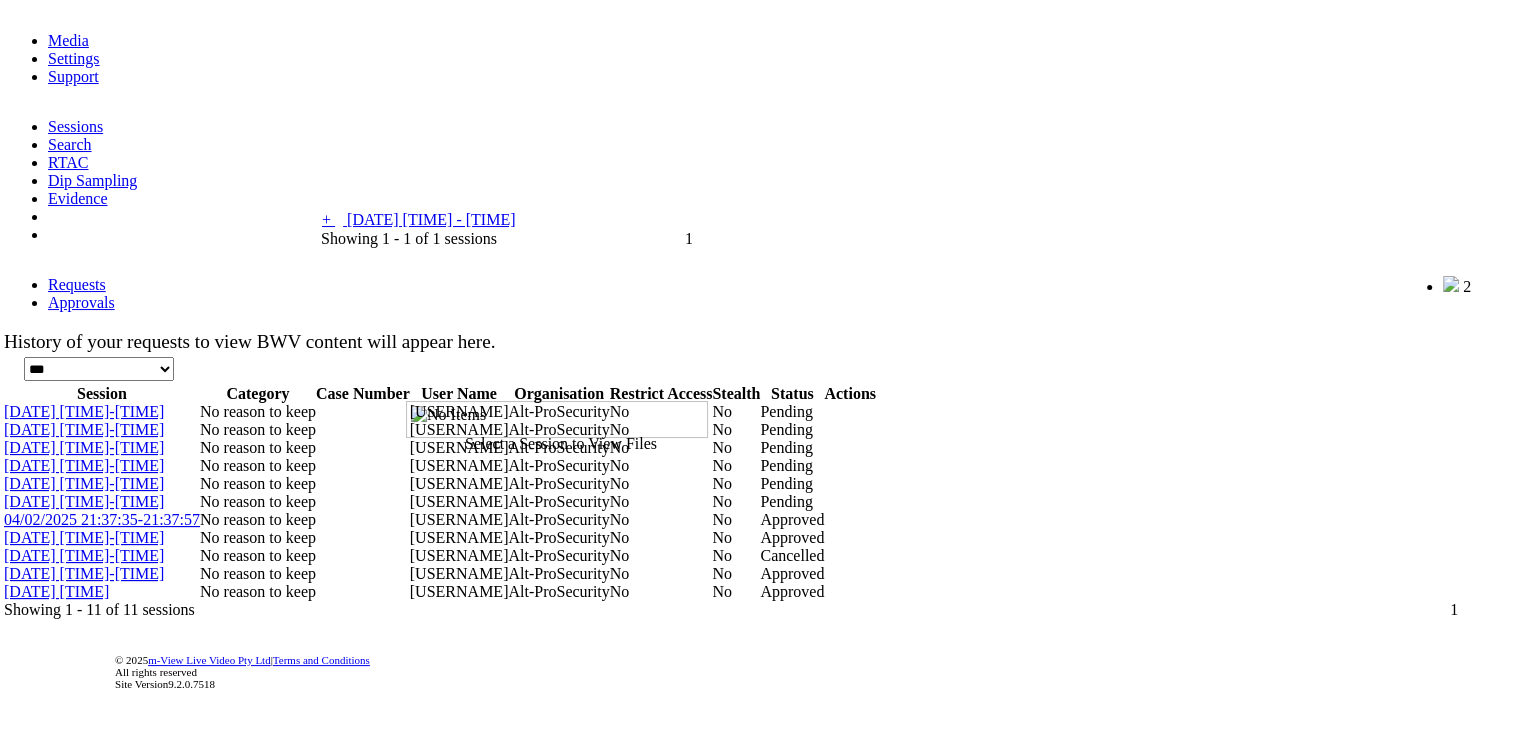 click on "04/02/2025 21:38:20 -
21:40:04" at bounding box center (431, 219) 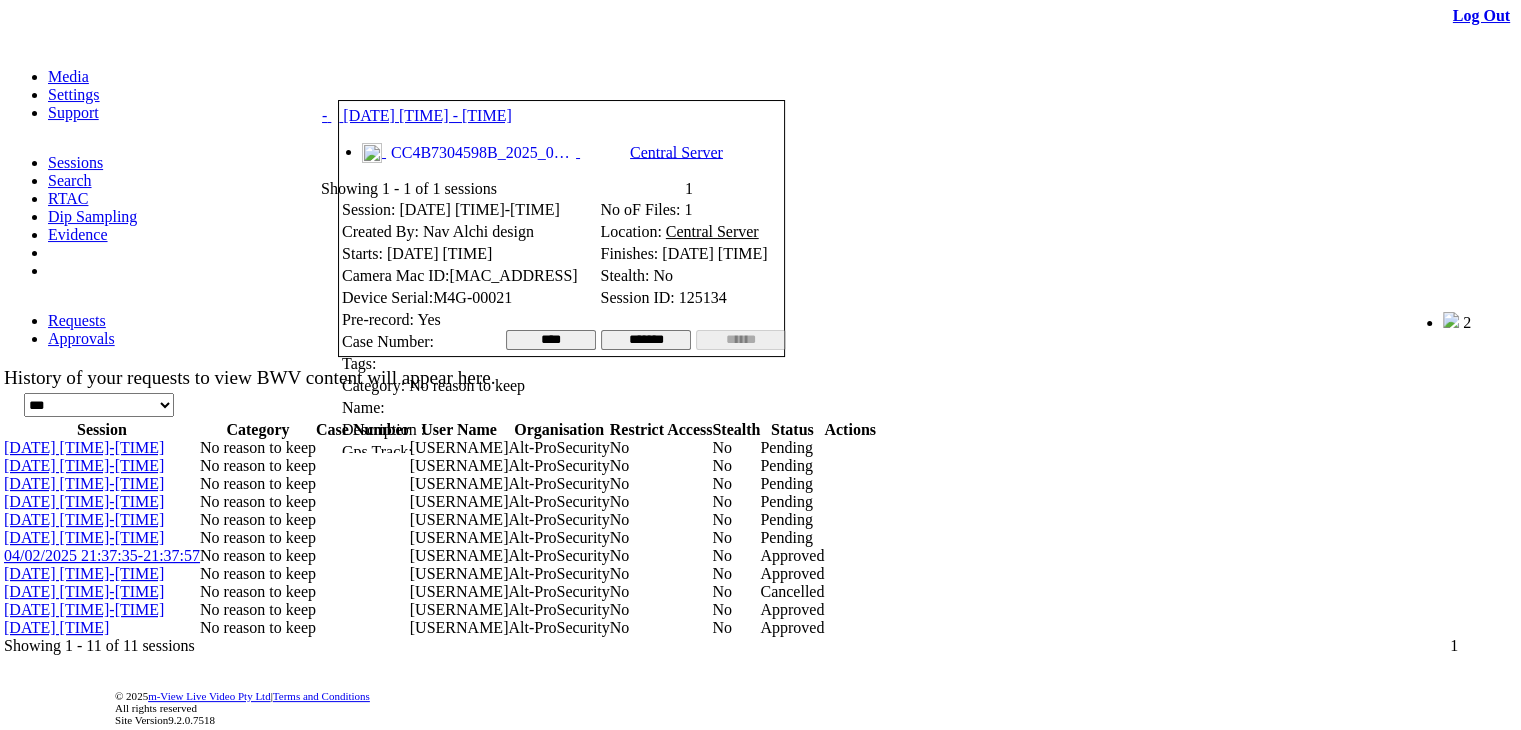 click at bounding box center [399, 75] 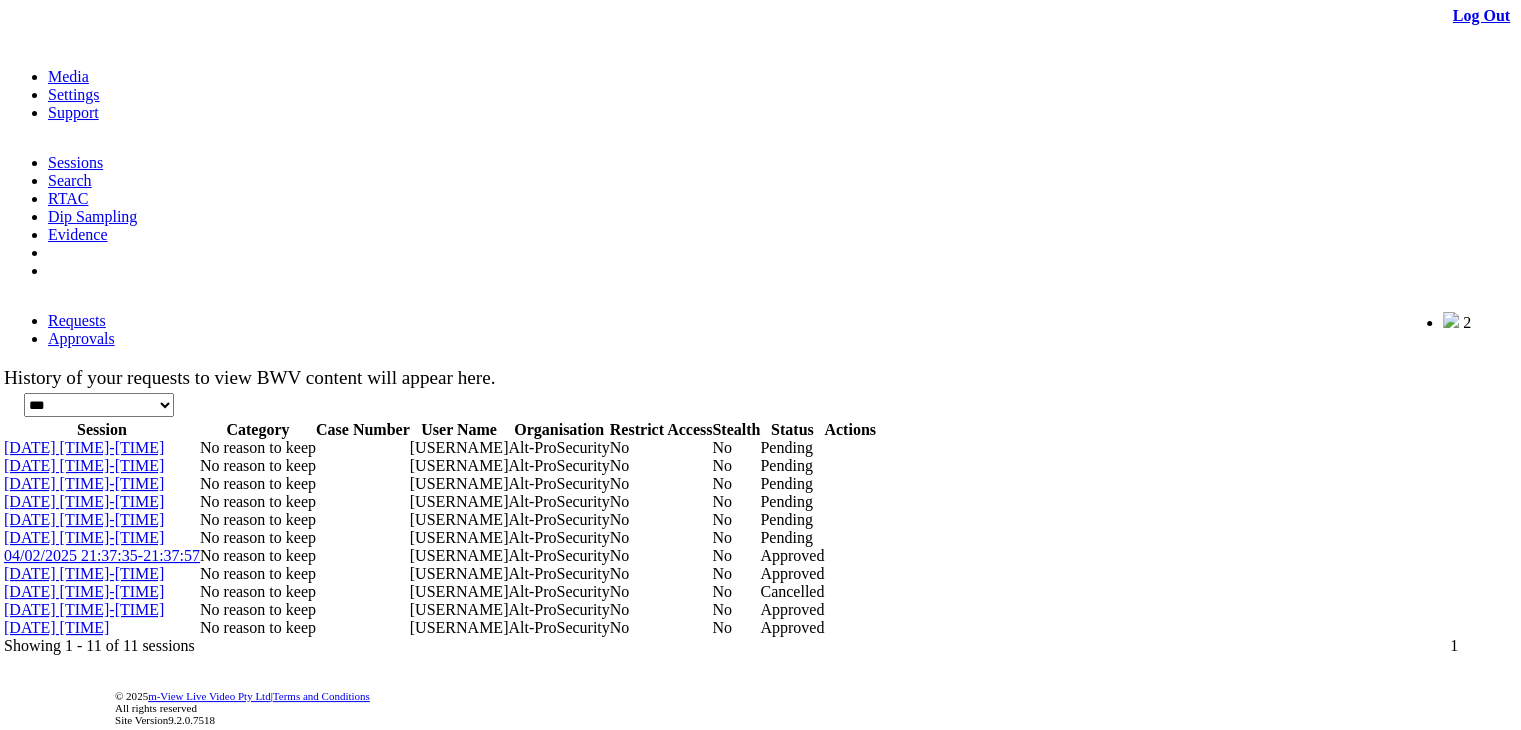 click on "04/02/2025 21:37:35-21:37:57" at bounding box center [102, 555] 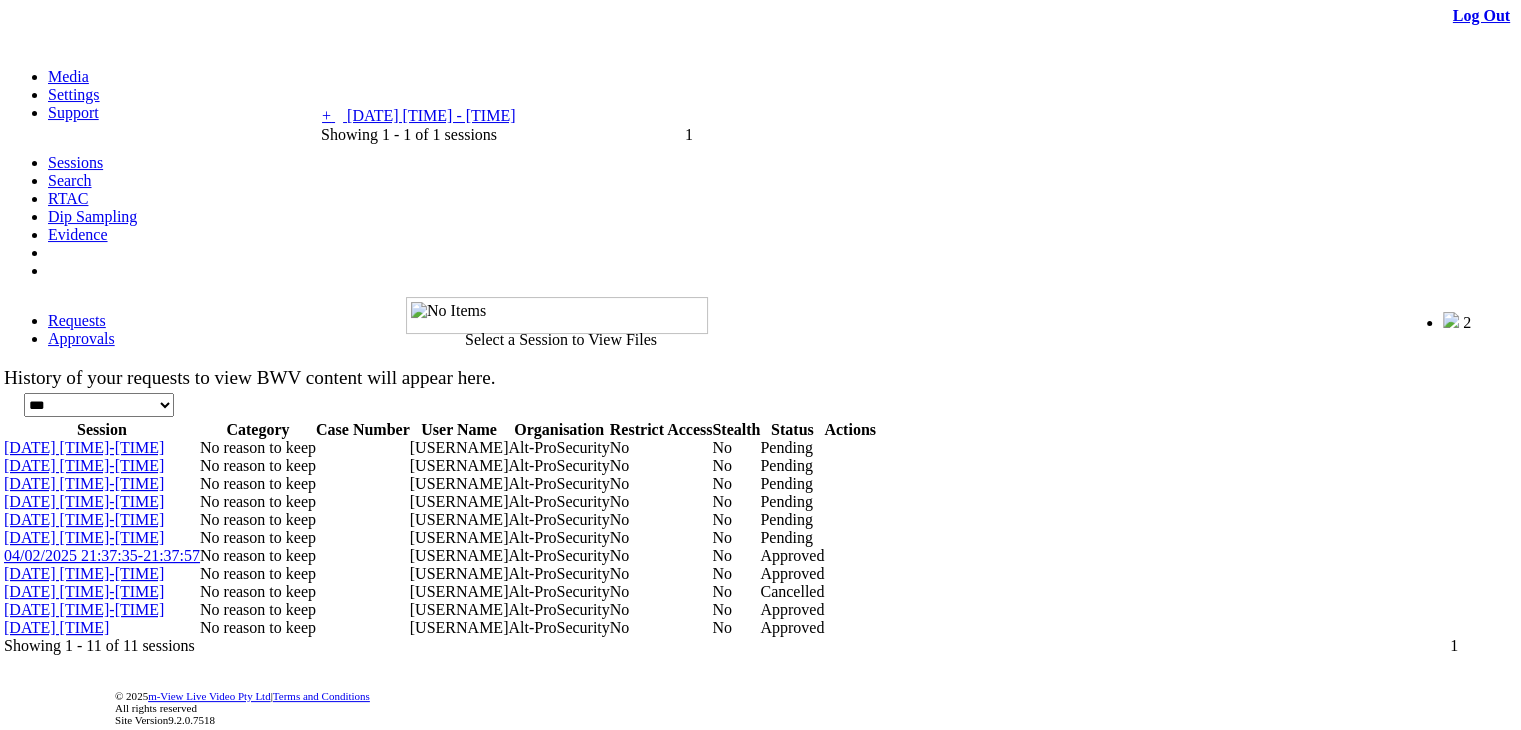 click on "04/02/2025 21:37:35 -
21:37:57" at bounding box center [431, 115] 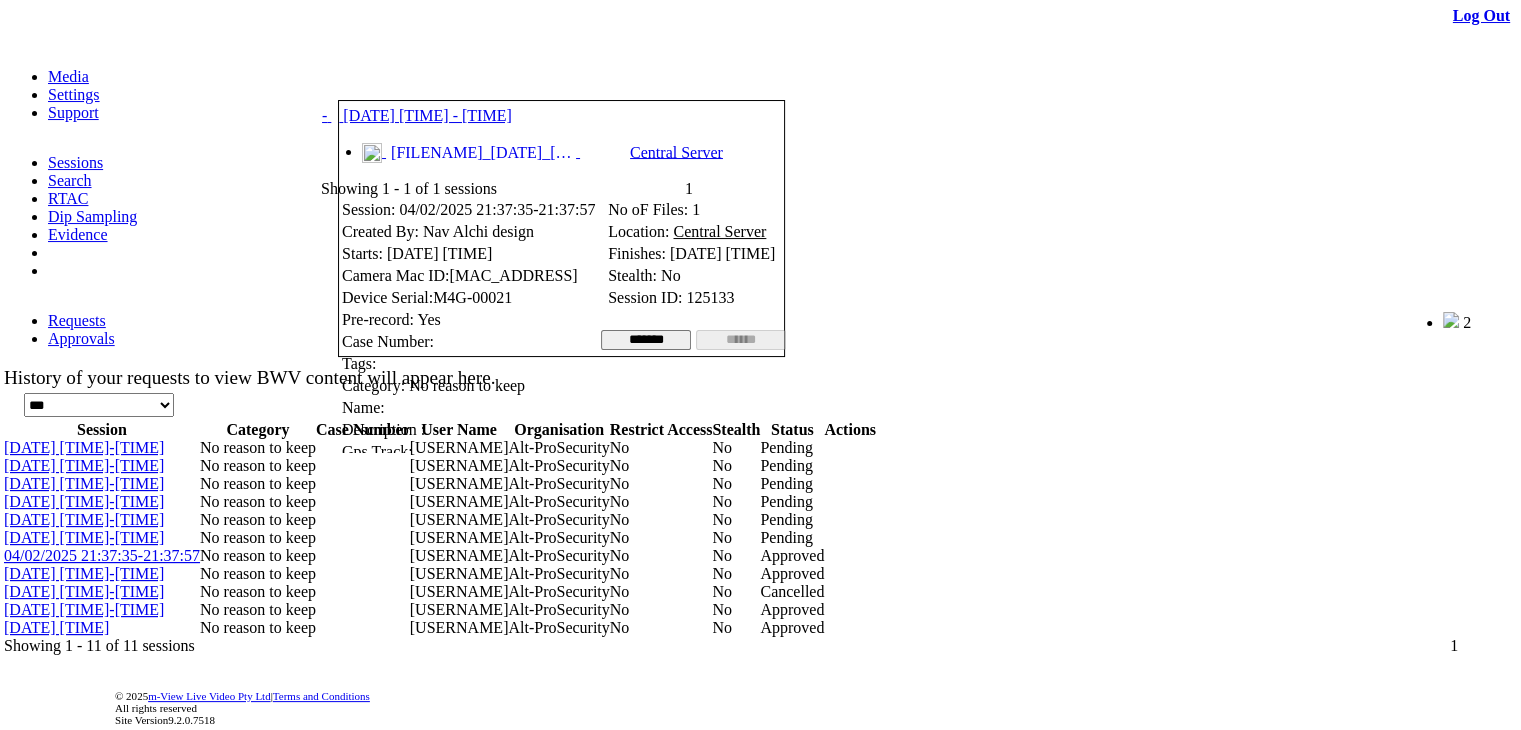click at bounding box center (399, 75) 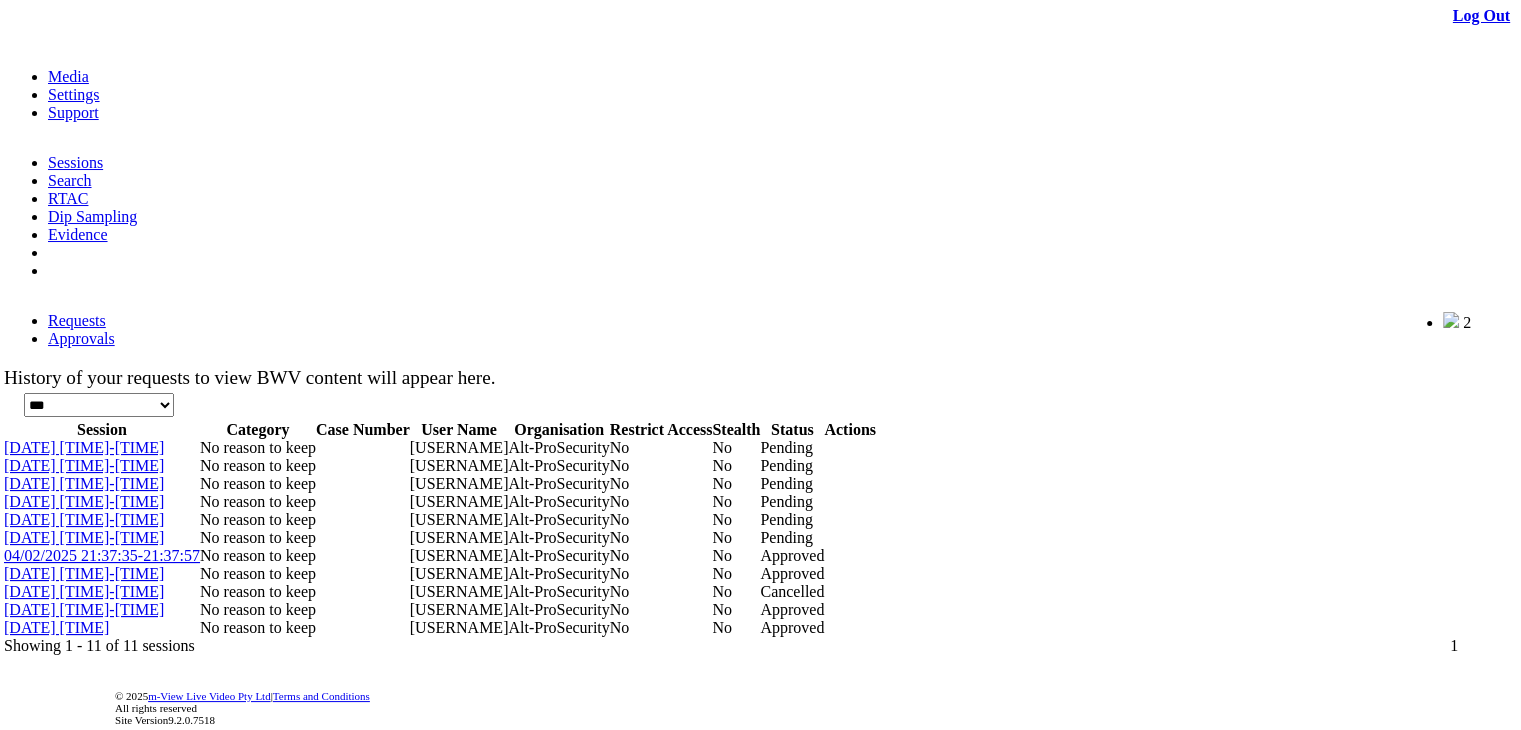 click on "04/02/2025 21:37:35-21:37:57" at bounding box center (102, 555) 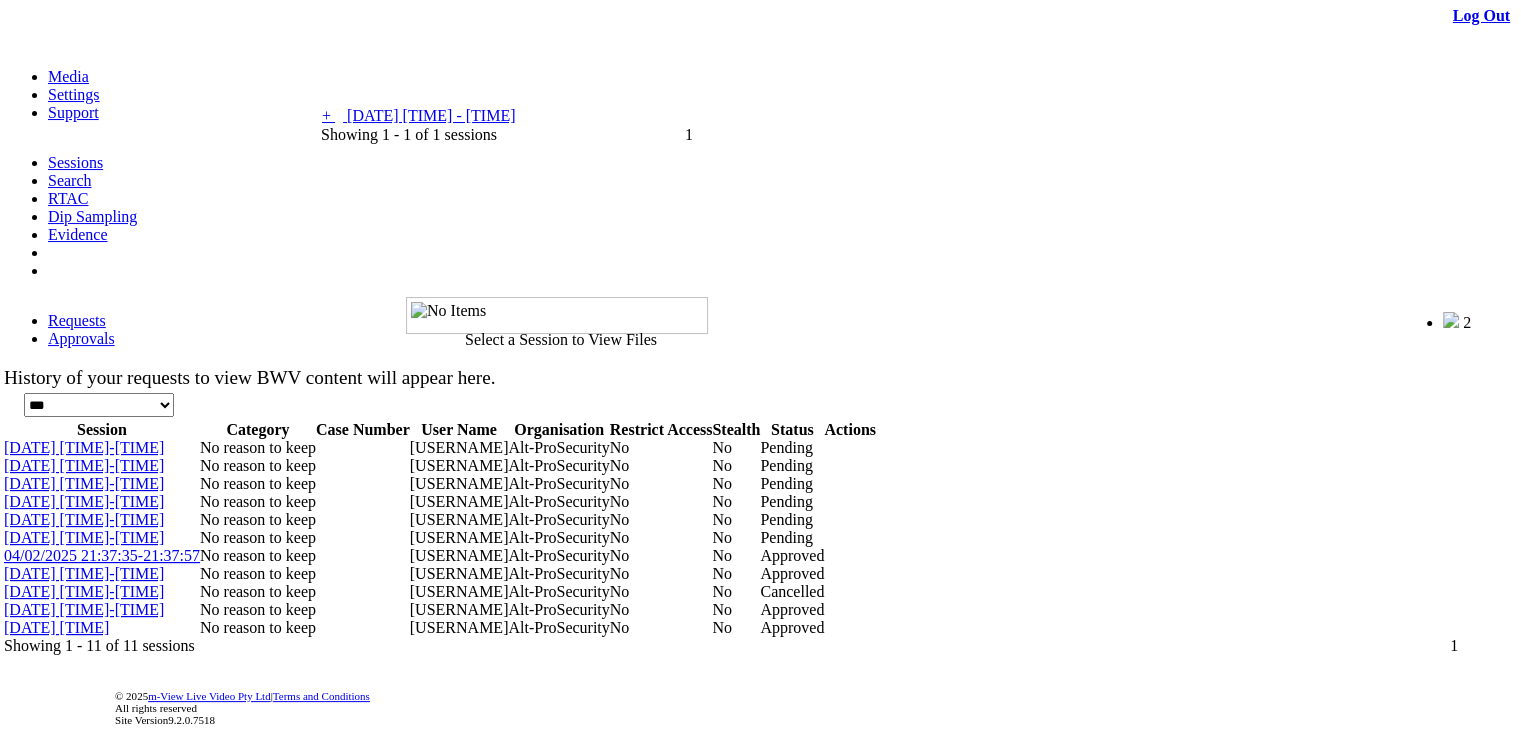 click on "+
-
04/02/2025 21:37:35 -
21:37:57" at bounding box center [418, 115] 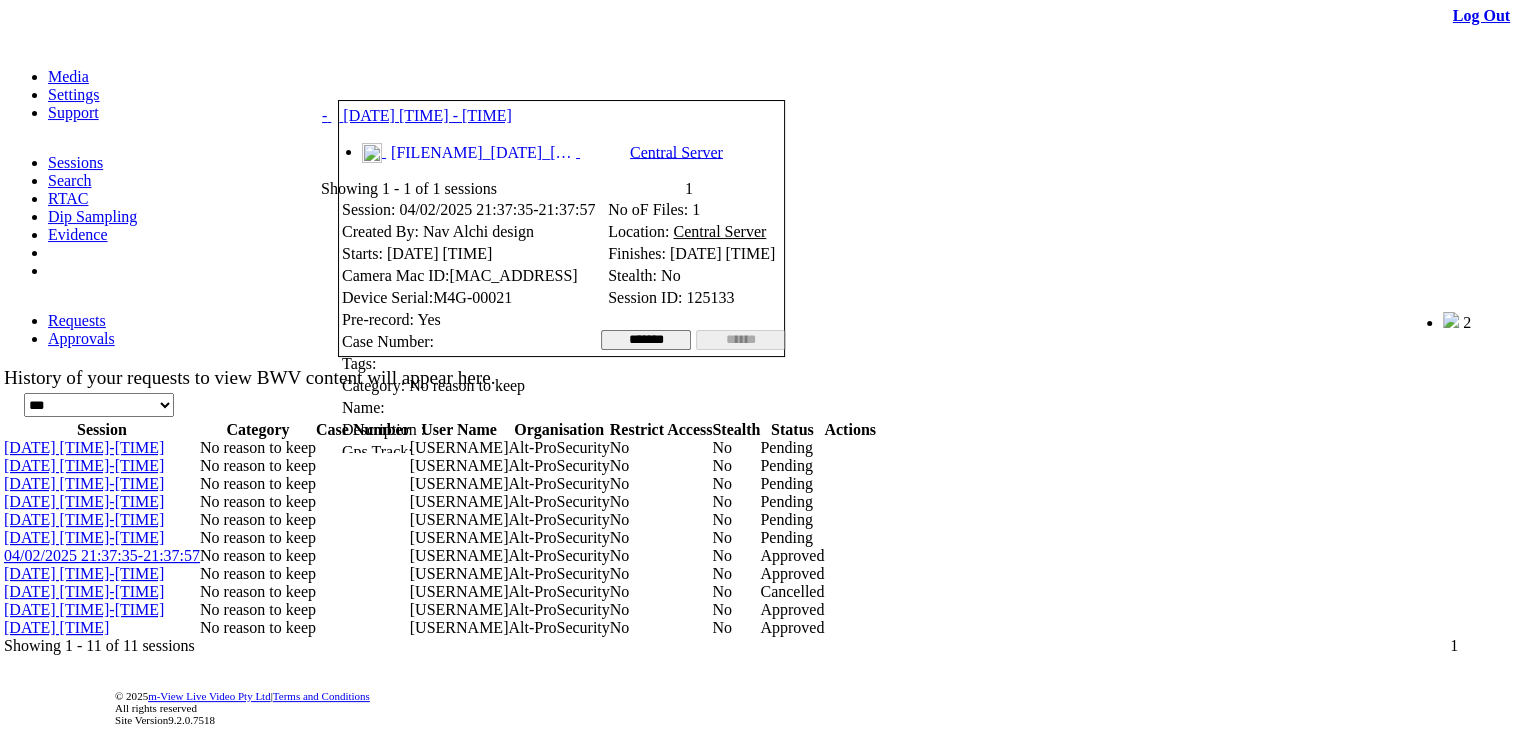 click at bounding box center (399, 75) 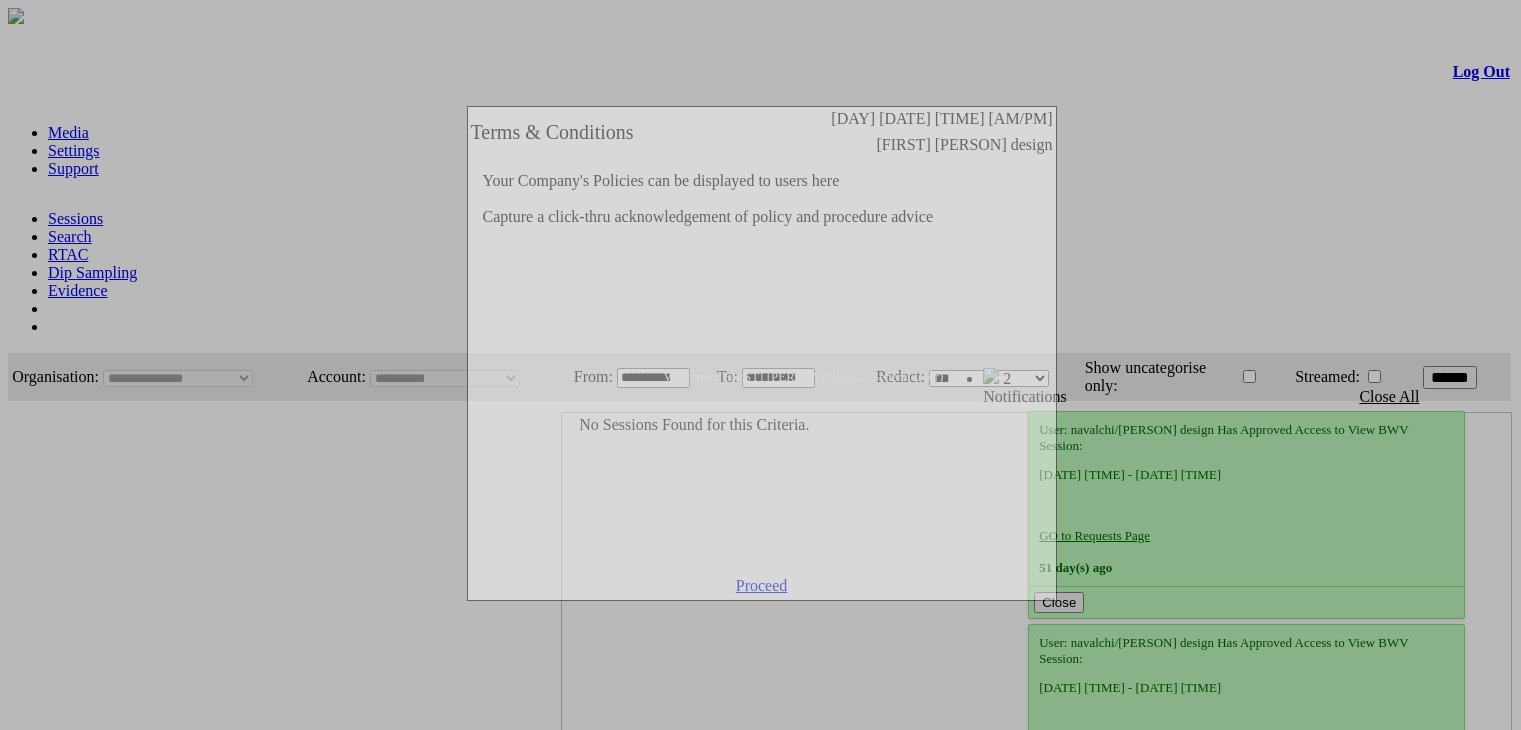 scroll, scrollTop: 0, scrollLeft: 0, axis: both 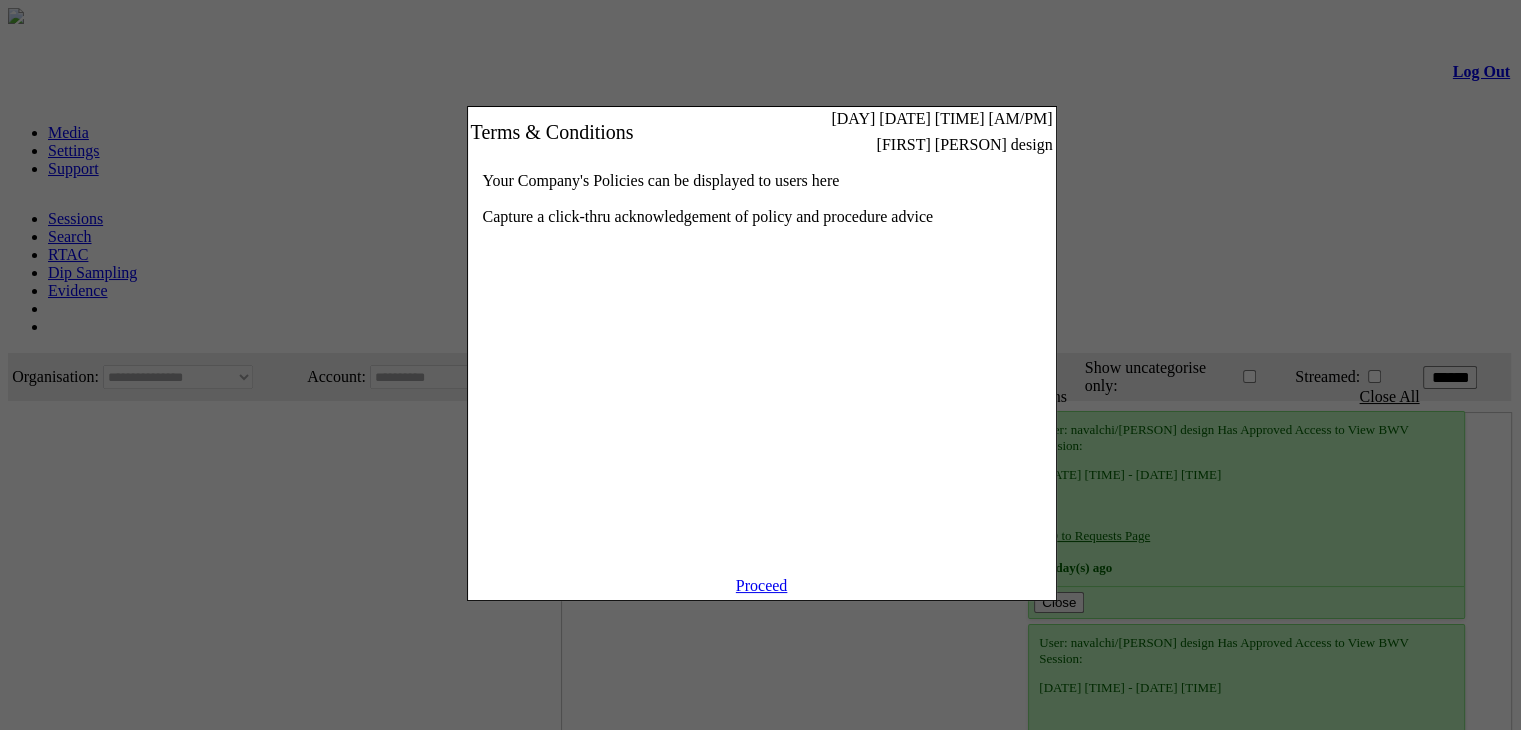 click on "Proceed" at bounding box center (762, 585) 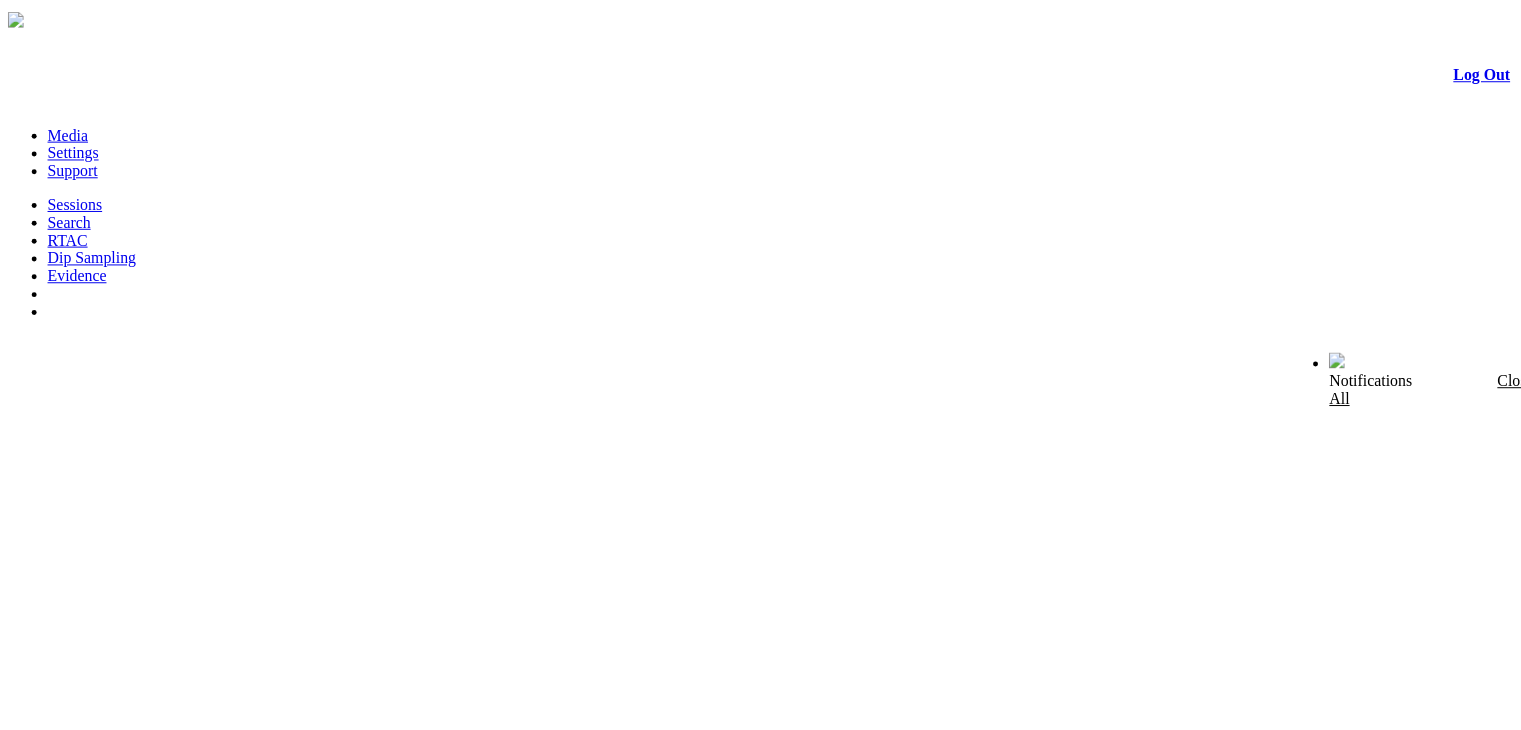 scroll, scrollTop: 0, scrollLeft: 0, axis: both 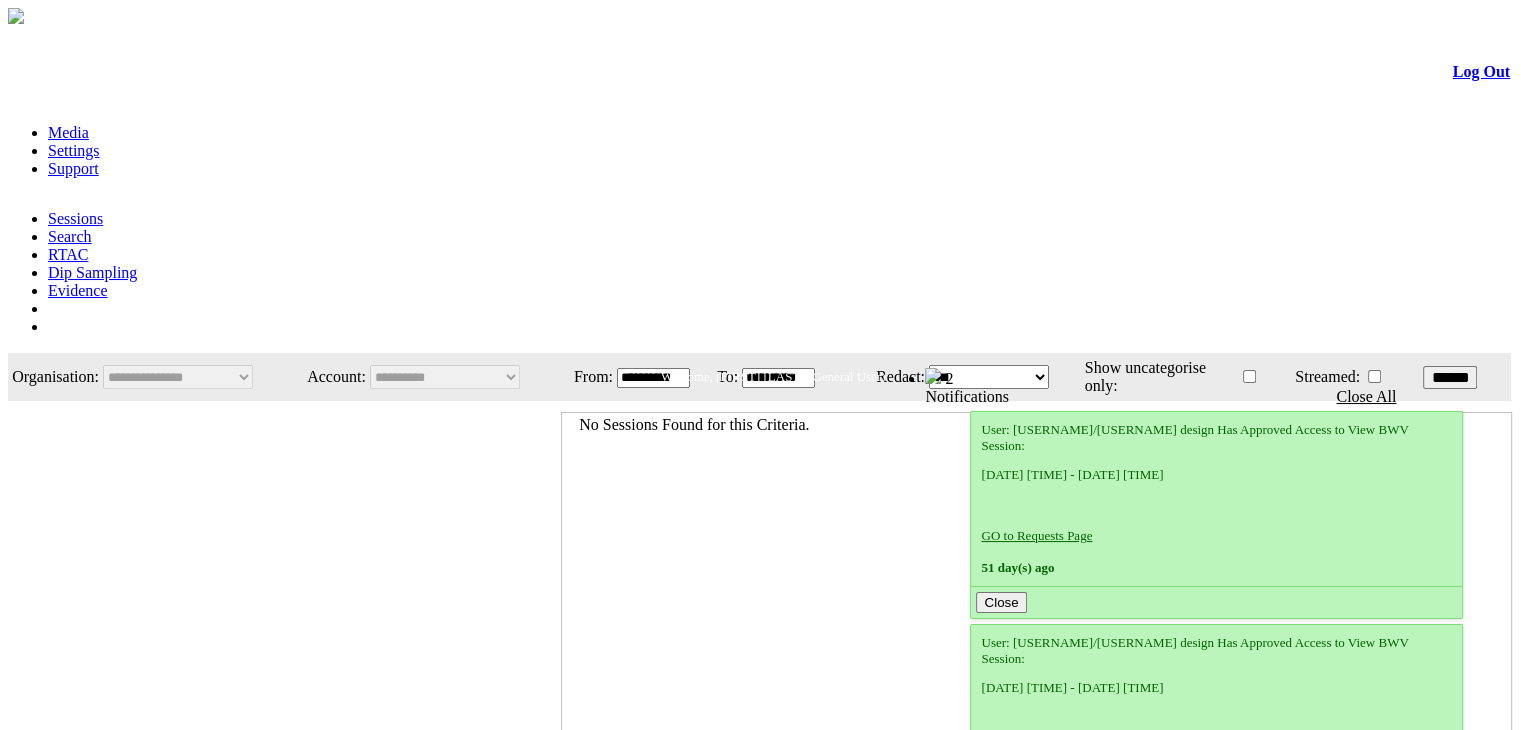 click on "RTAC" at bounding box center [68, 254] 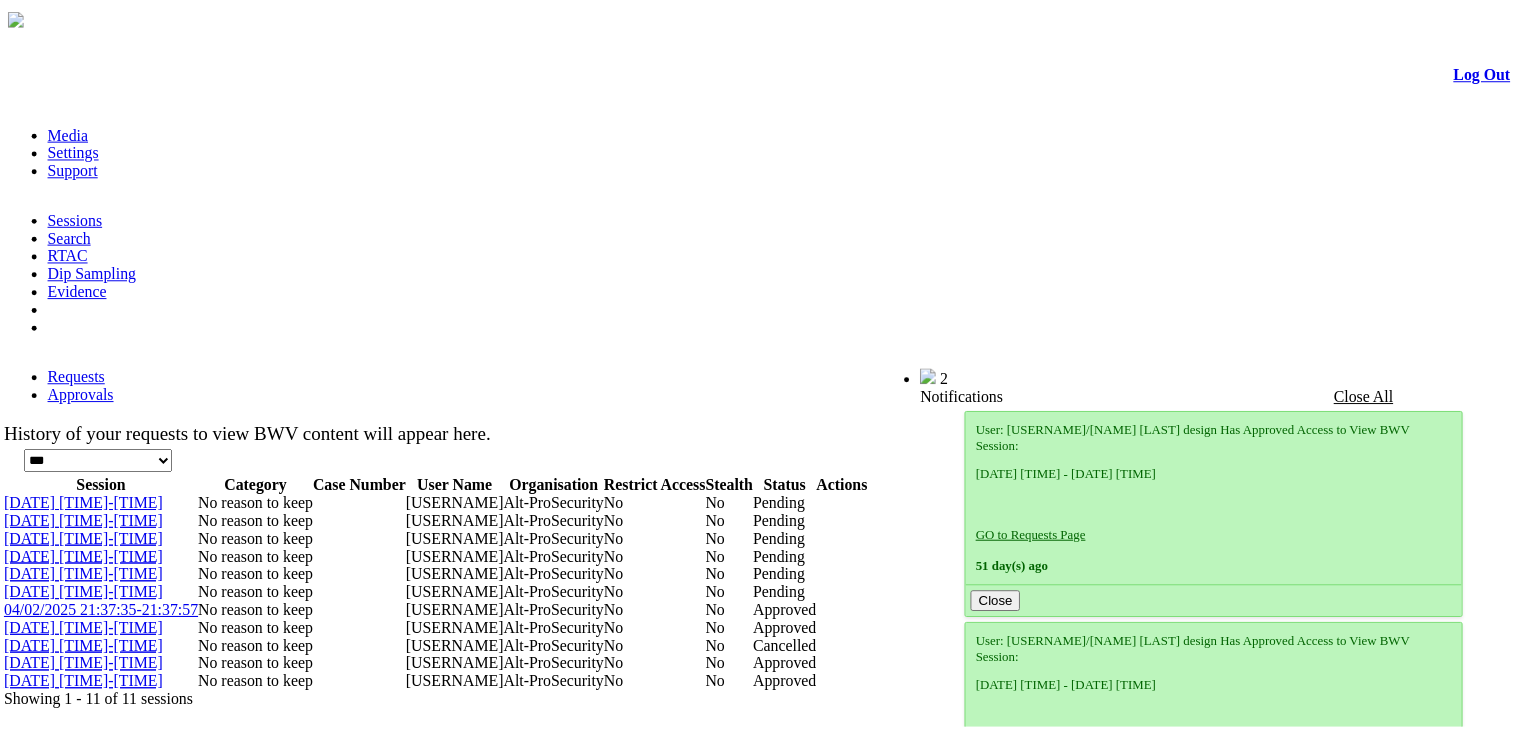 scroll, scrollTop: 0, scrollLeft: 0, axis: both 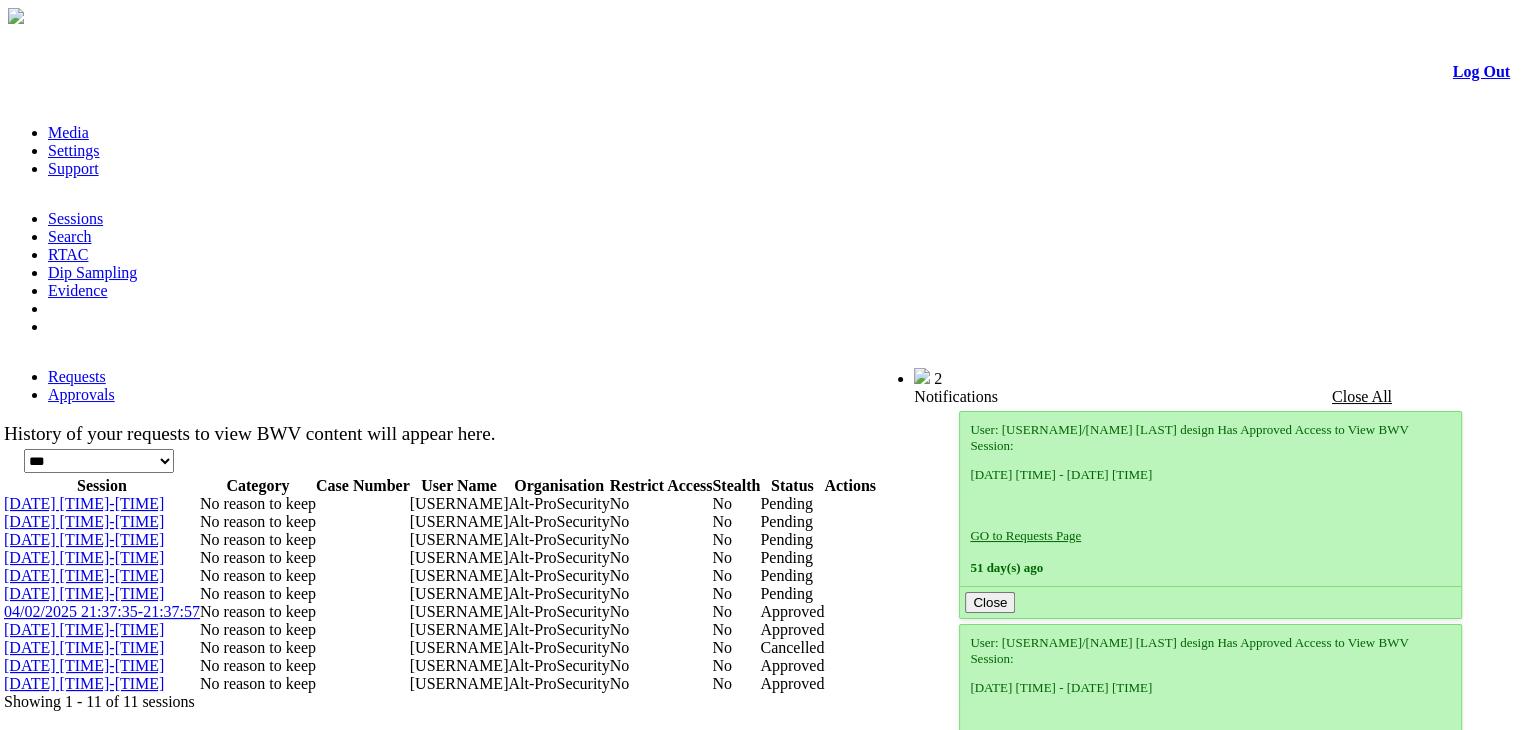 click on "05/02/2025 13:23:09-13:23:09" at bounding box center (84, 629) 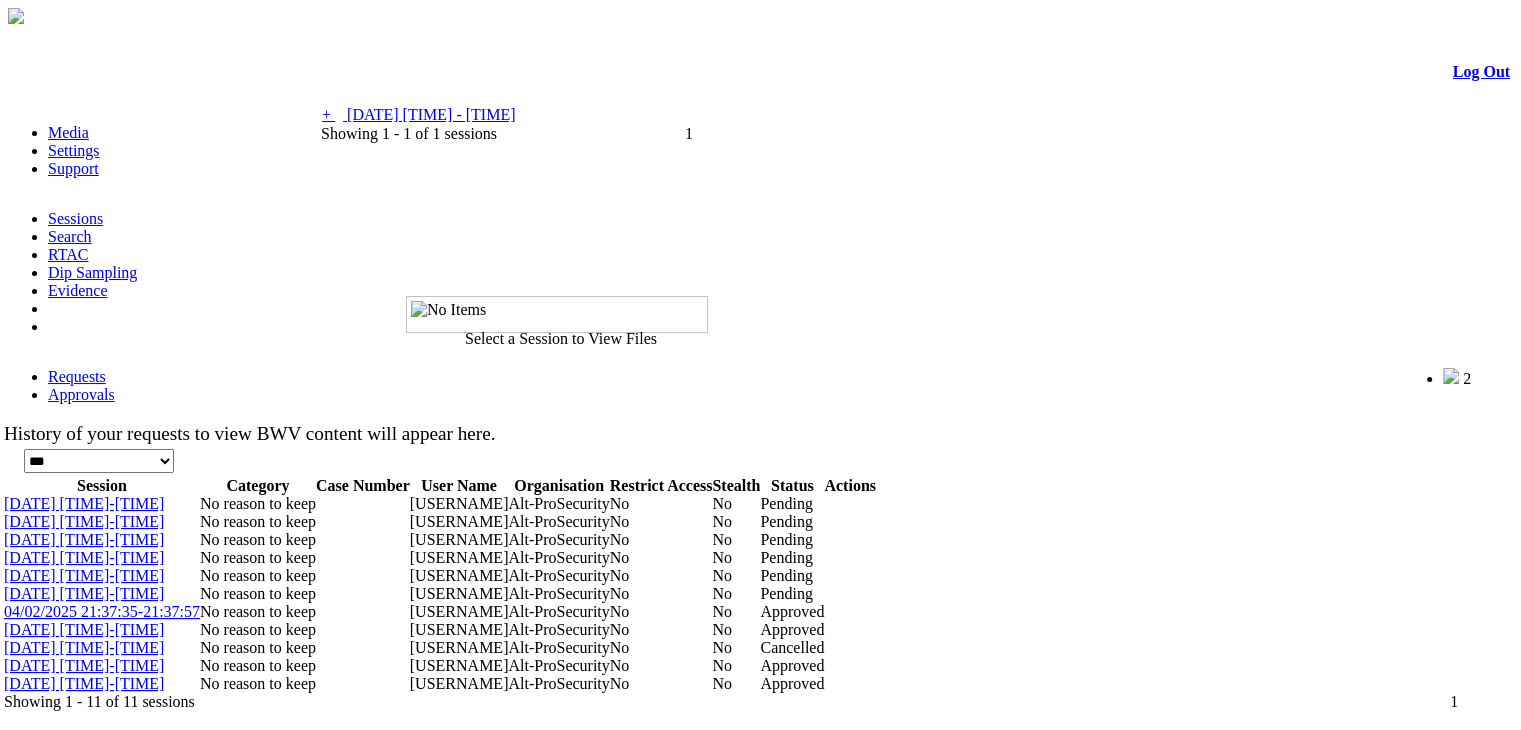 click on "05/02/2025 13:23:09 -
13:23:09" at bounding box center [431, 114] 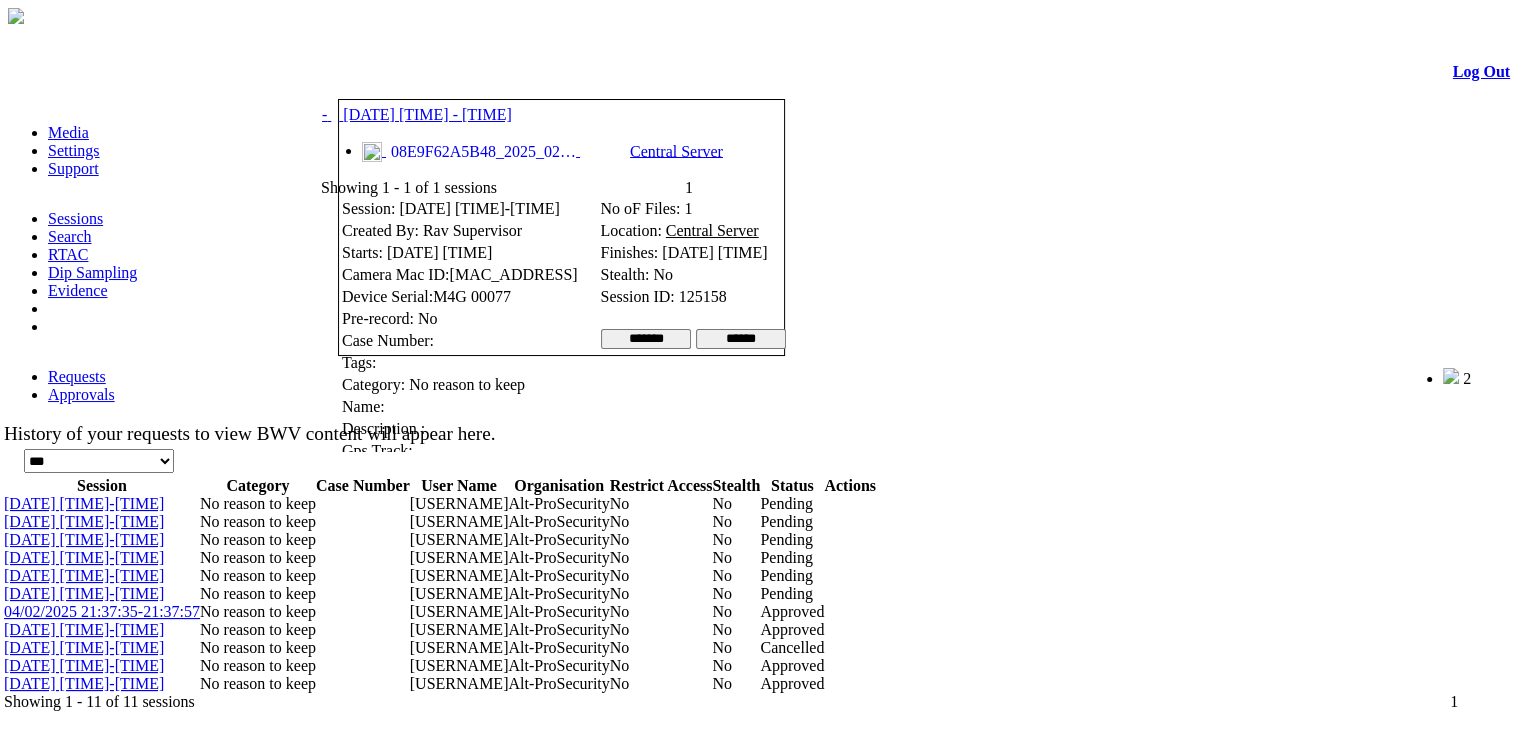 click at bounding box center [399, 74] 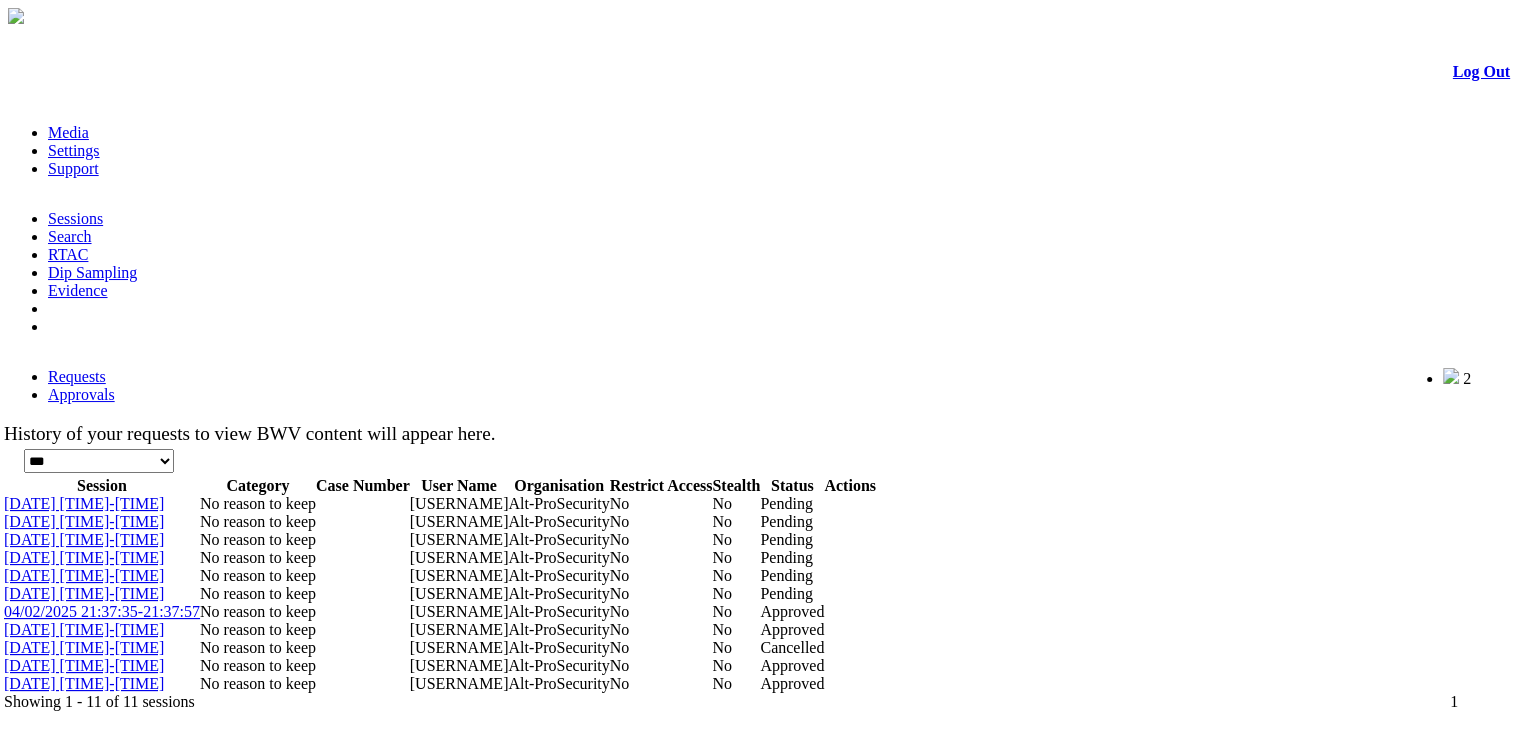 click on "05/02/2025 14:49:19-14:49:25" at bounding box center (84, 557) 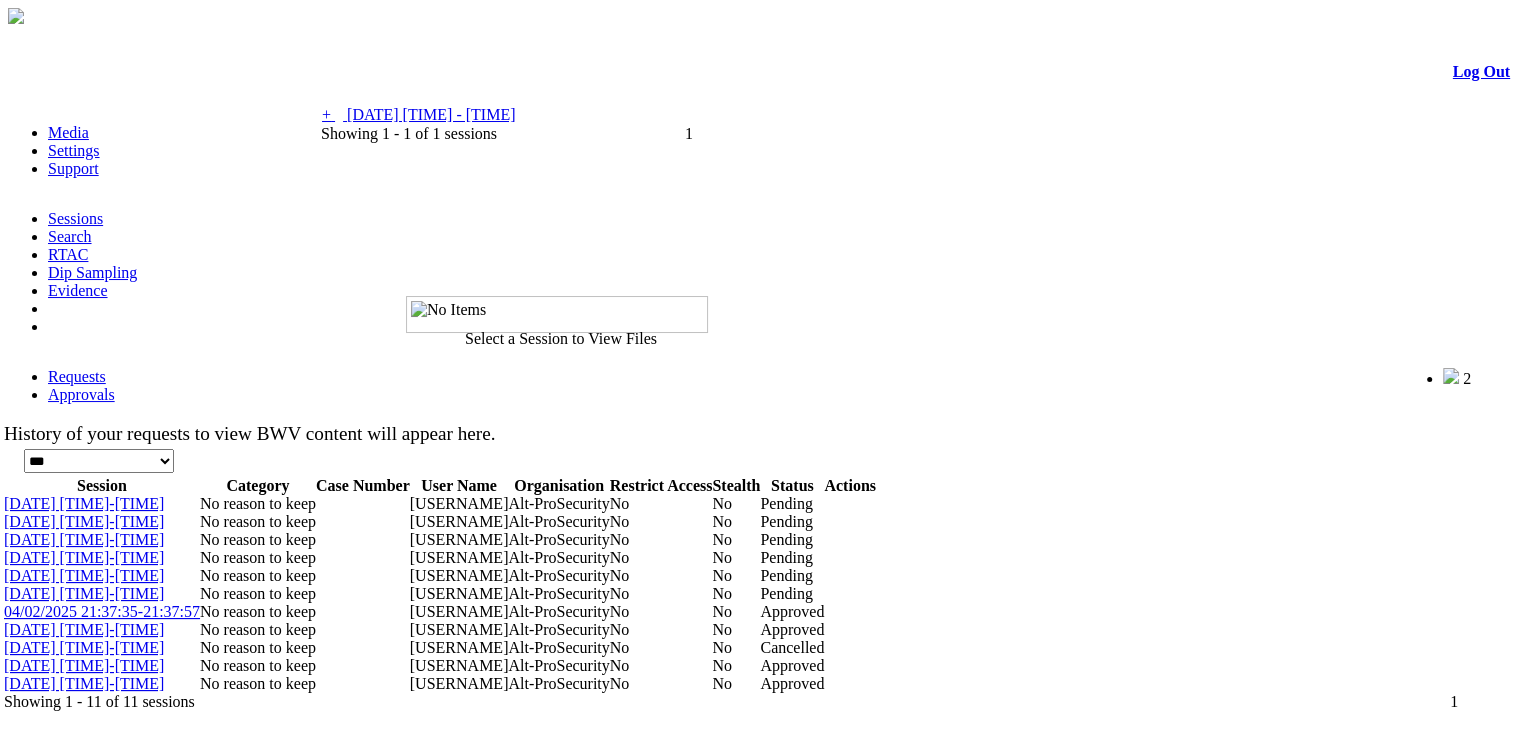 click on "05/02/2025 14:49:19 -
14:49:25" at bounding box center [431, 114] 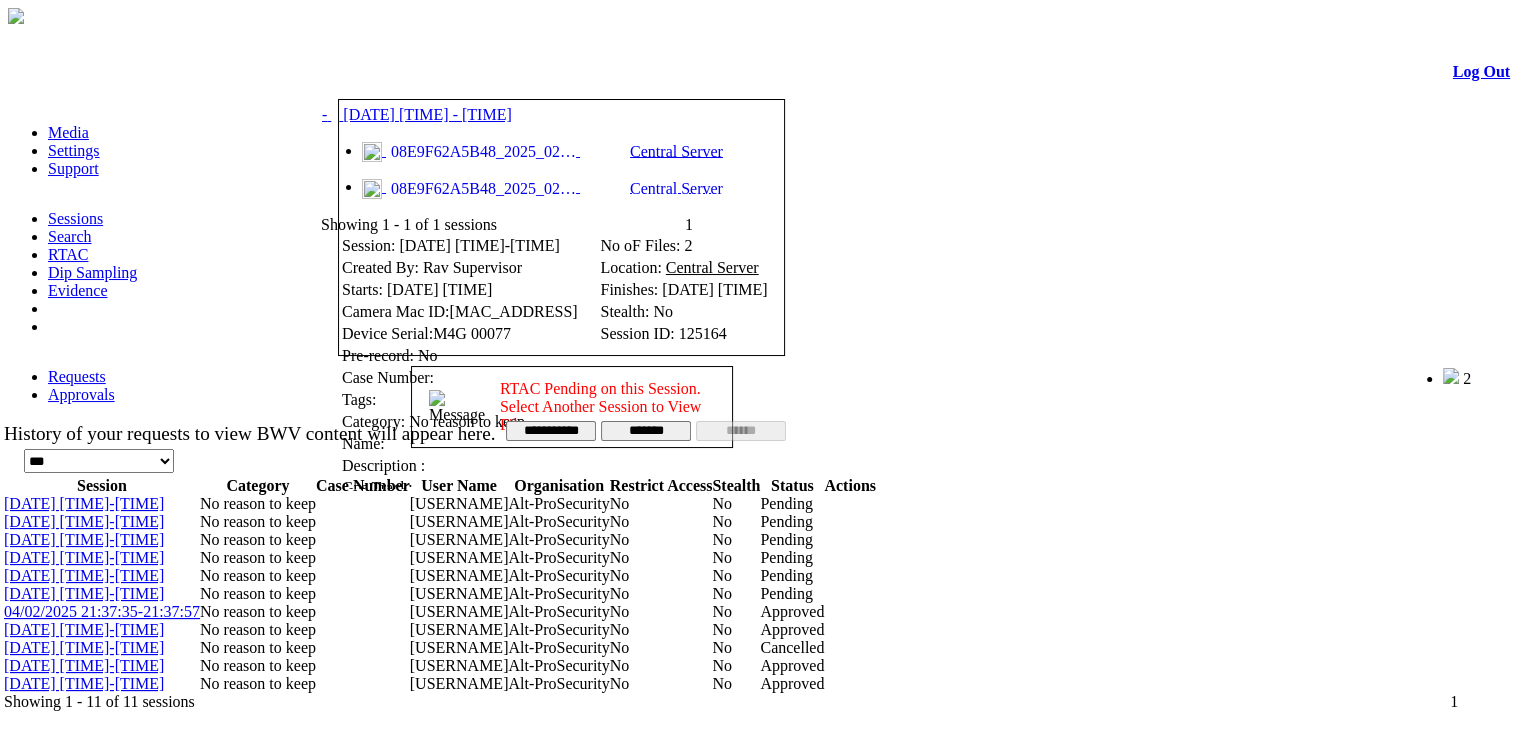 click at bounding box center (399, 74) 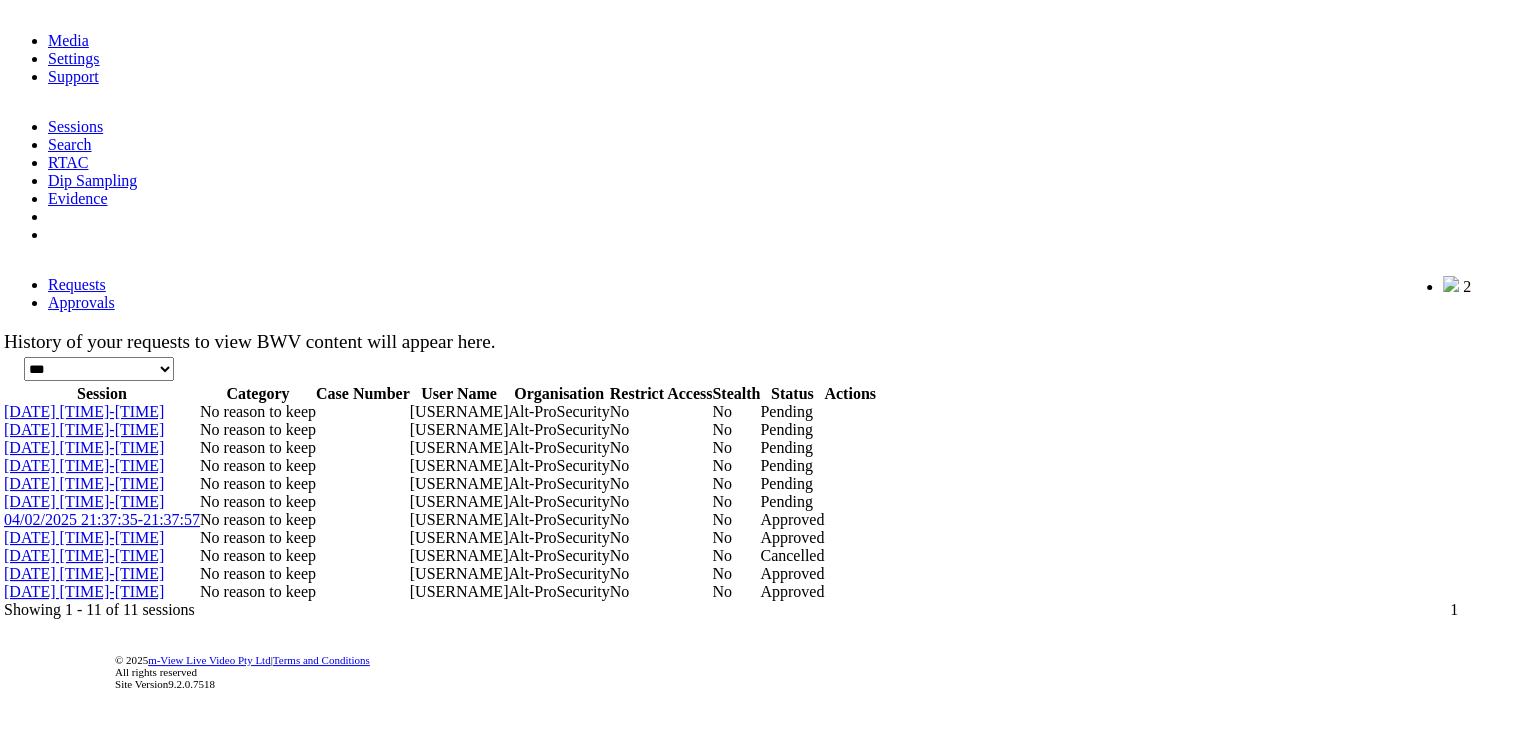 scroll, scrollTop: 217, scrollLeft: 0, axis: vertical 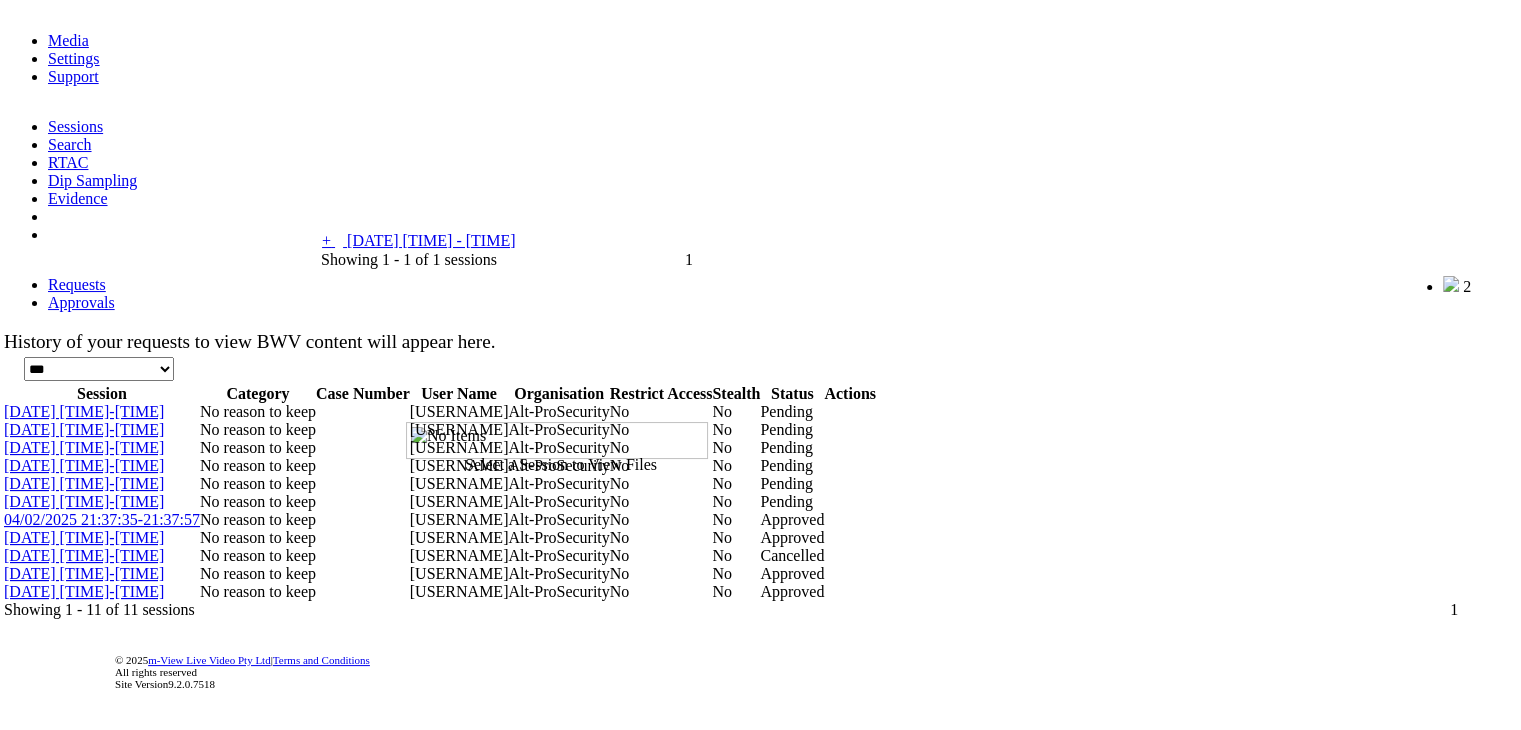 click on "05/02/2025 14:49:29 -
14:49:32" at bounding box center [431, 240] 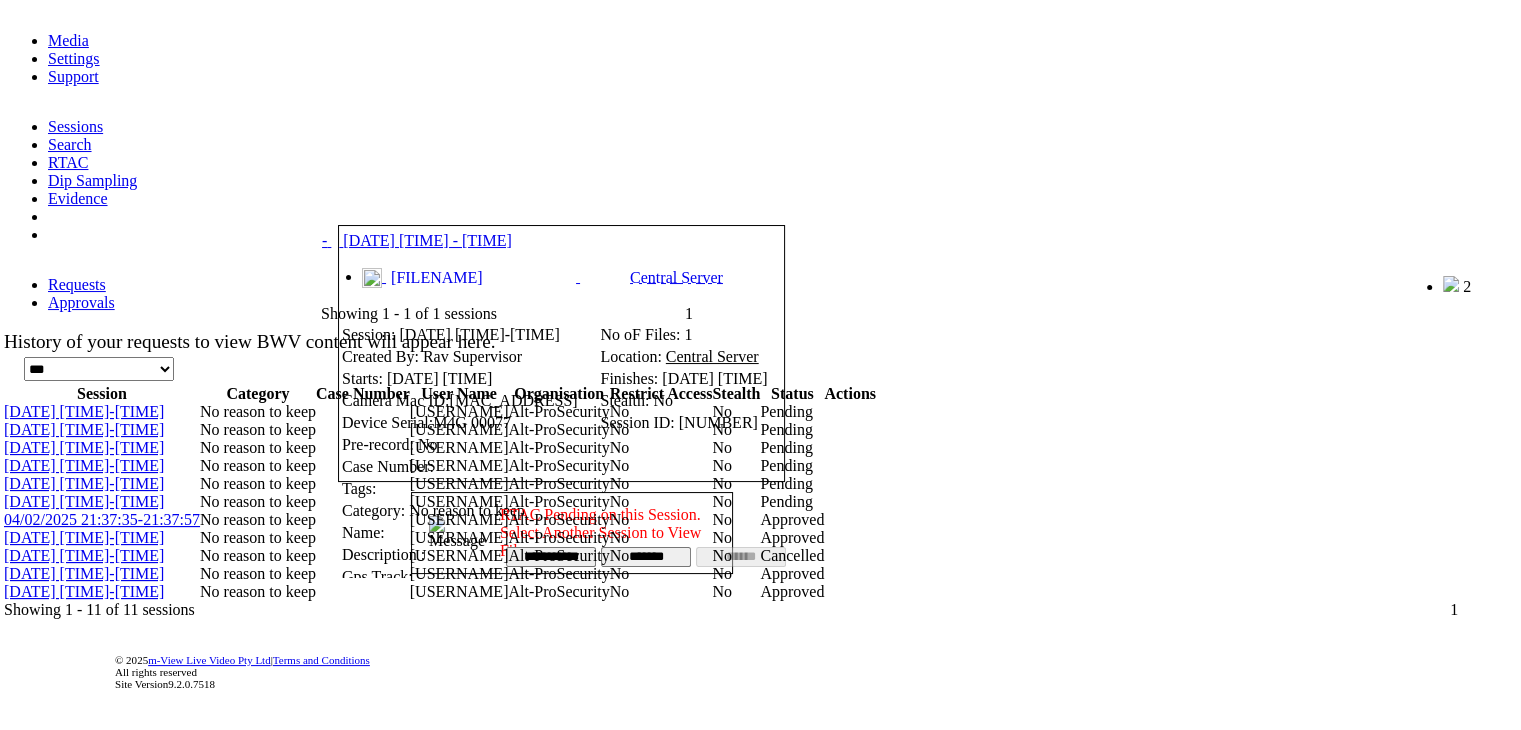 click on "**********" at bounding box center [551, 557] 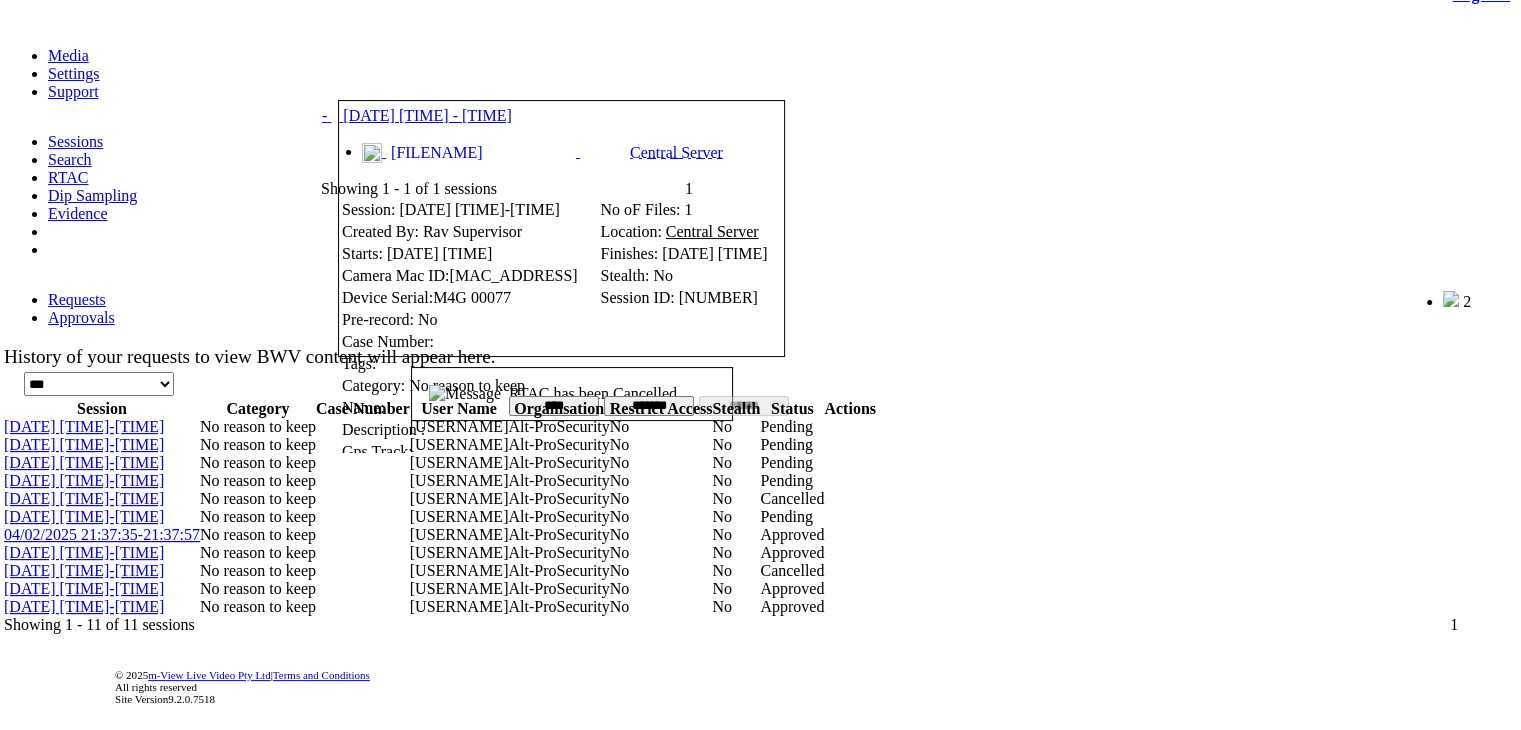 click at bounding box center [399, 75] 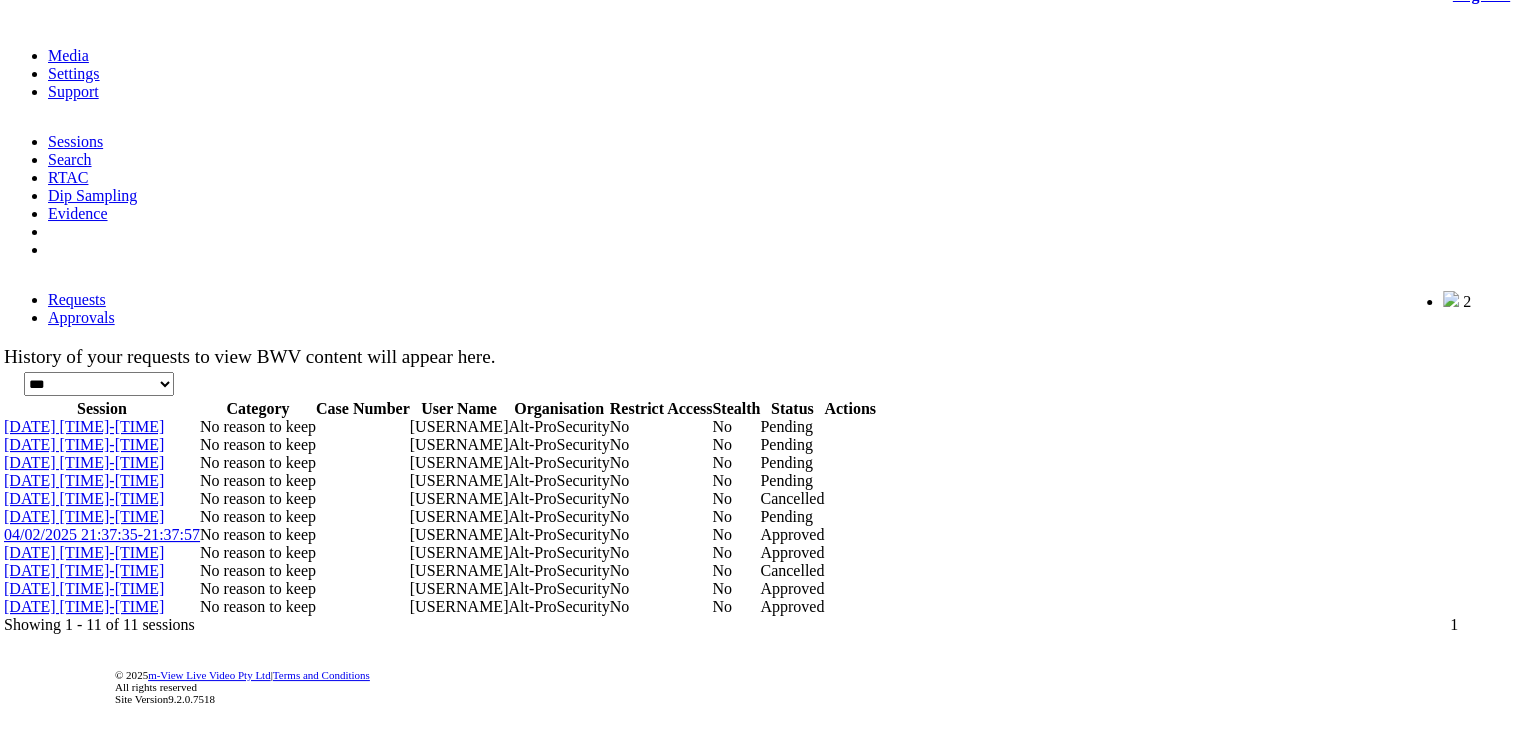 click on "05/02/2025 14:49:29-14:49:32" at bounding box center (84, 498) 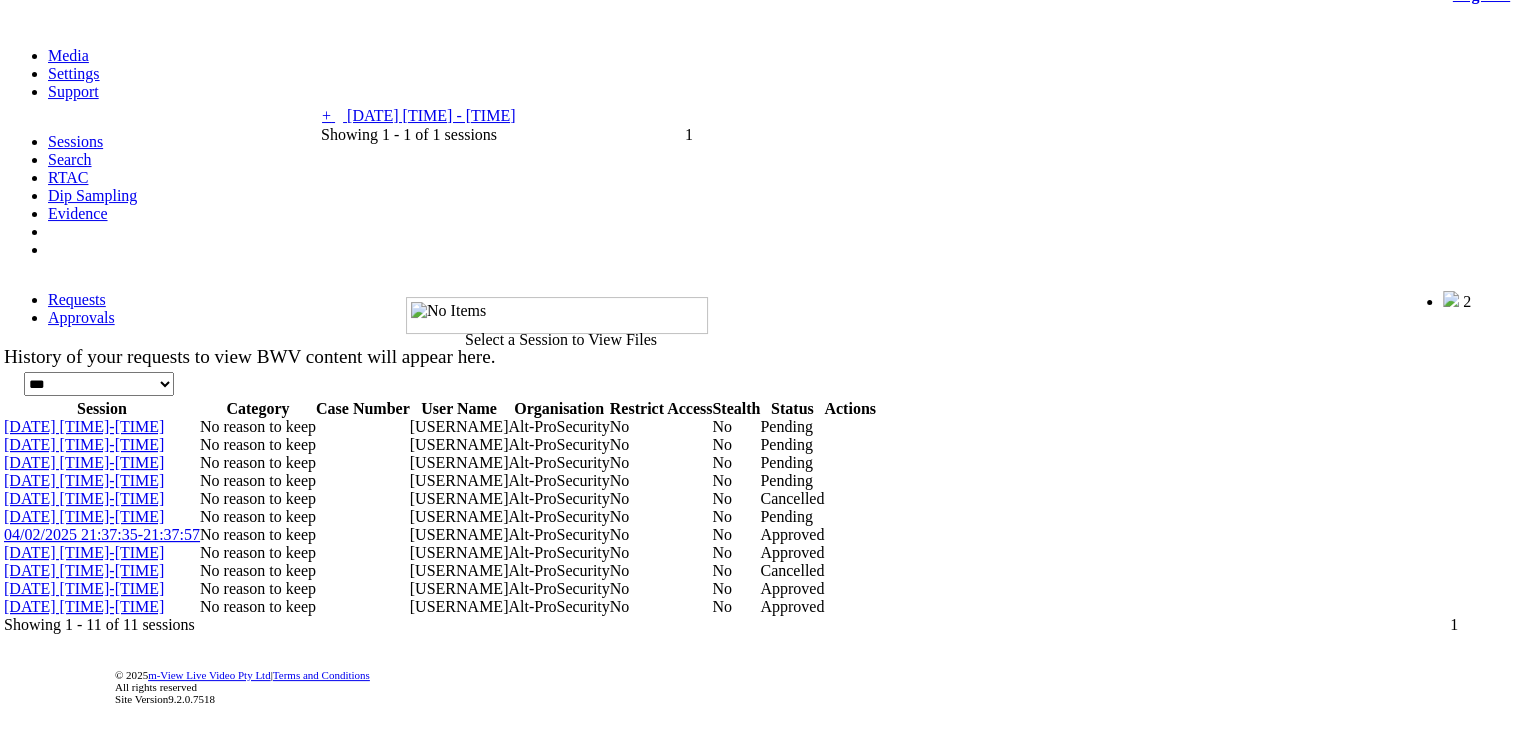 click on "05/02/2025 14:49:29 -
14:49:32" at bounding box center (431, 115) 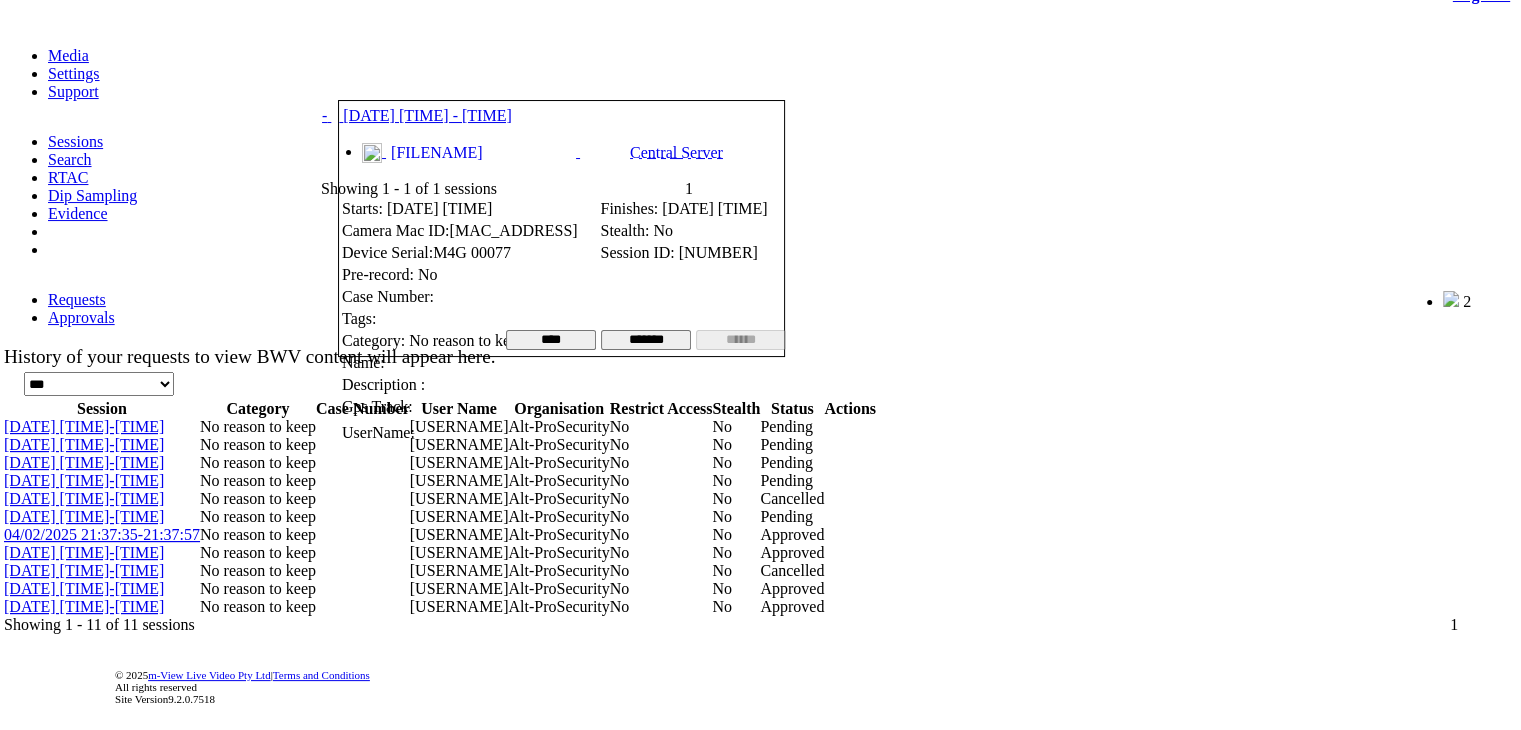 scroll, scrollTop: 112, scrollLeft: 0, axis: vertical 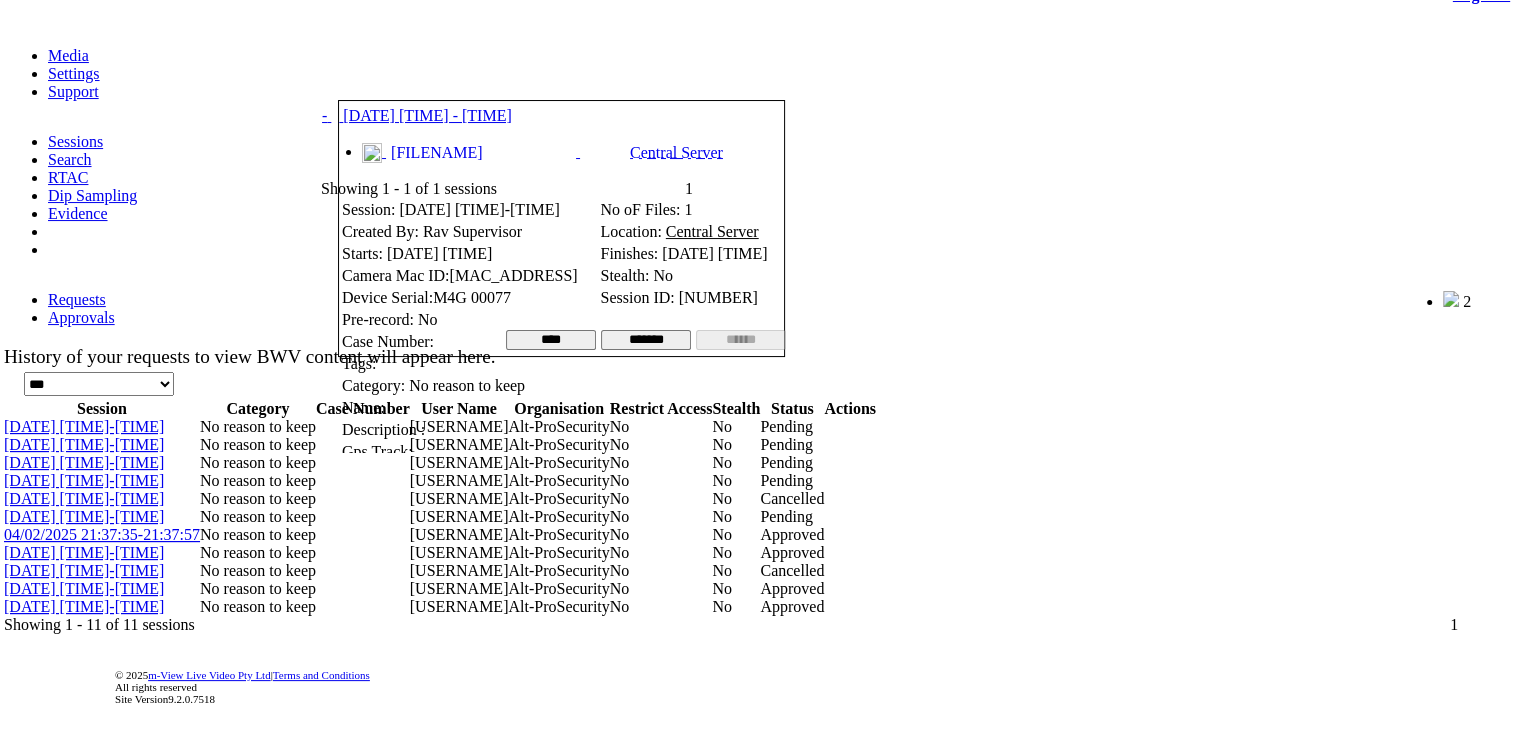 click at bounding box center (399, 75) 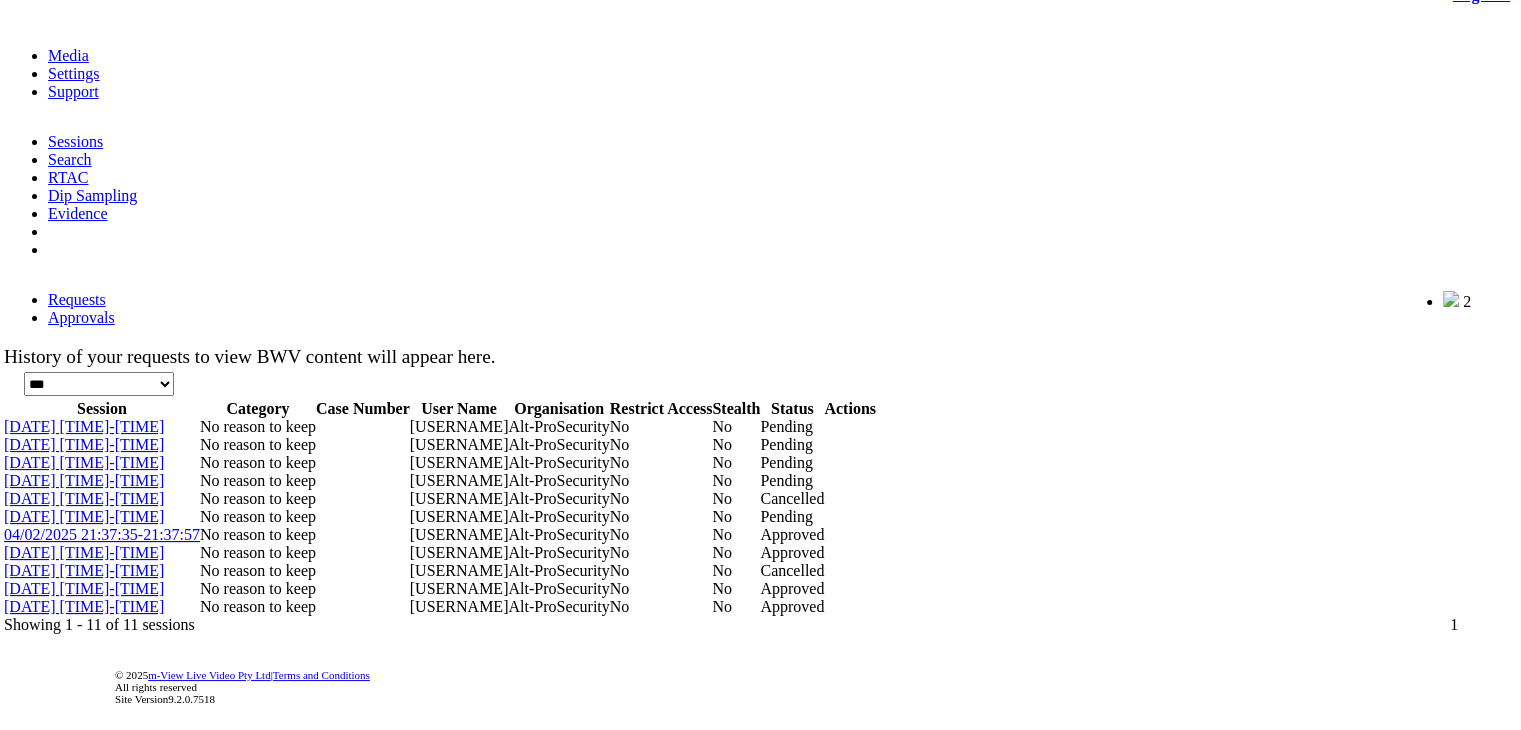 click on "04/02/2025 21:38:20-21:40:04" at bounding box center [84, 570] 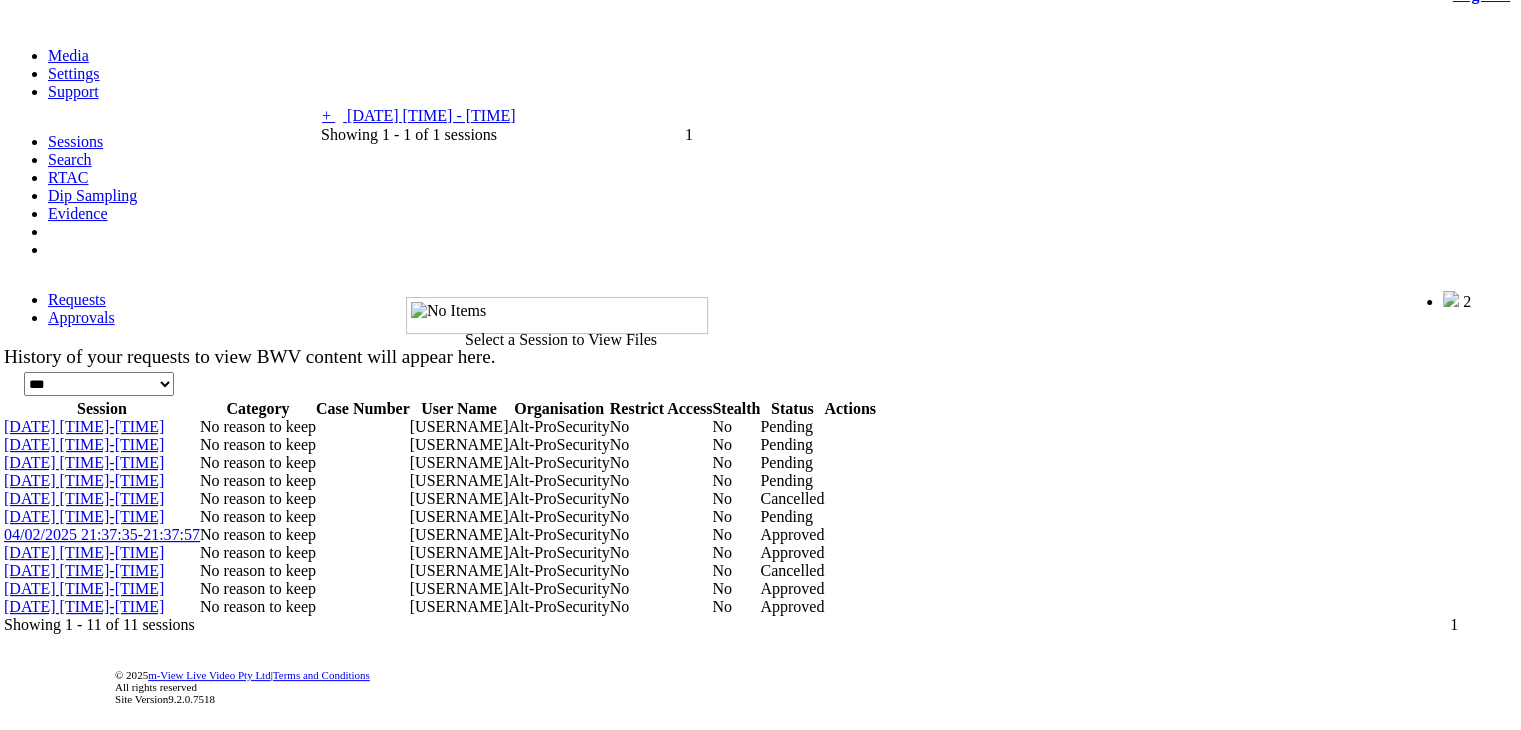 click on "+
-
04/02/2025 21:38:20 -
21:40:04" at bounding box center [418, 115] 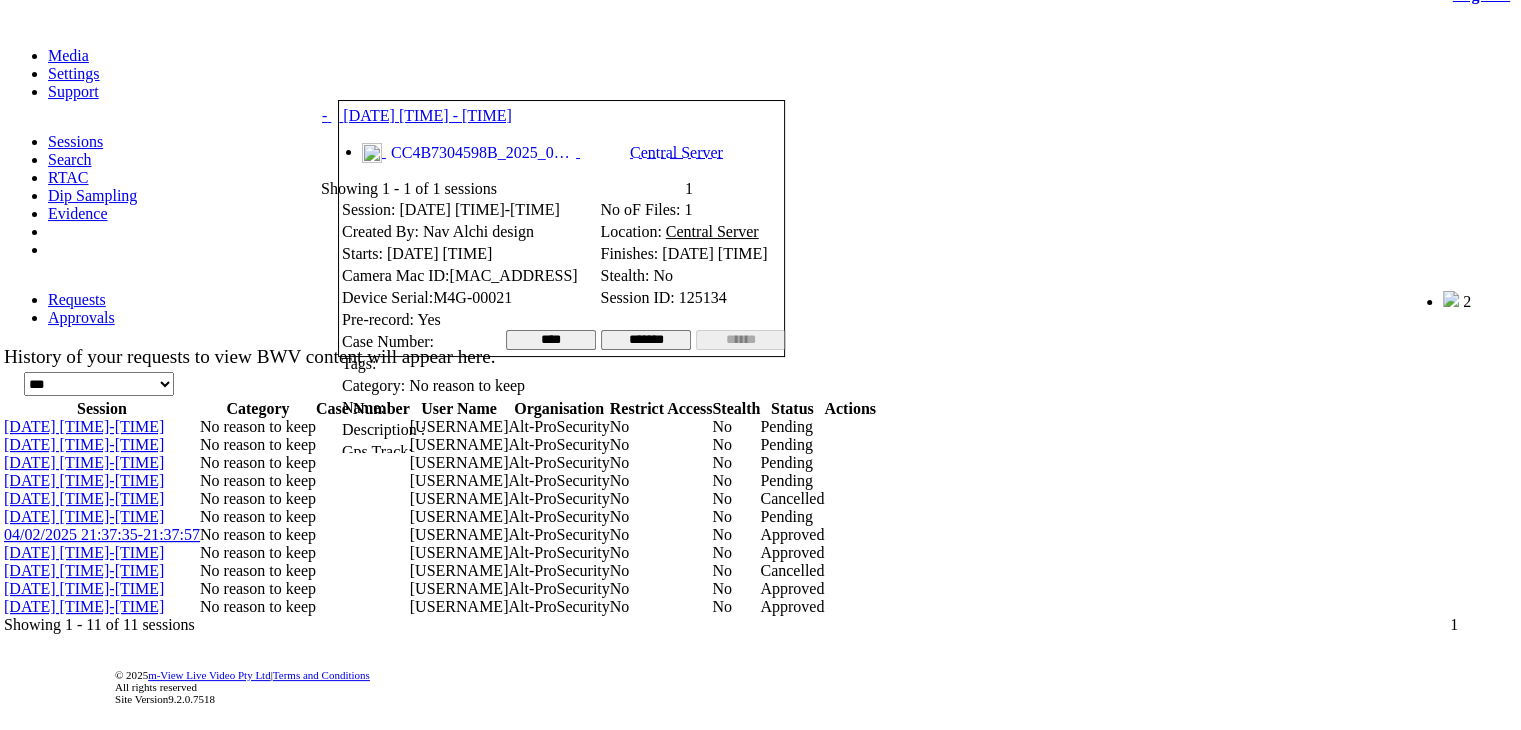 click on "+
-
04/02/2025 21:38:20 -
21:40:04" at bounding box center (417, 115) 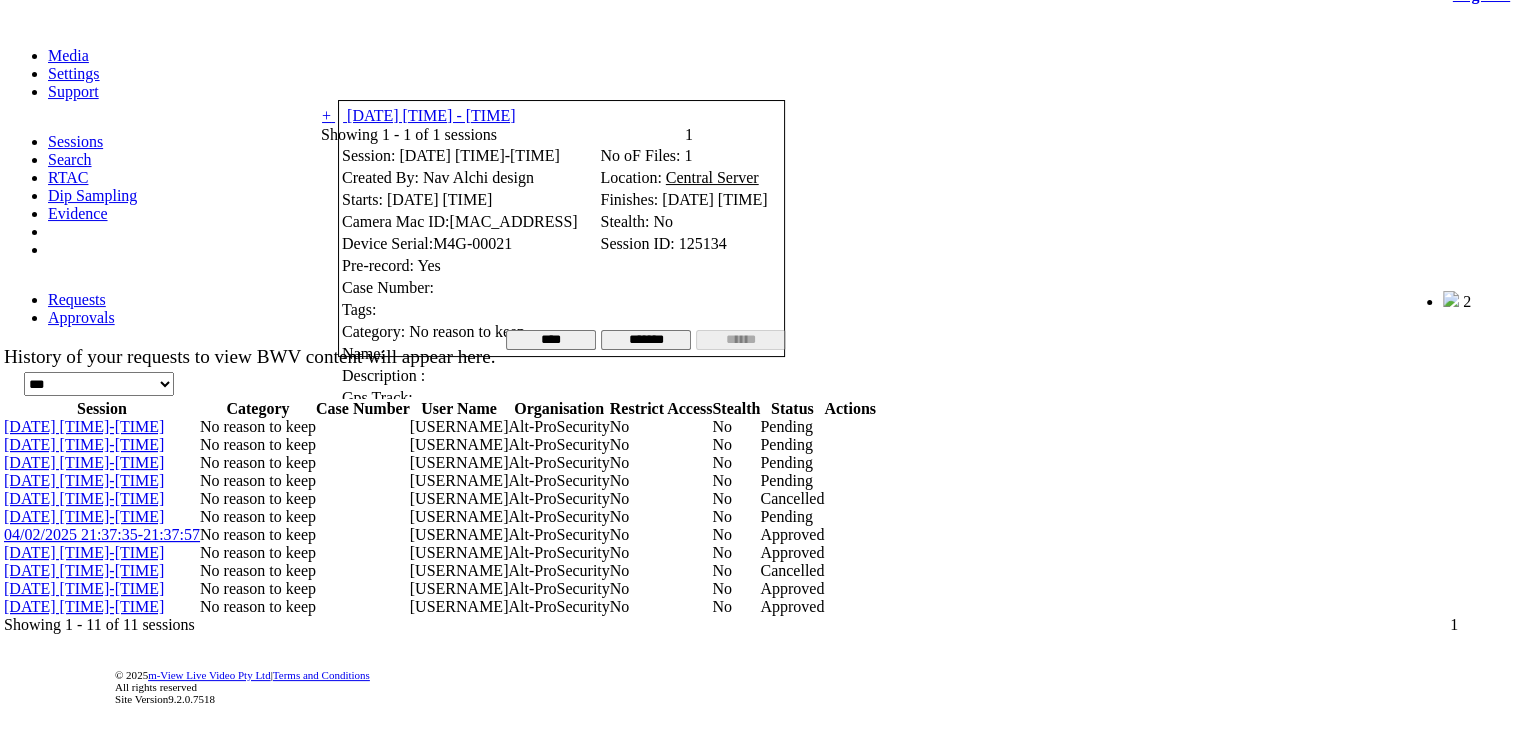 click on "04/02/2025 21:38:20 -
21:40:04" at bounding box center [431, 115] 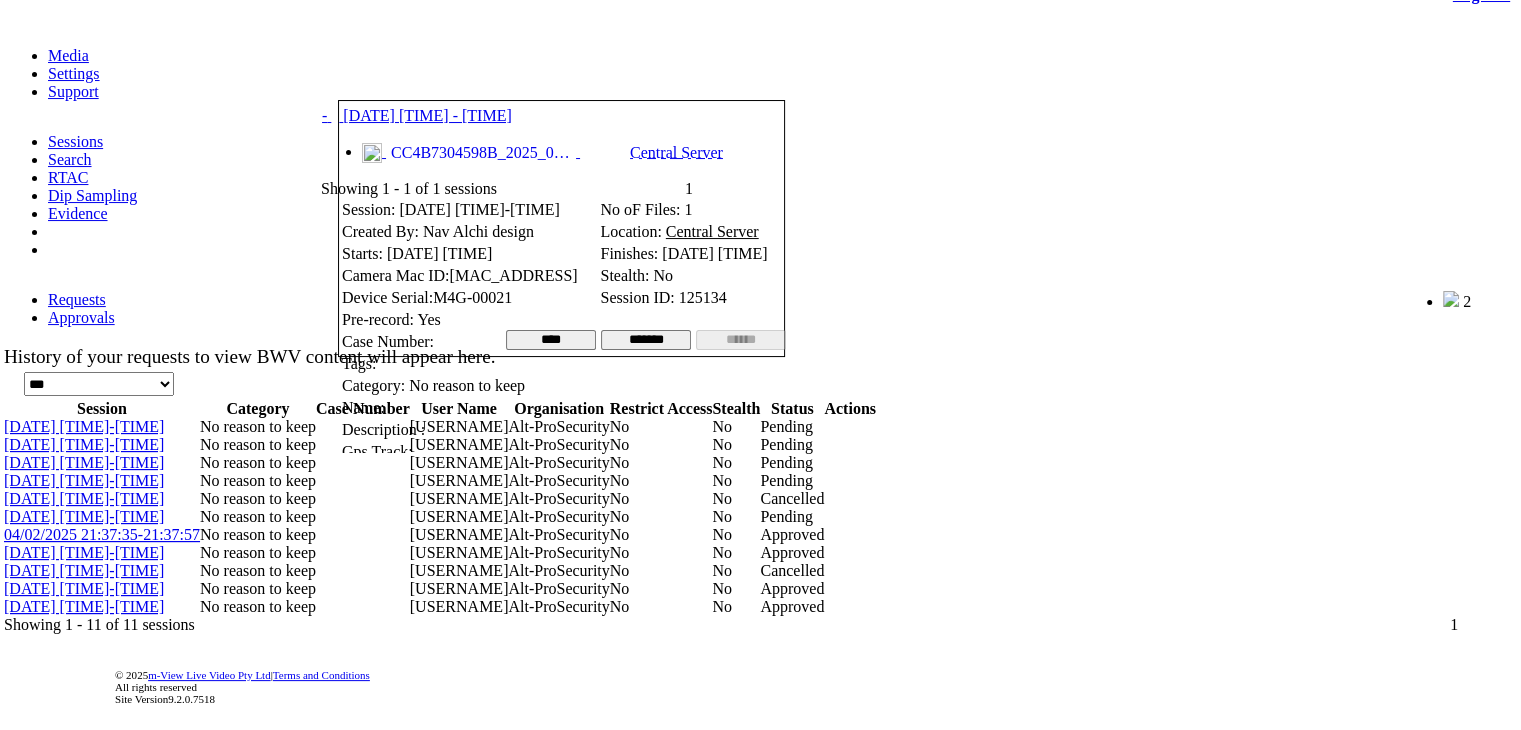 click at bounding box center (399, 75) 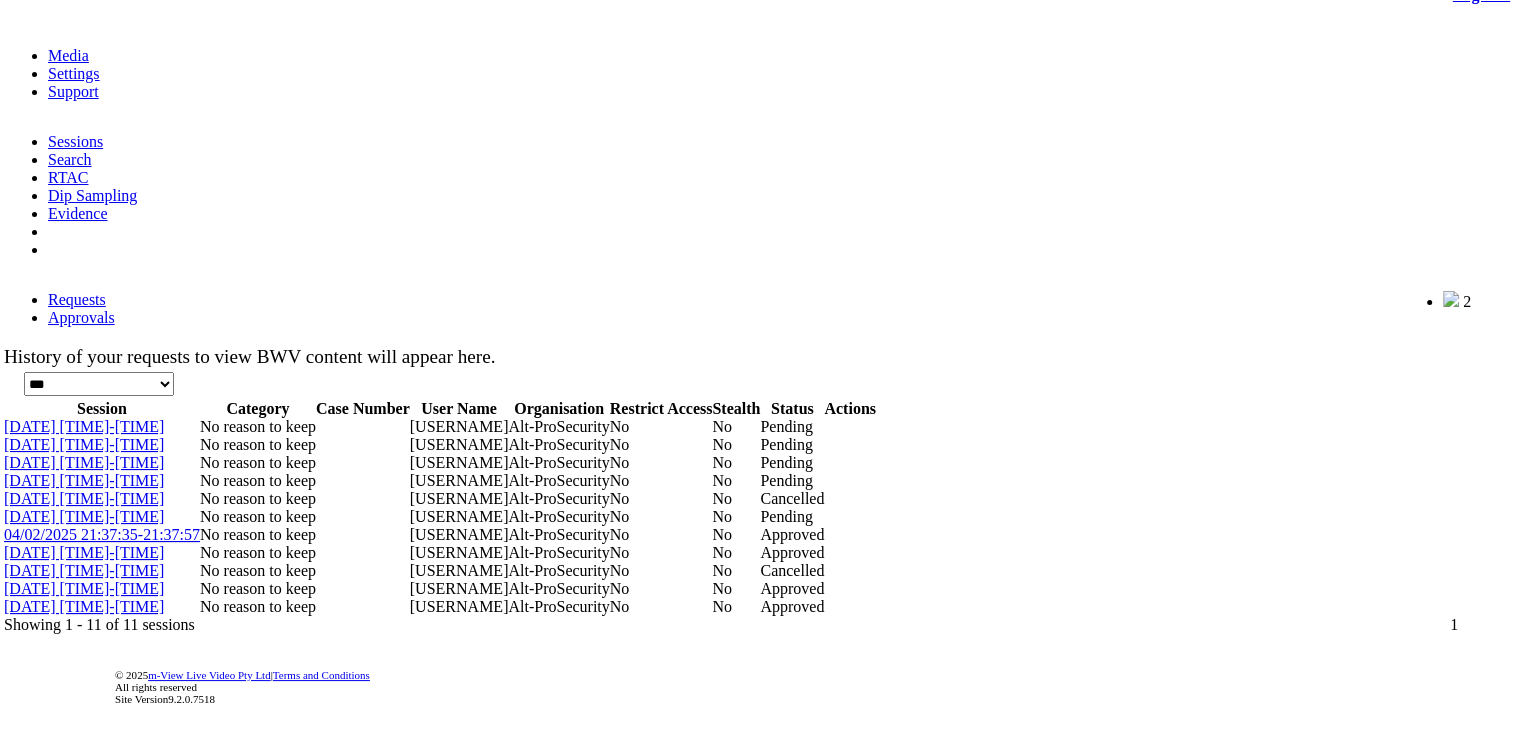 click on "05/02/2025 14:51:32-14:51:41" at bounding box center (84, 516) 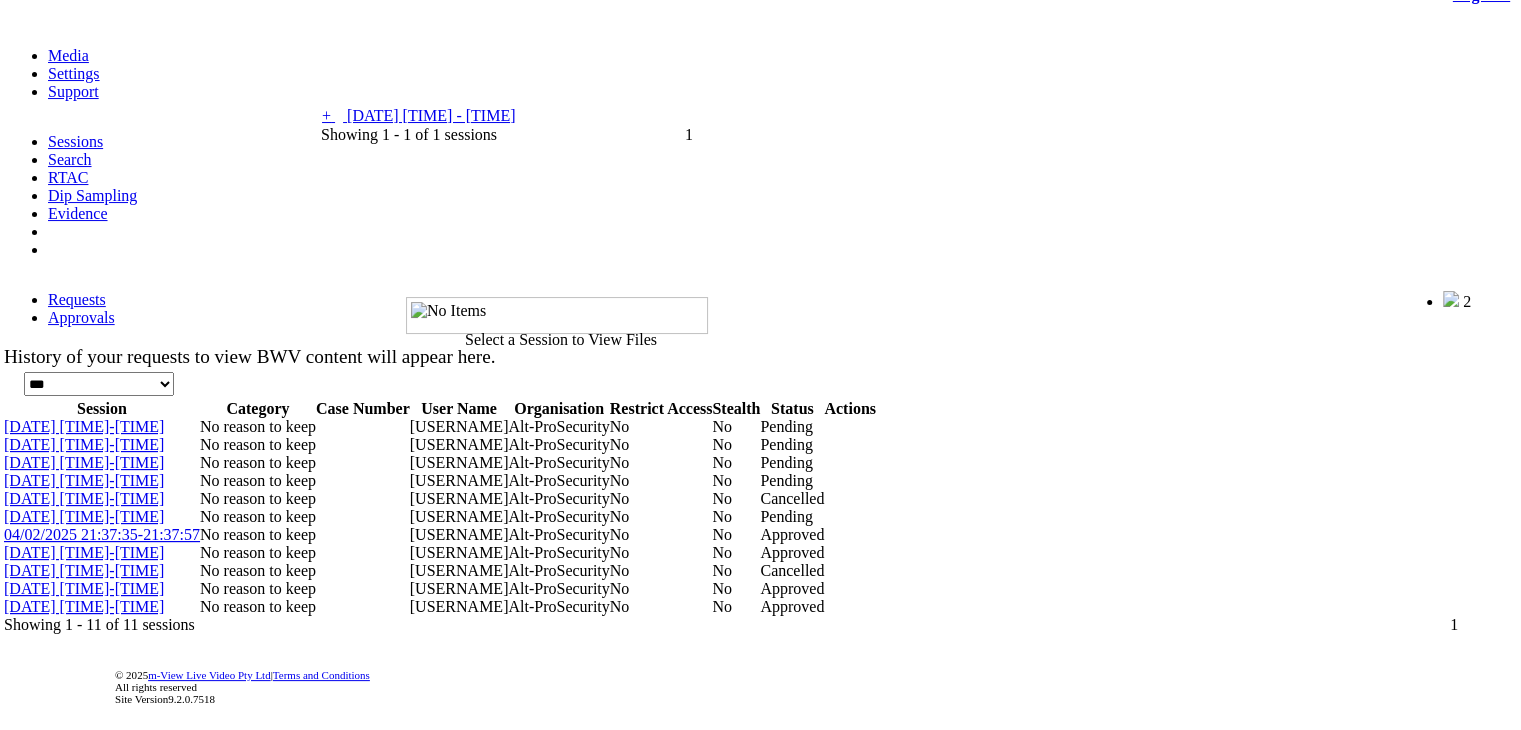 click on "05/02/2025 14:51:32 -
14:51:41" at bounding box center [431, 115] 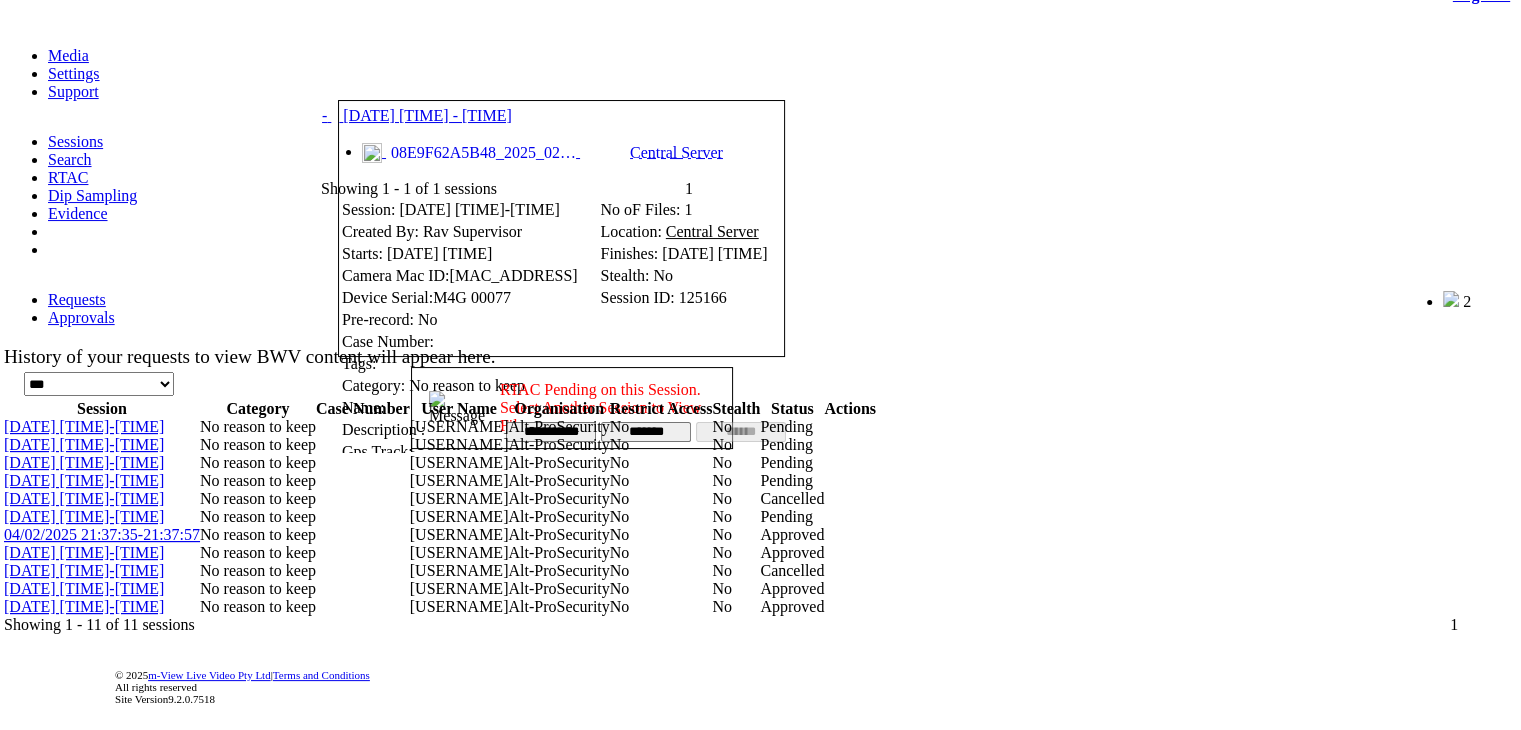 click at bounding box center (399, 75) 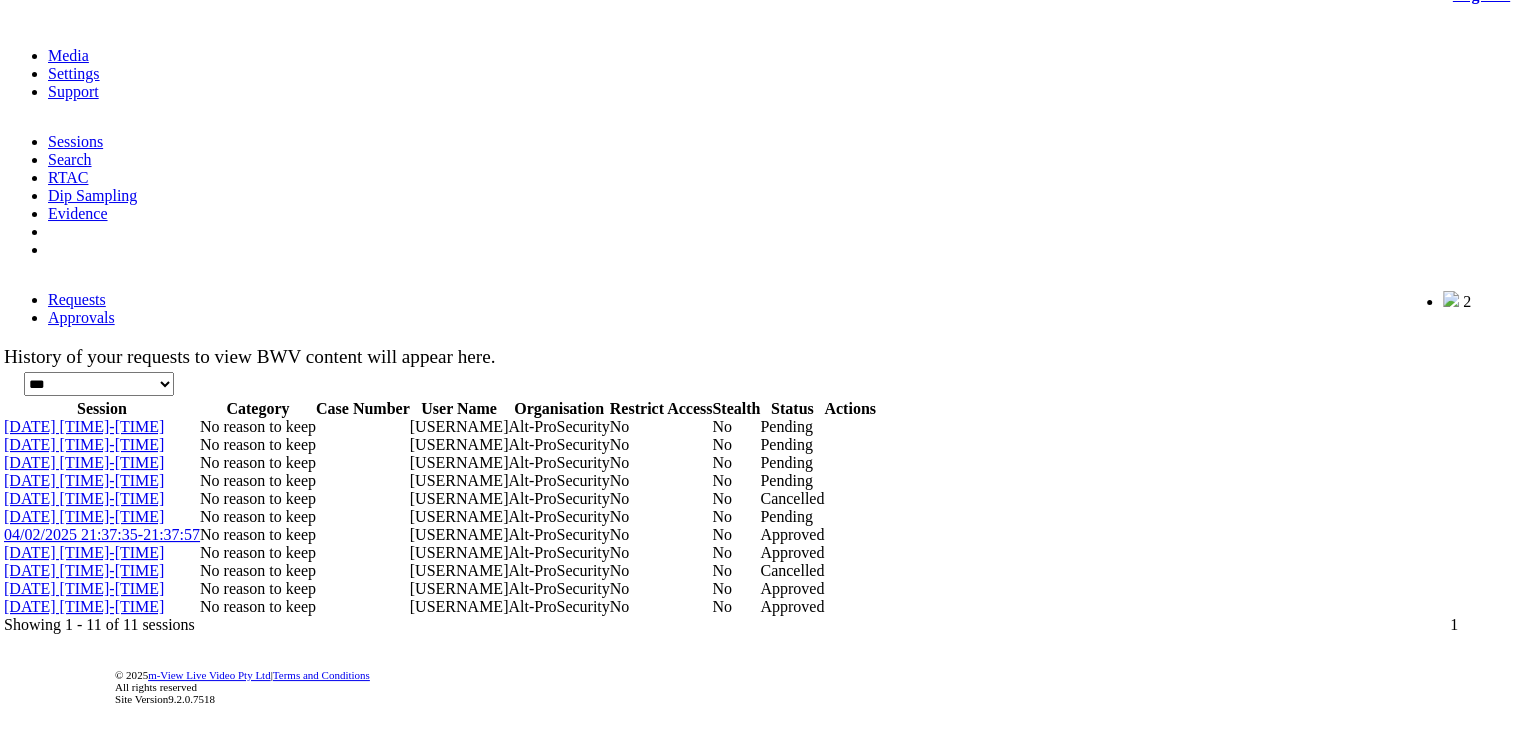 click on "05/02/2025 13:23:09-13:23:09" at bounding box center (84, 552) 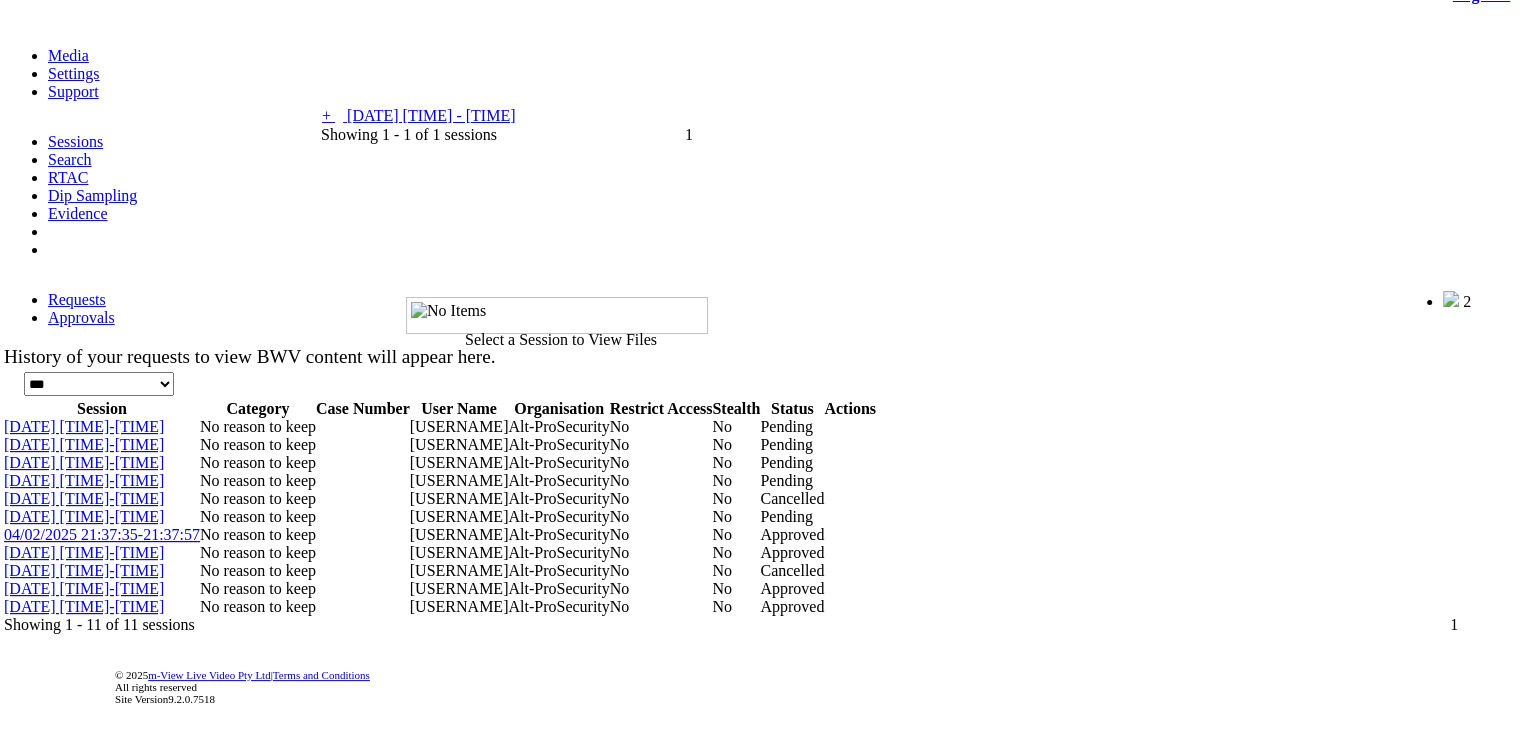 click on "05/02/2025 13:23:09 -
13:23:09" at bounding box center [431, 115] 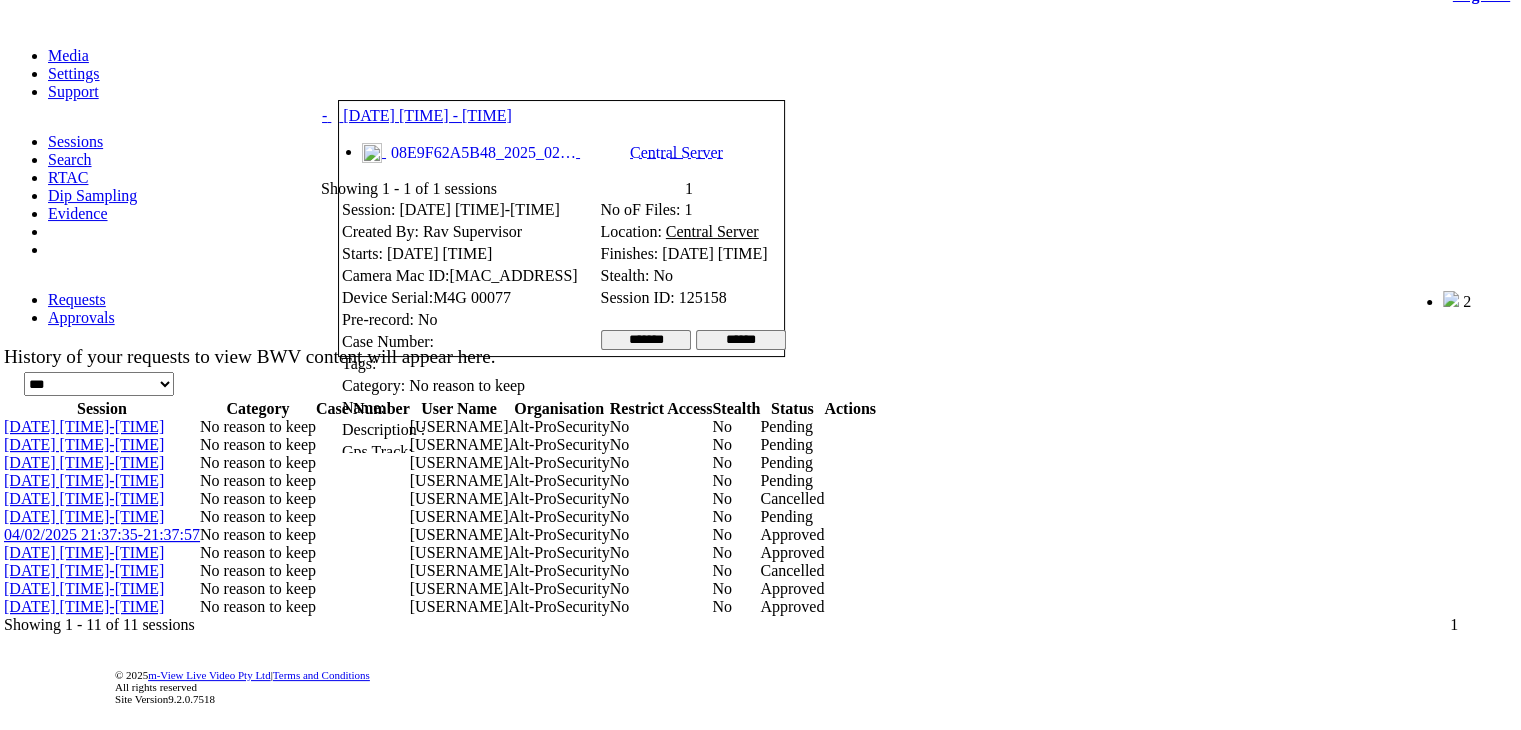 click at bounding box center (399, 75) 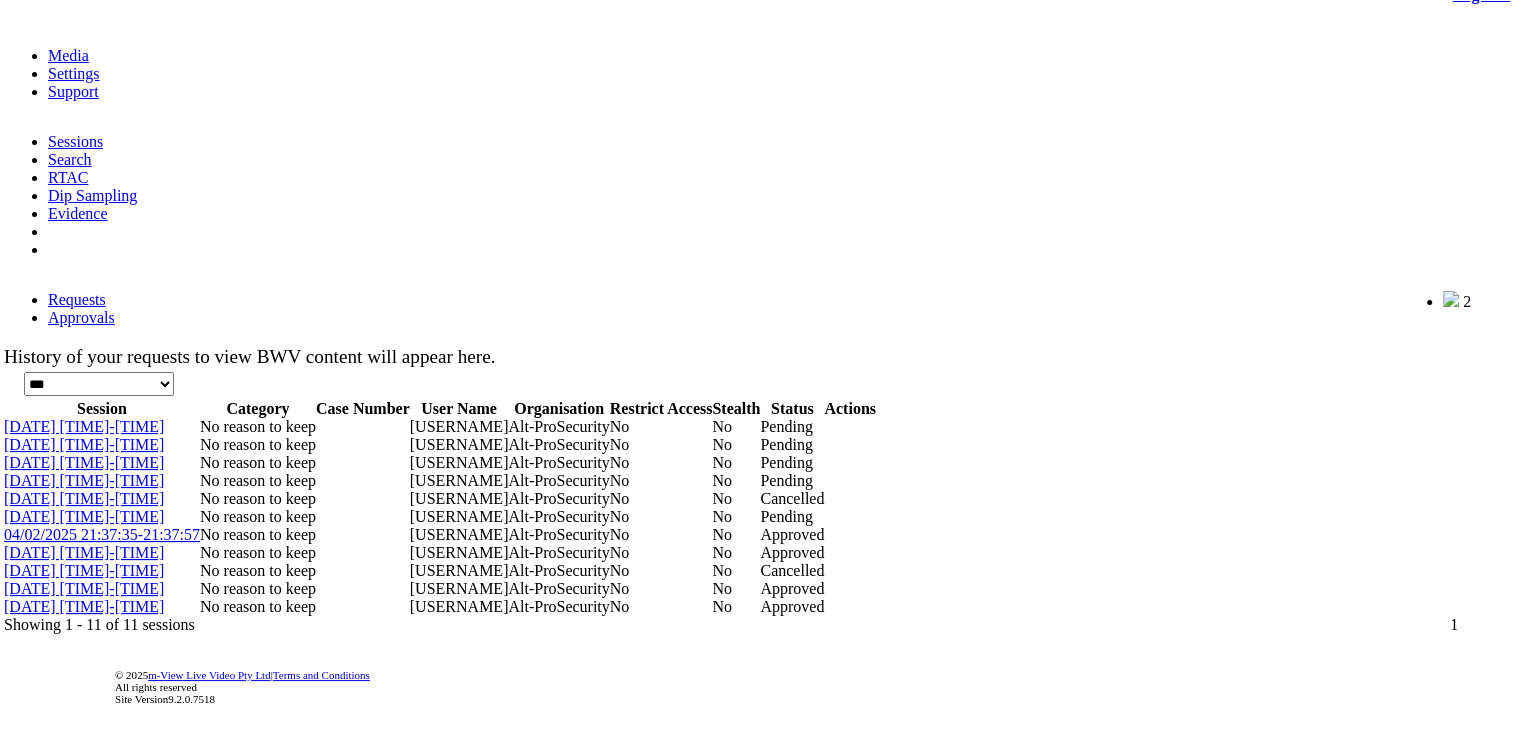click on "04/02/2025 21:38:20-21:40:04" at bounding box center [84, 570] 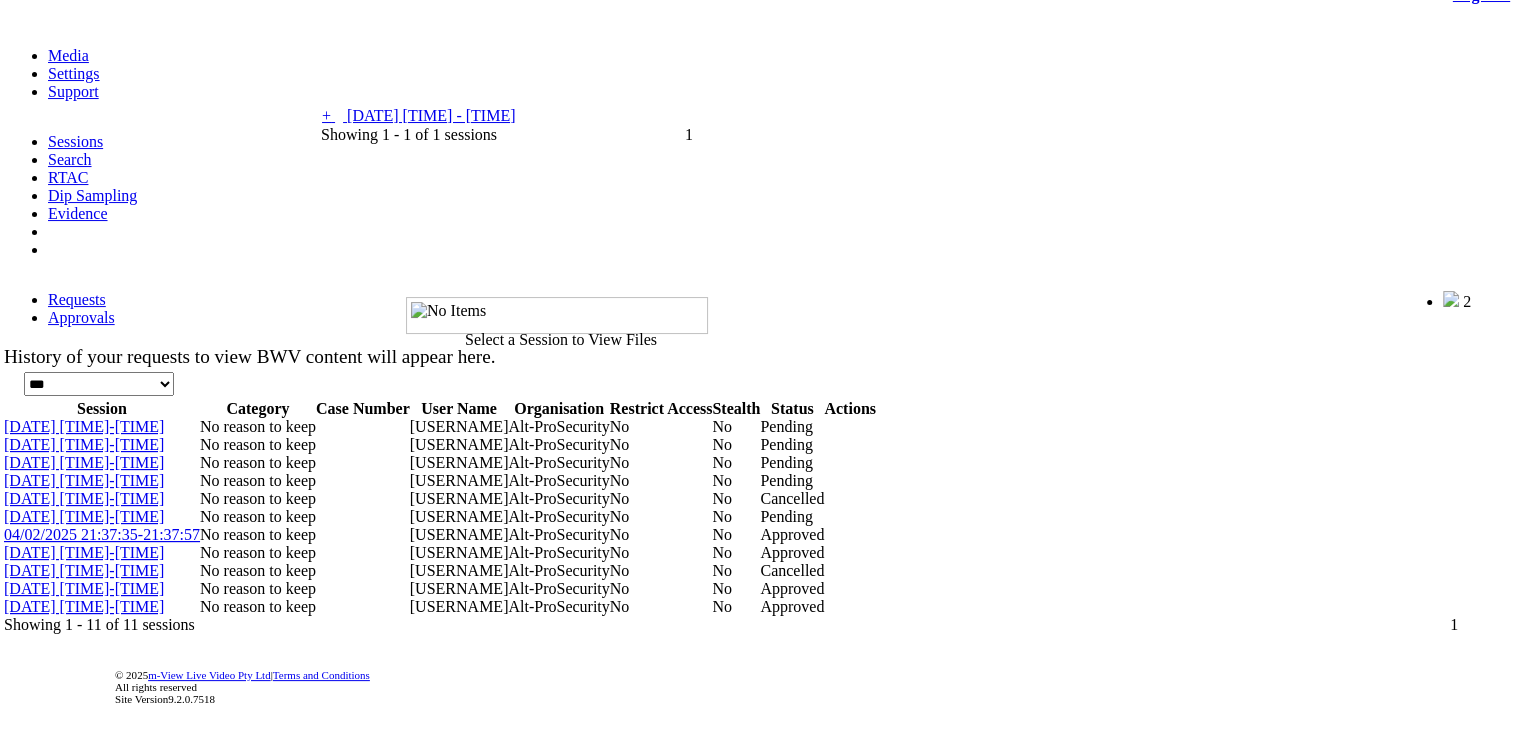 click on "04/02/2025 21:38:20 -
21:40:04" at bounding box center [431, 115] 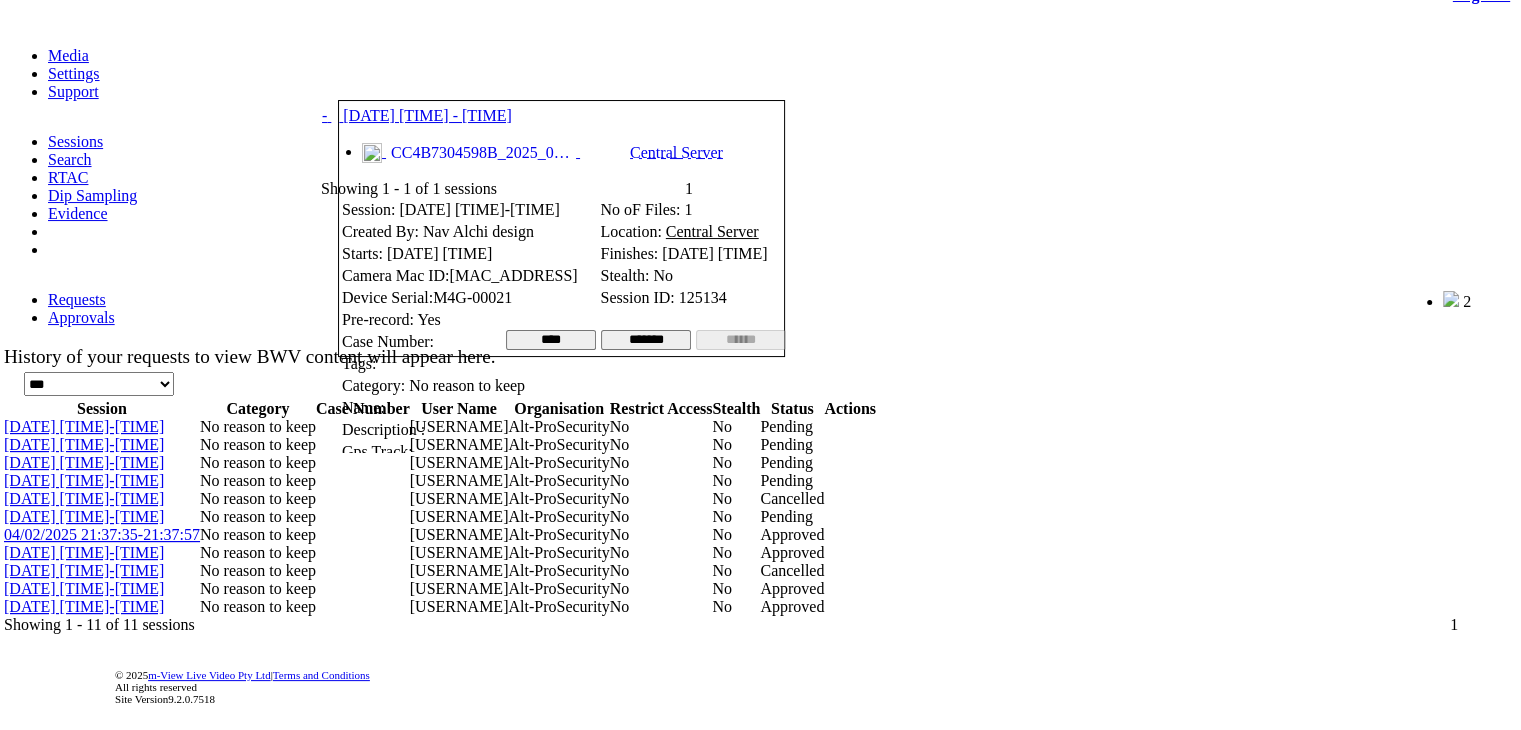 click at bounding box center (399, 75) 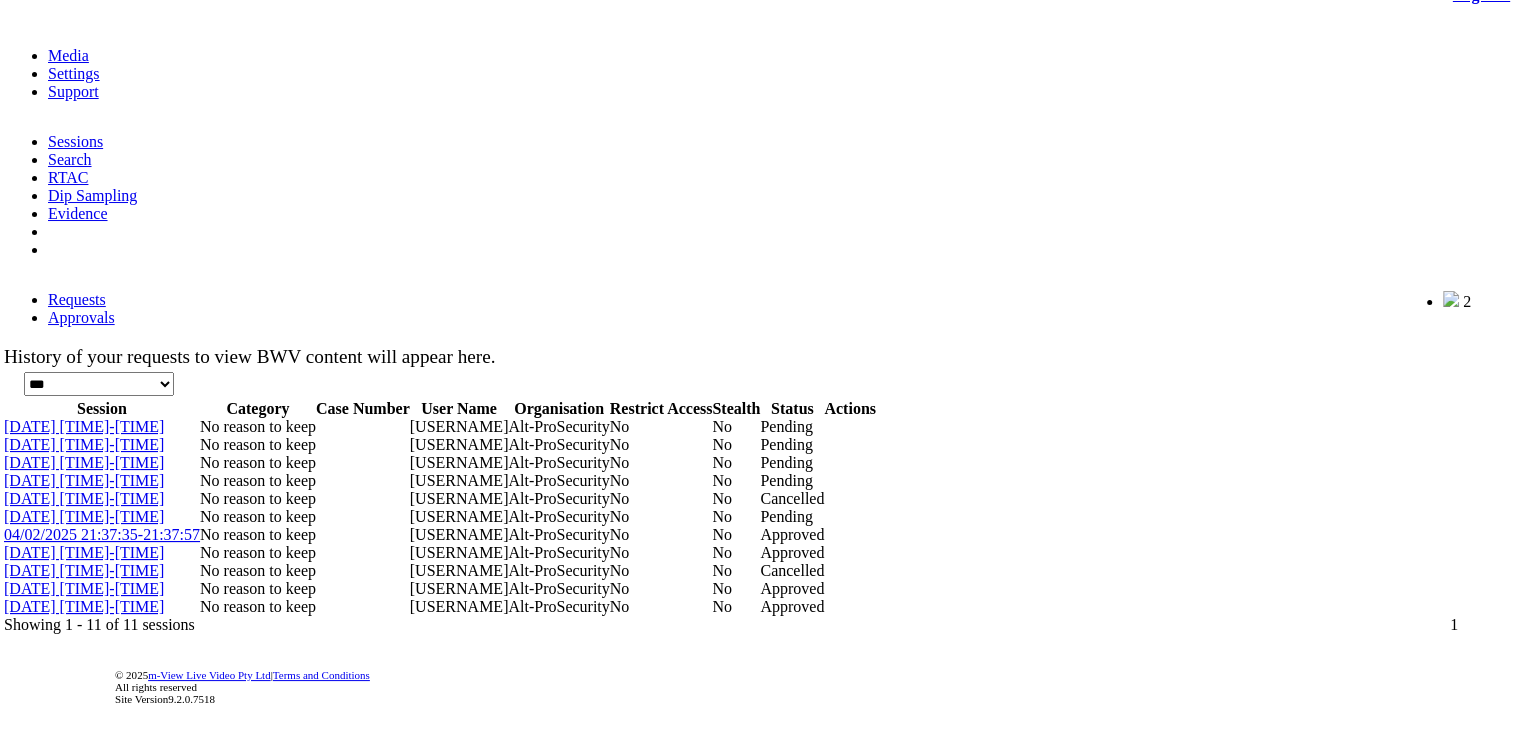 scroll, scrollTop: 0, scrollLeft: 0, axis: both 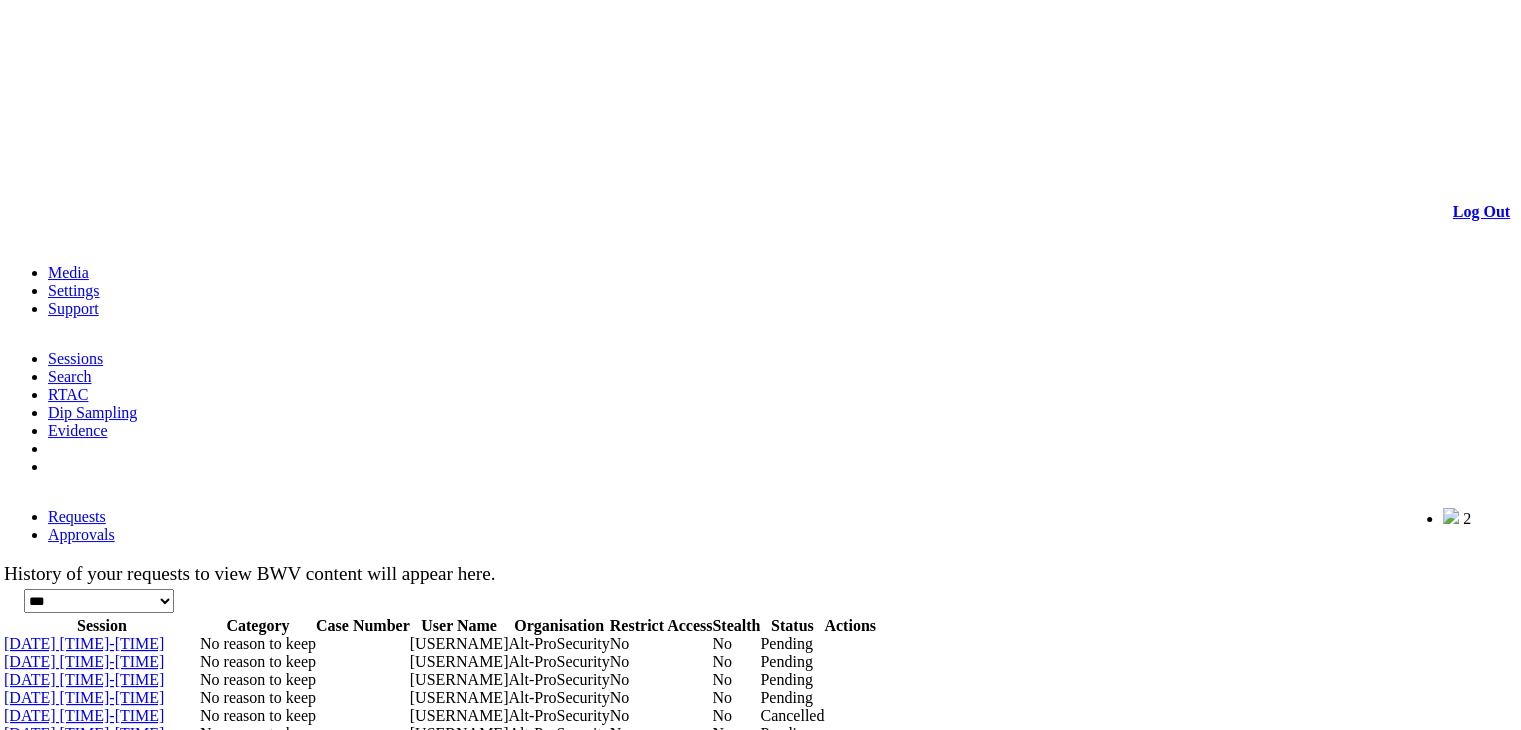 click on "Sessions" at bounding box center (75, 358) 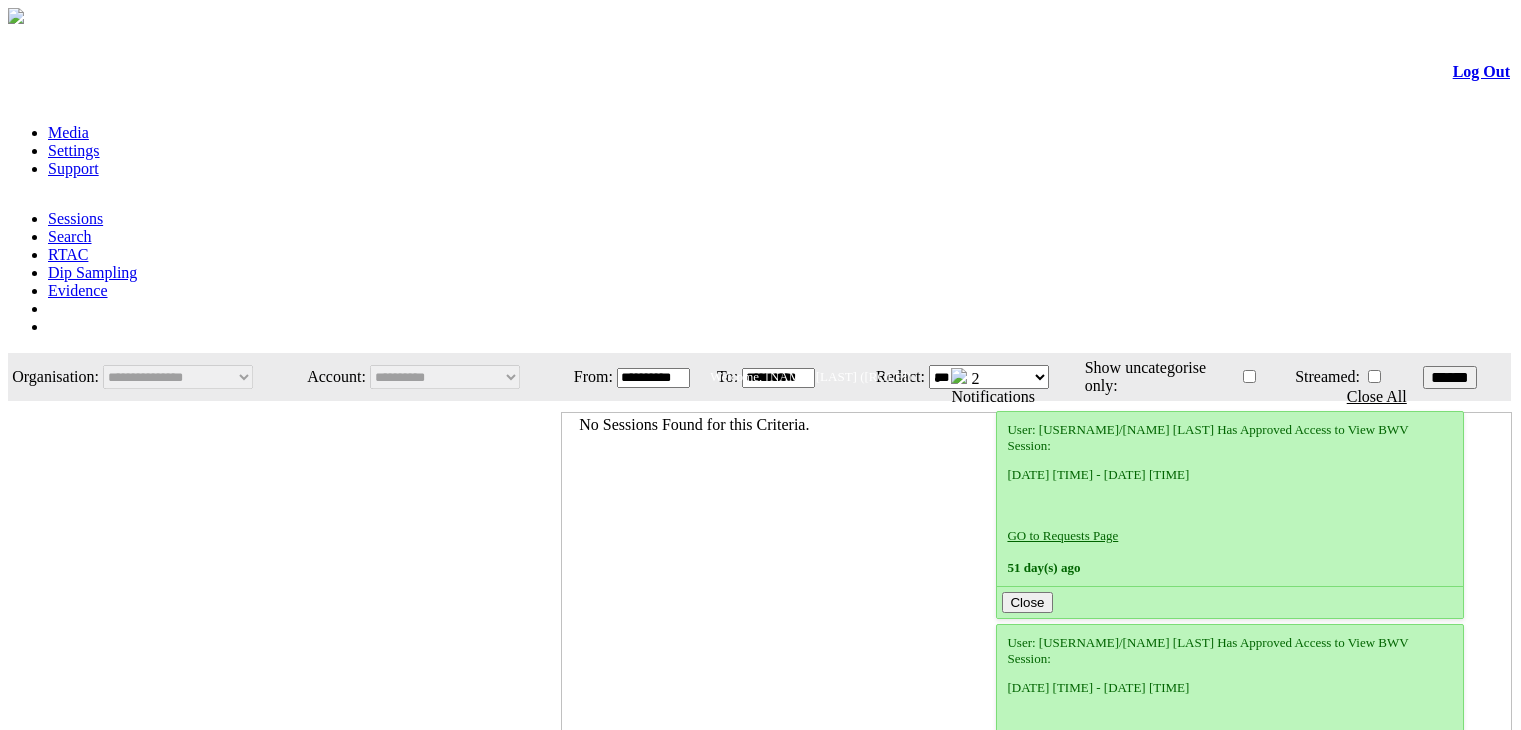 scroll, scrollTop: 0, scrollLeft: 0, axis: both 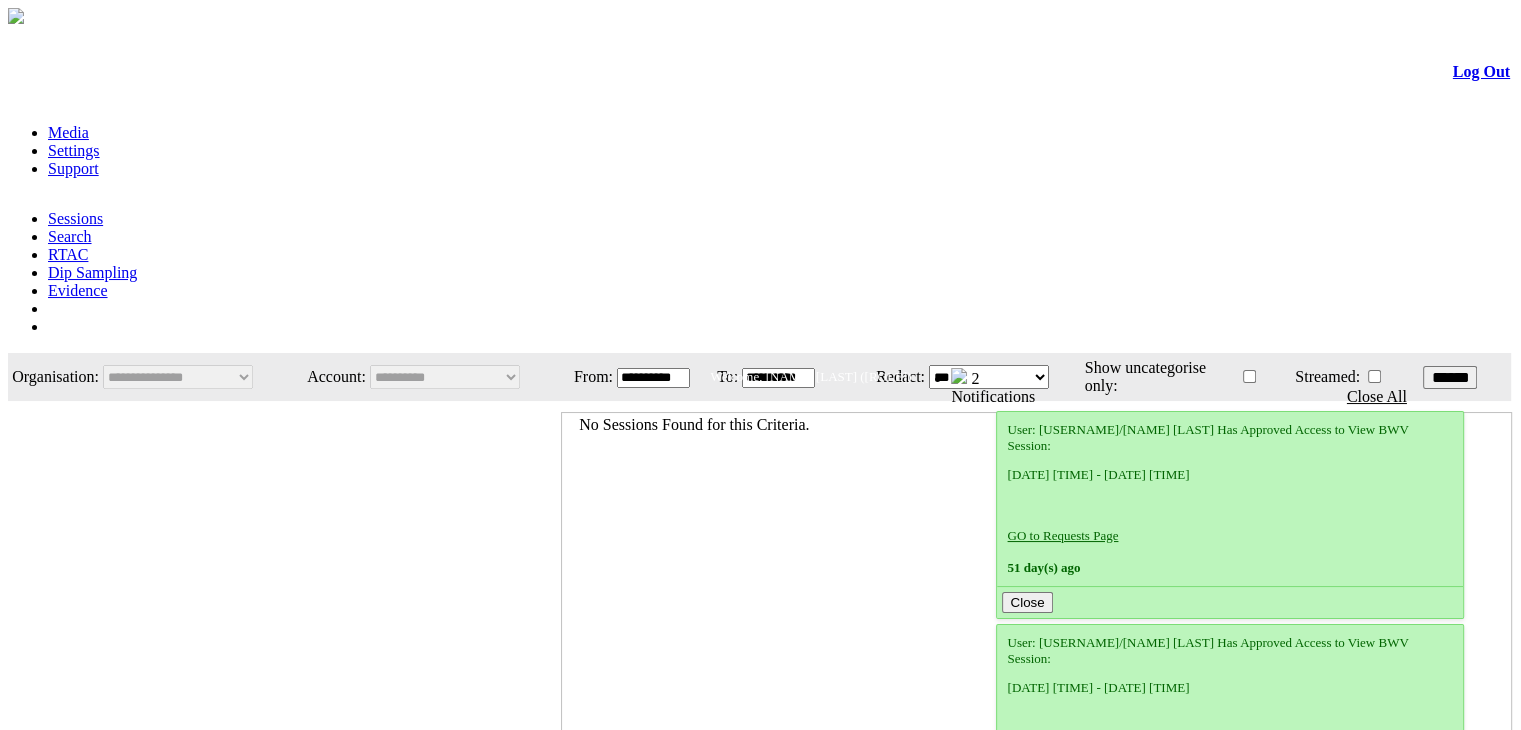 click on "Evidence" at bounding box center (78, 290) 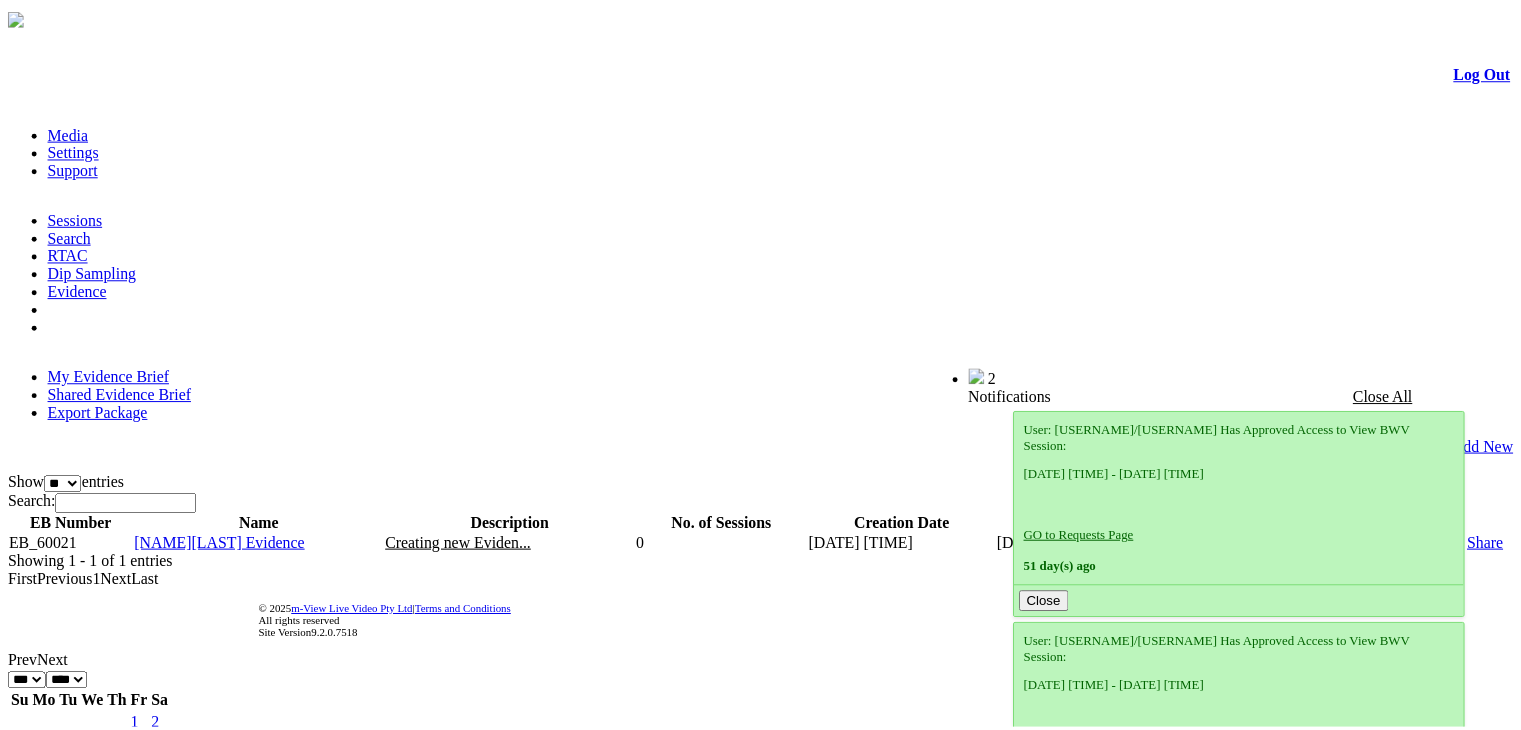 scroll, scrollTop: 0, scrollLeft: 0, axis: both 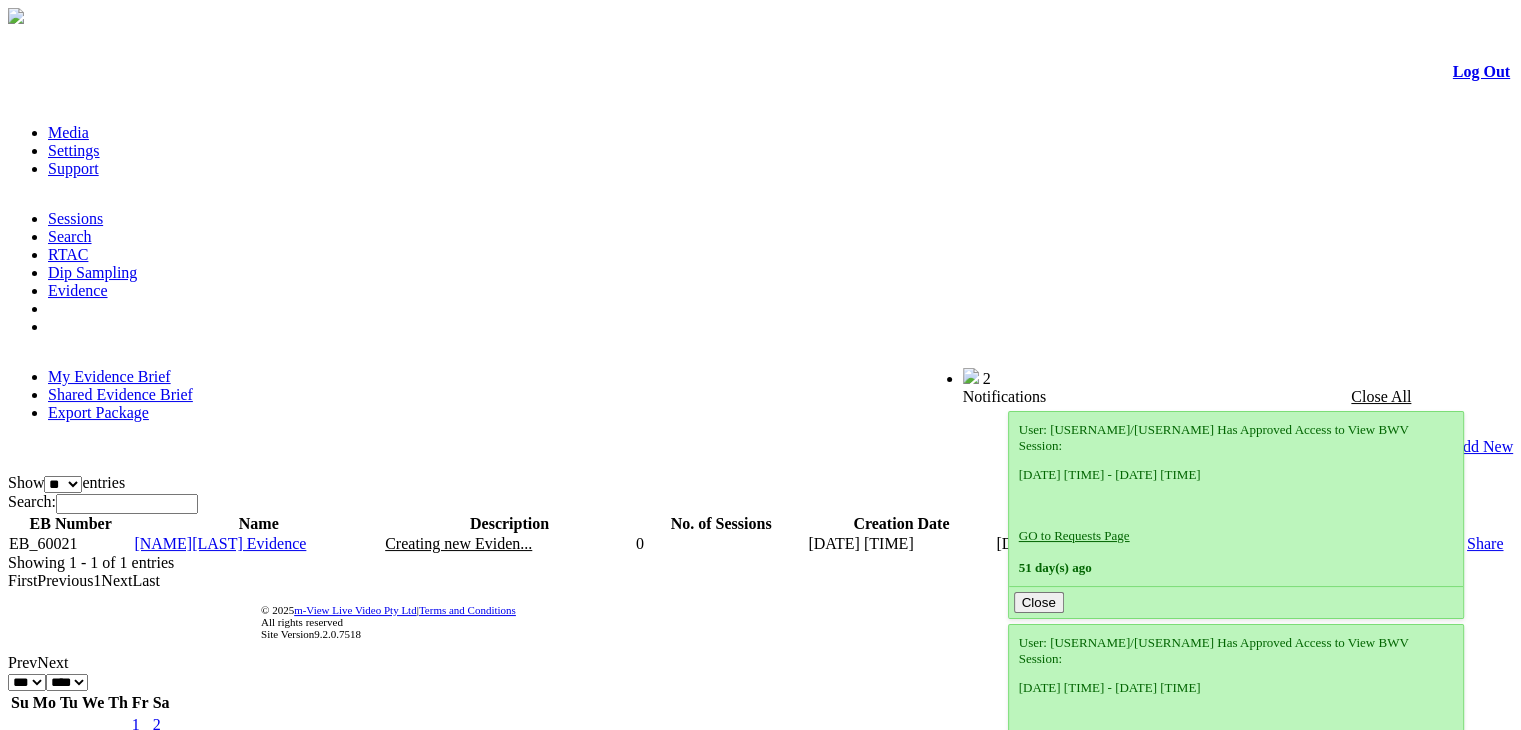 click on "Shared Evidence Brief" at bounding box center [120, 394] 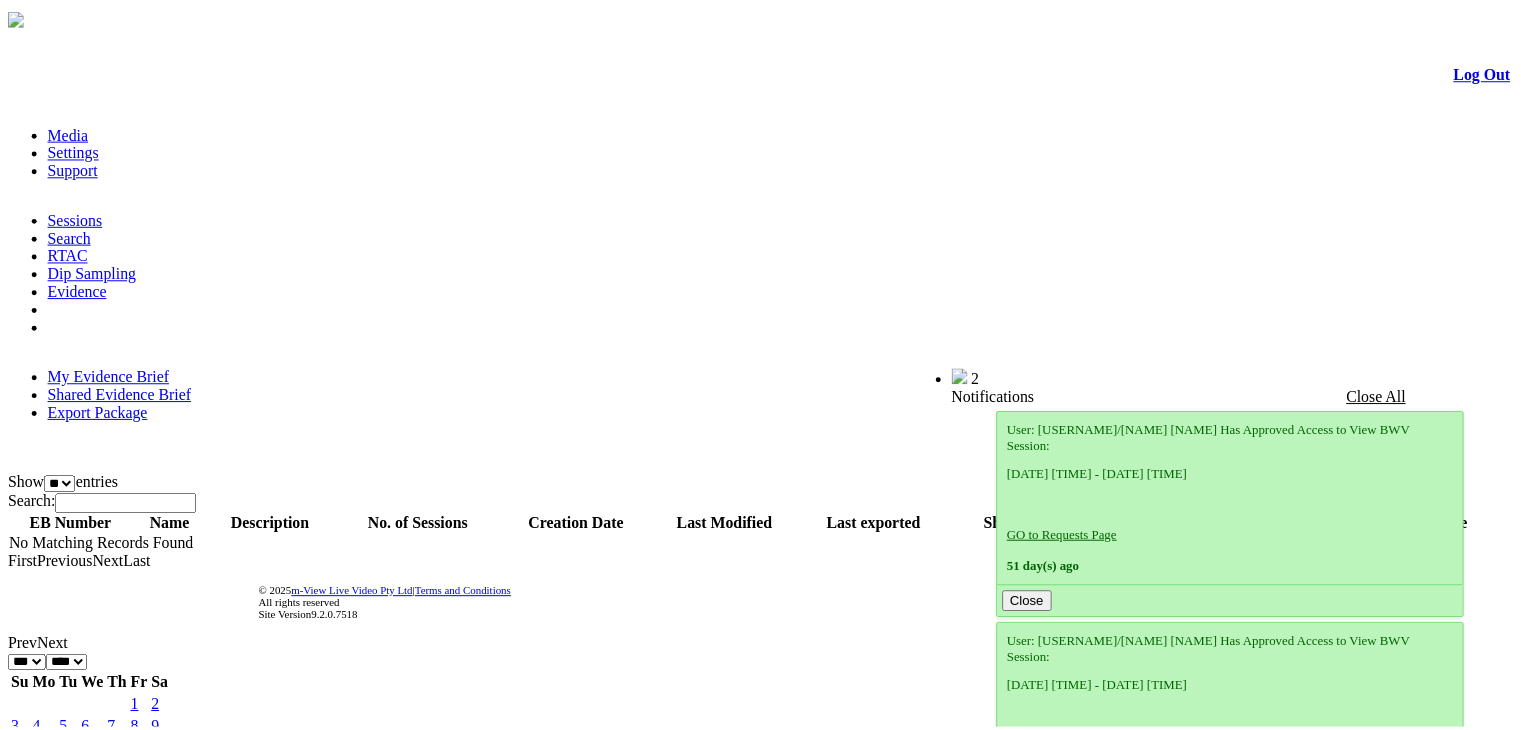 scroll, scrollTop: 0, scrollLeft: 0, axis: both 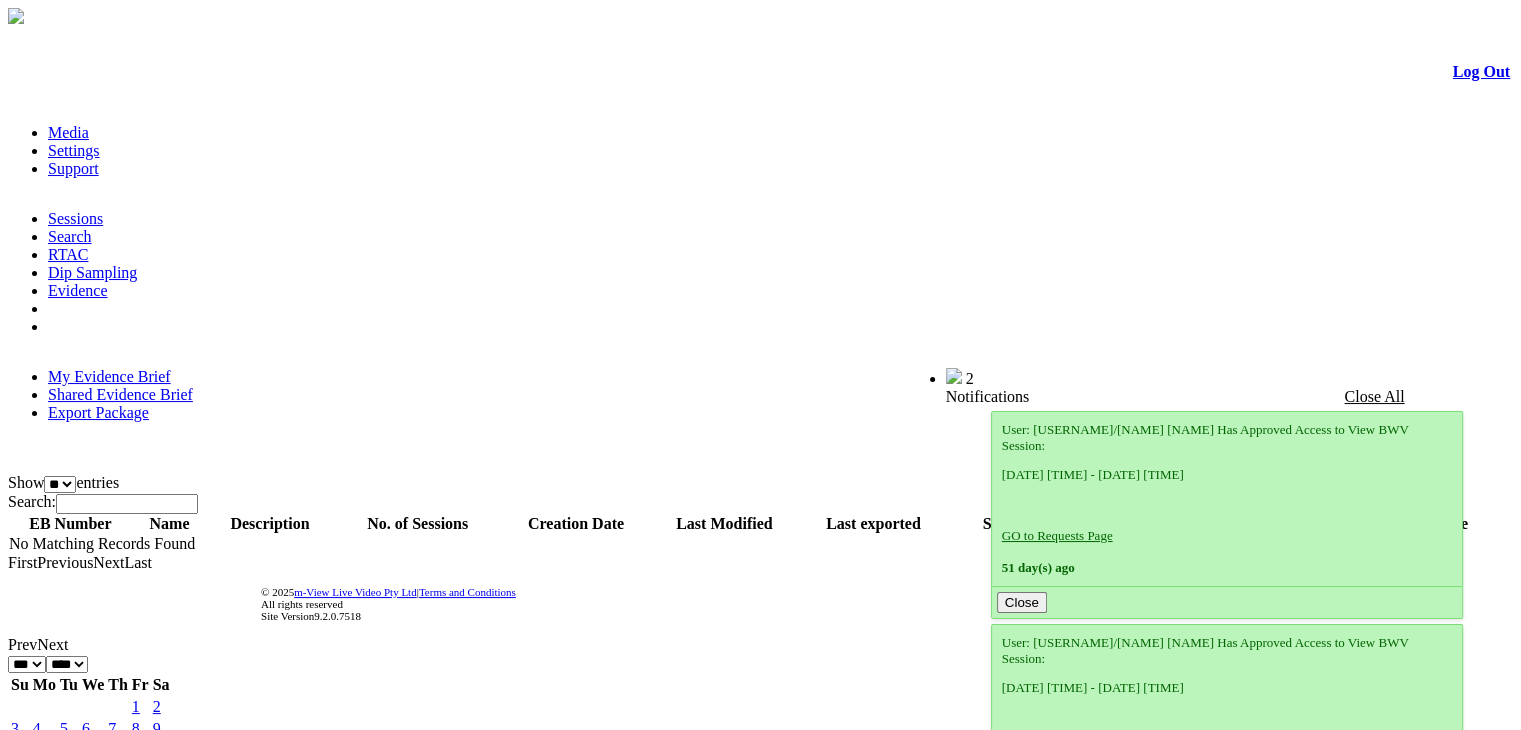 click on "My Evidence Brief" at bounding box center [109, 376] 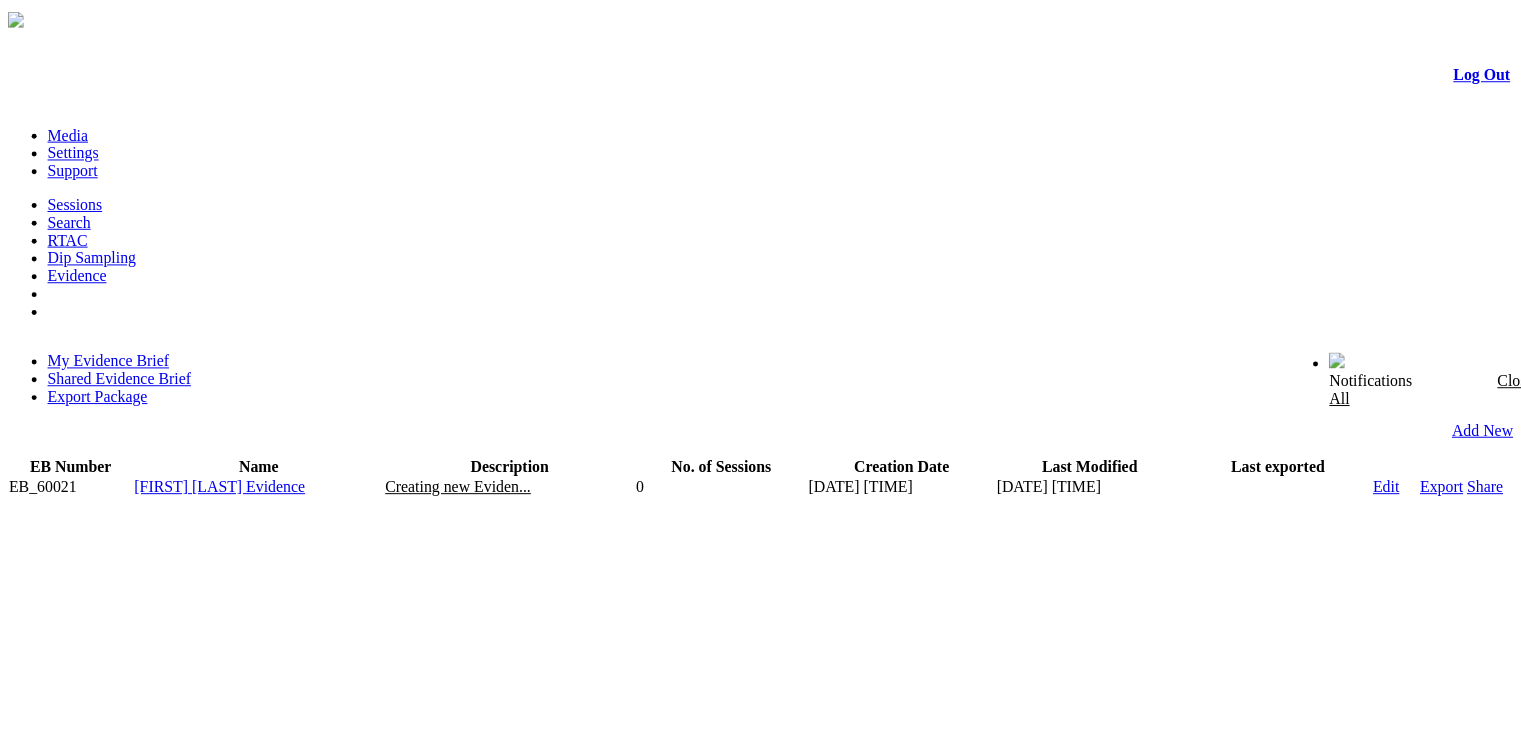 scroll, scrollTop: 0, scrollLeft: 0, axis: both 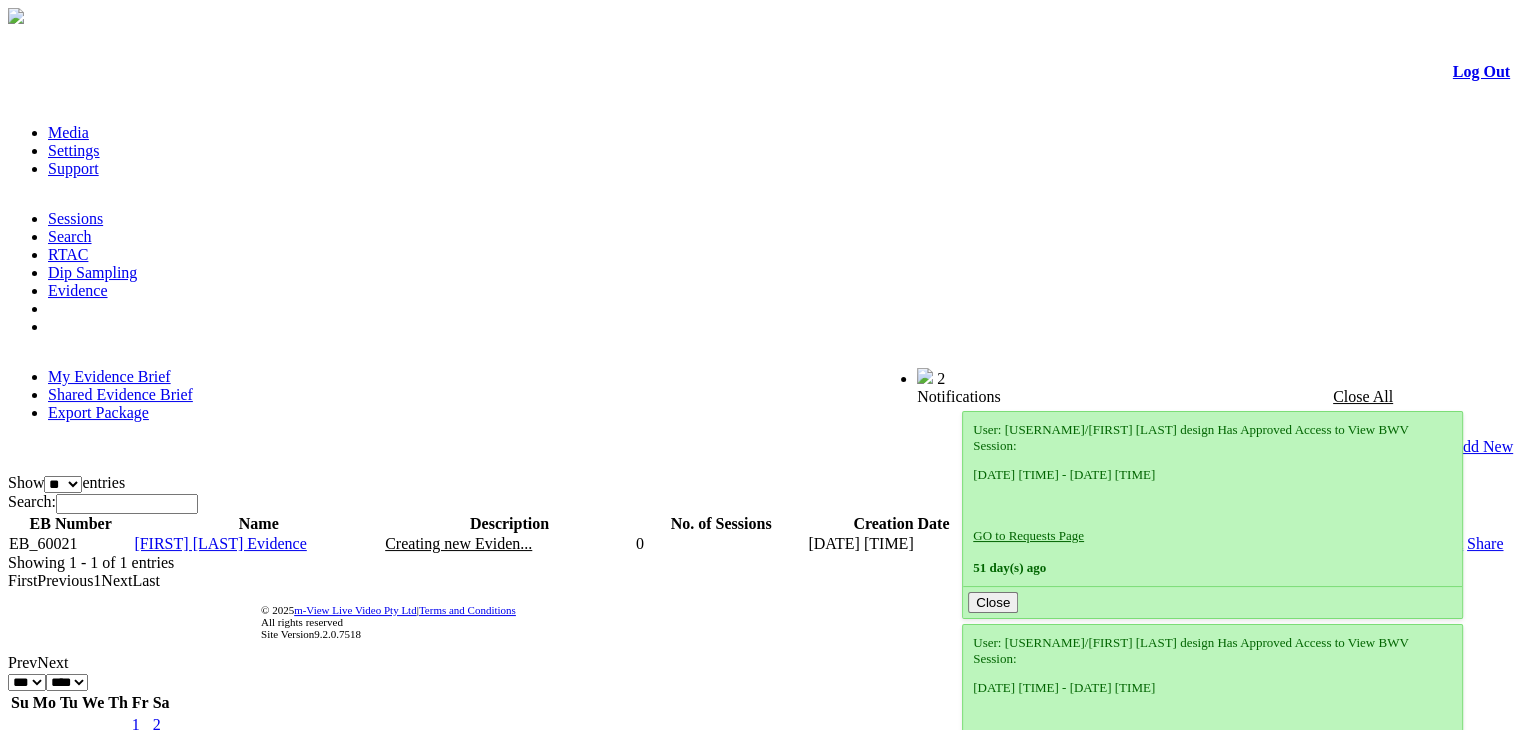 click on "Shared Evidence Brief" at bounding box center (120, 394) 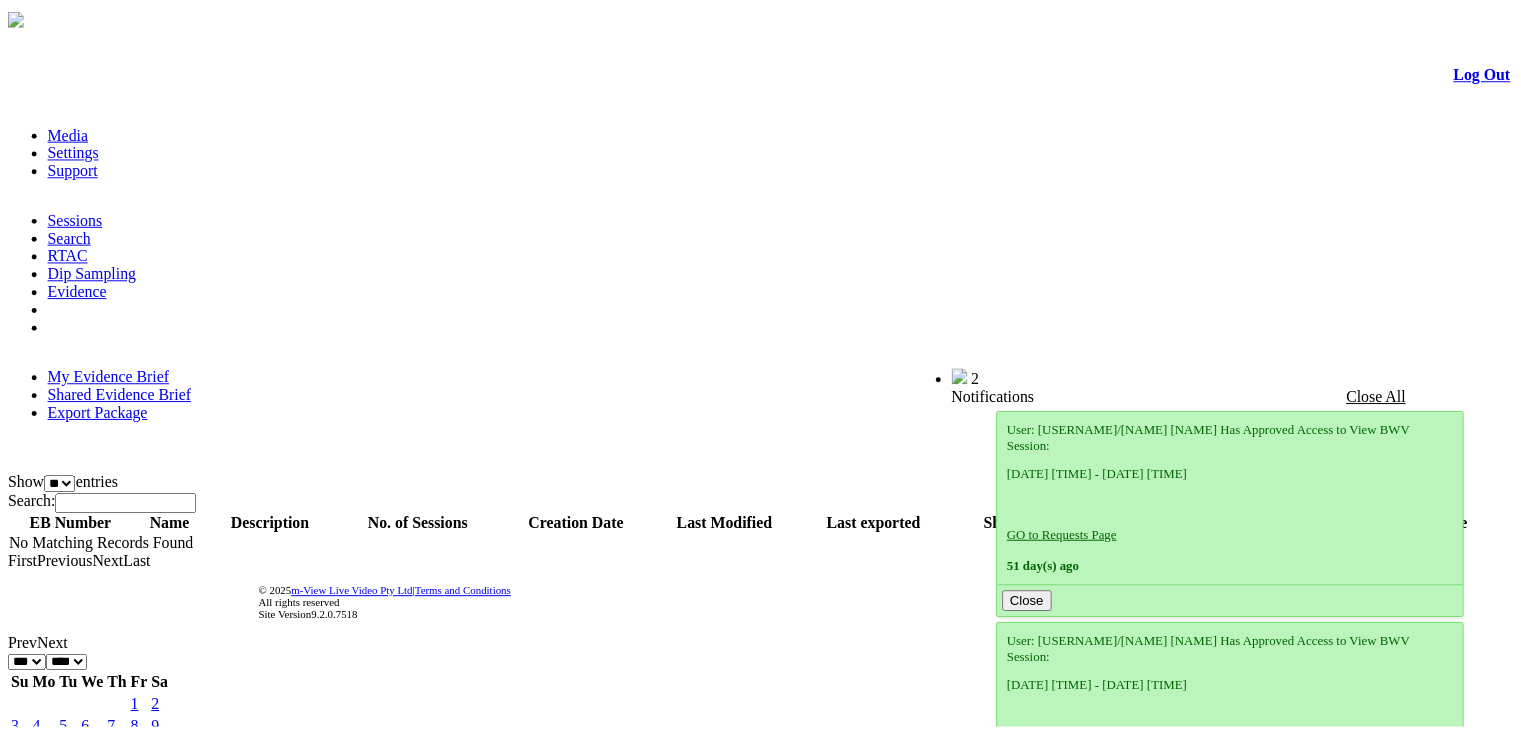 scroll, scrollTop: 0, scrollLeft: 0, axis: both 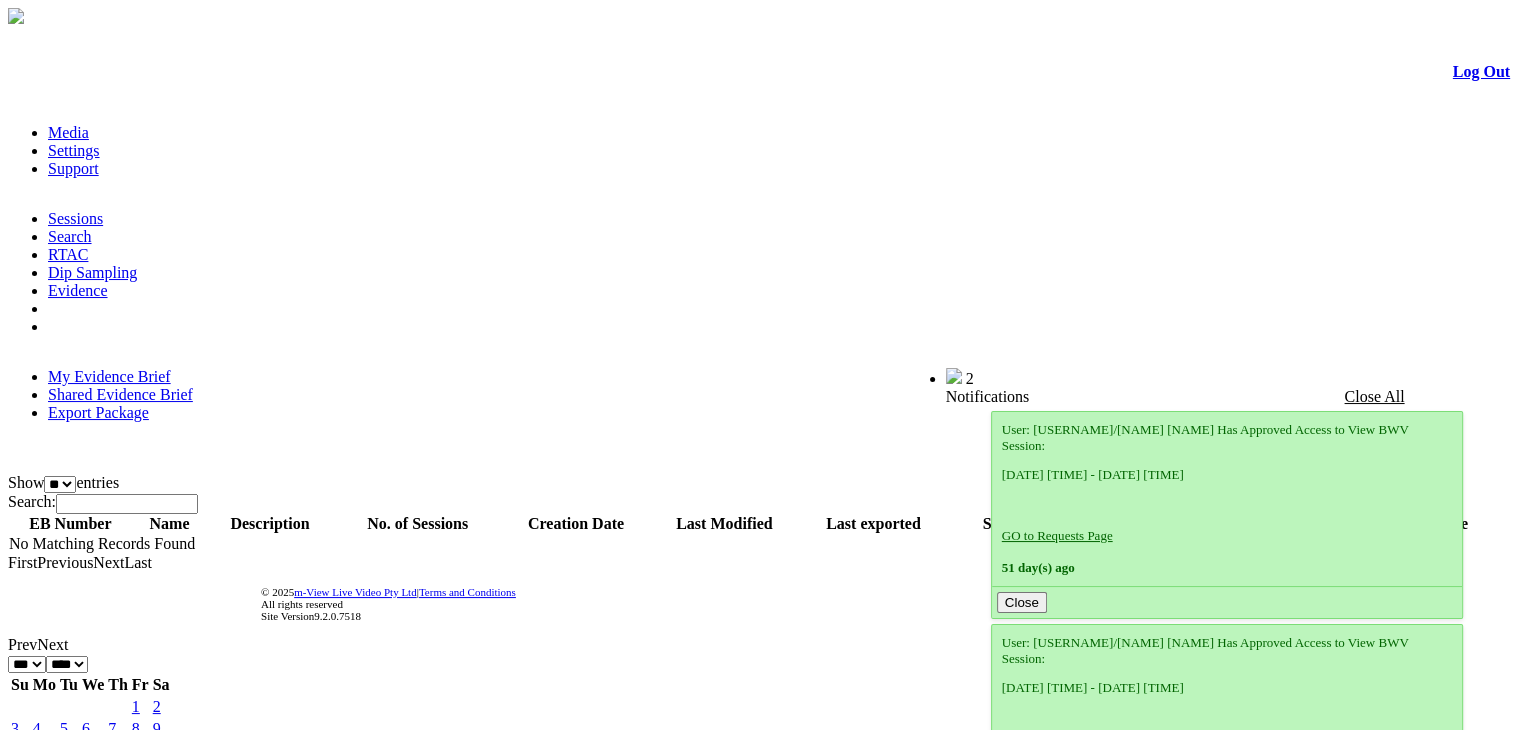 click on "My Evidence Brief" at bounding box center (109, 376) 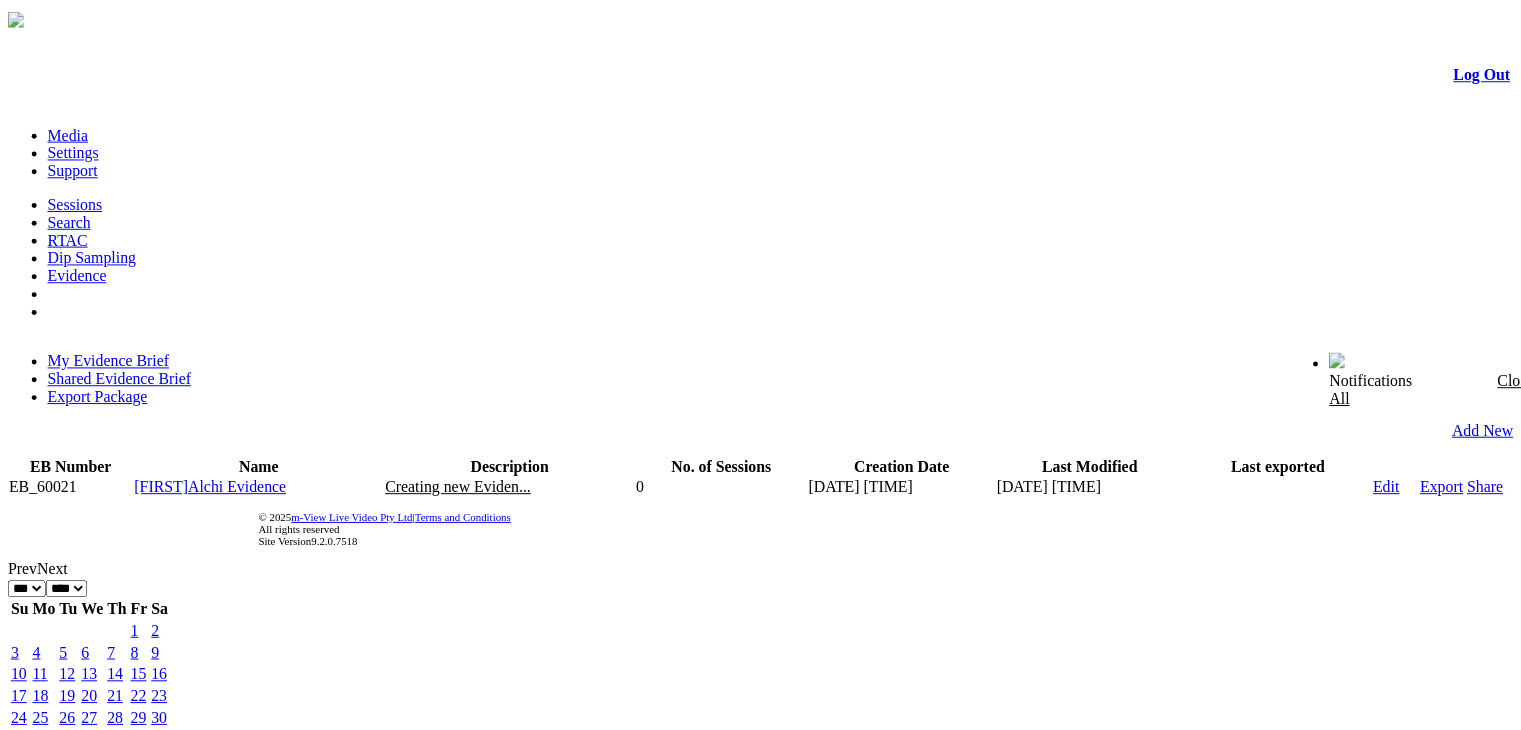 scroll, scrollTop: 0, scrollLeft: 0, axis: both 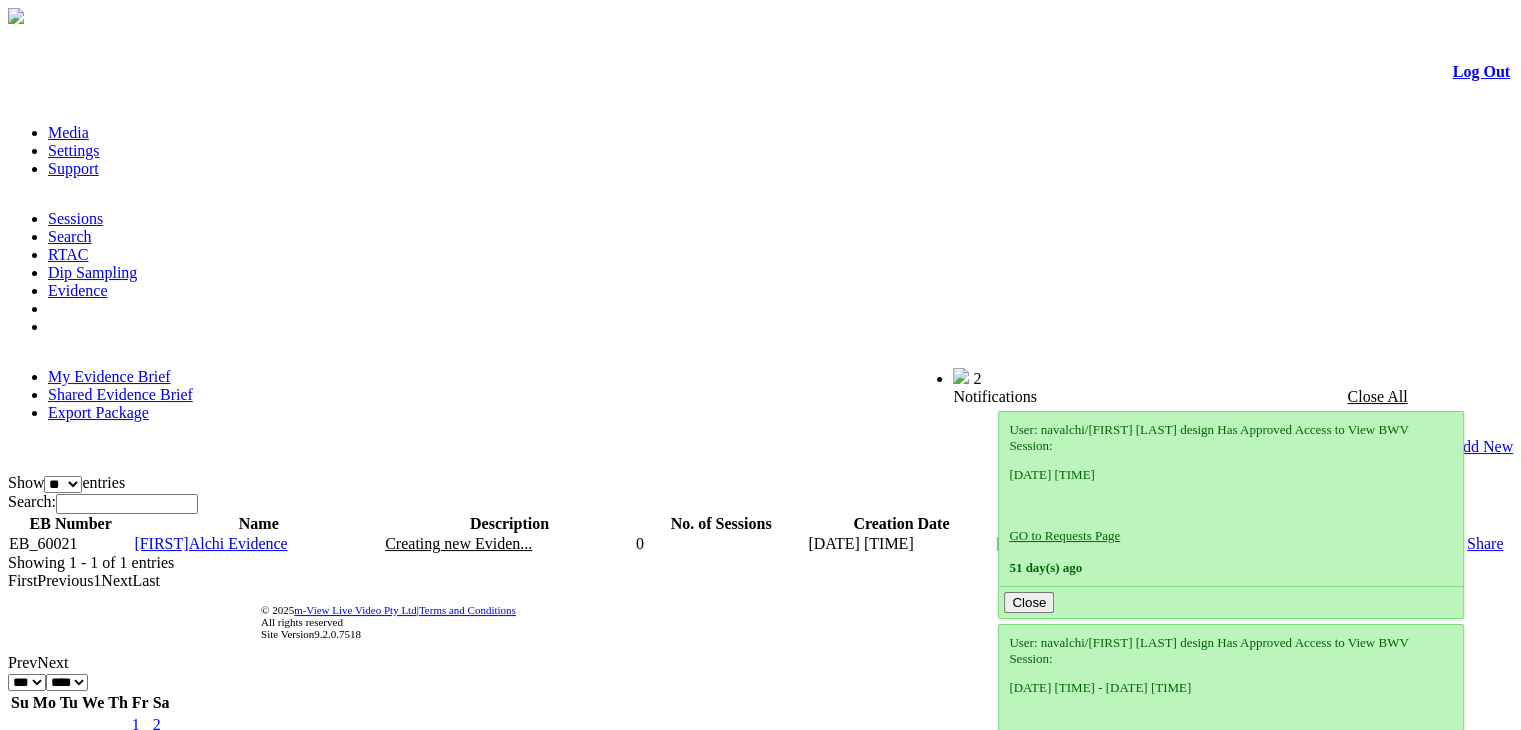 click on "Search" at bounding box center (70, 236) 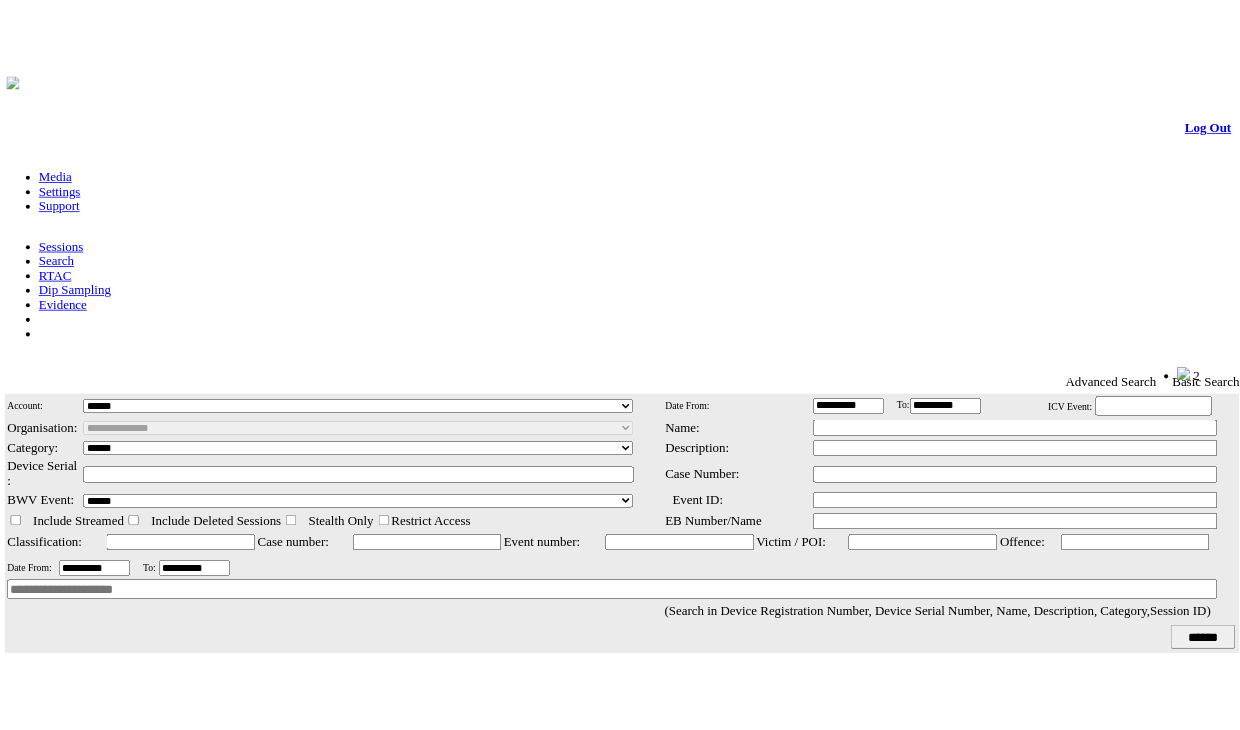 scroll, scrollTop: 0, scrollLeft: 0, axis: both 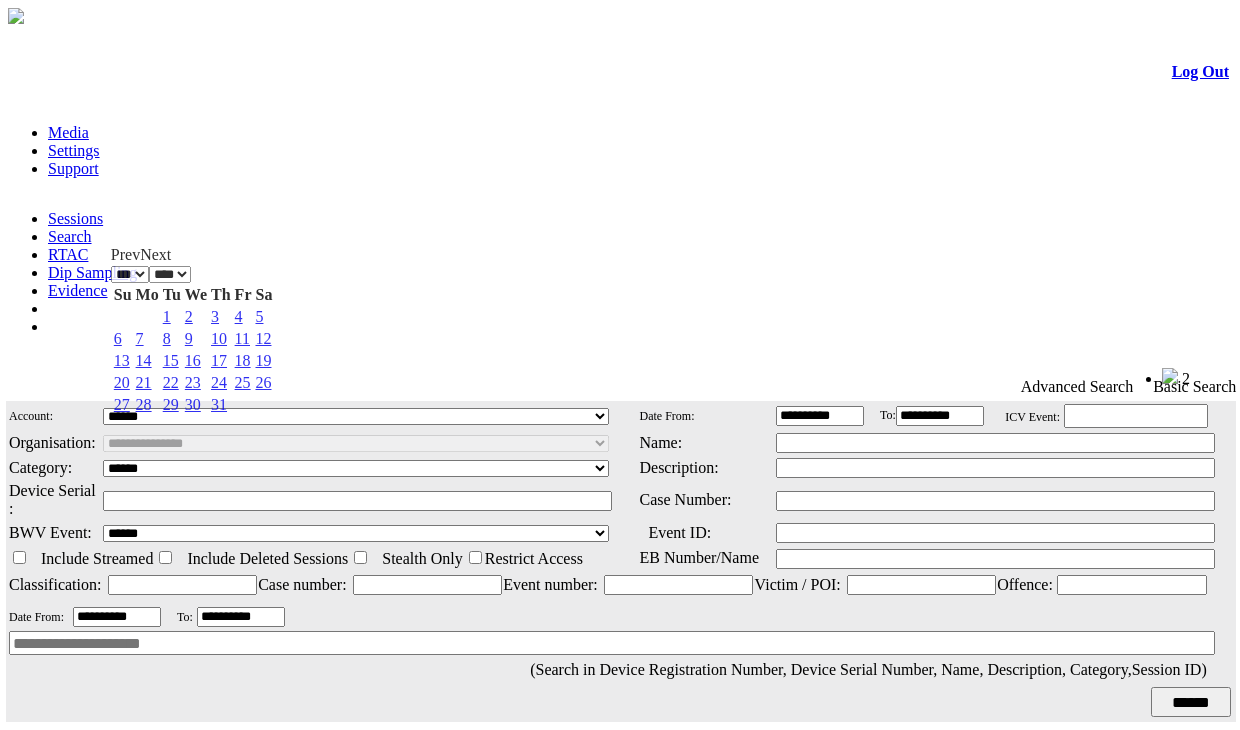 click on "**********" at bounding box center (117, 617) 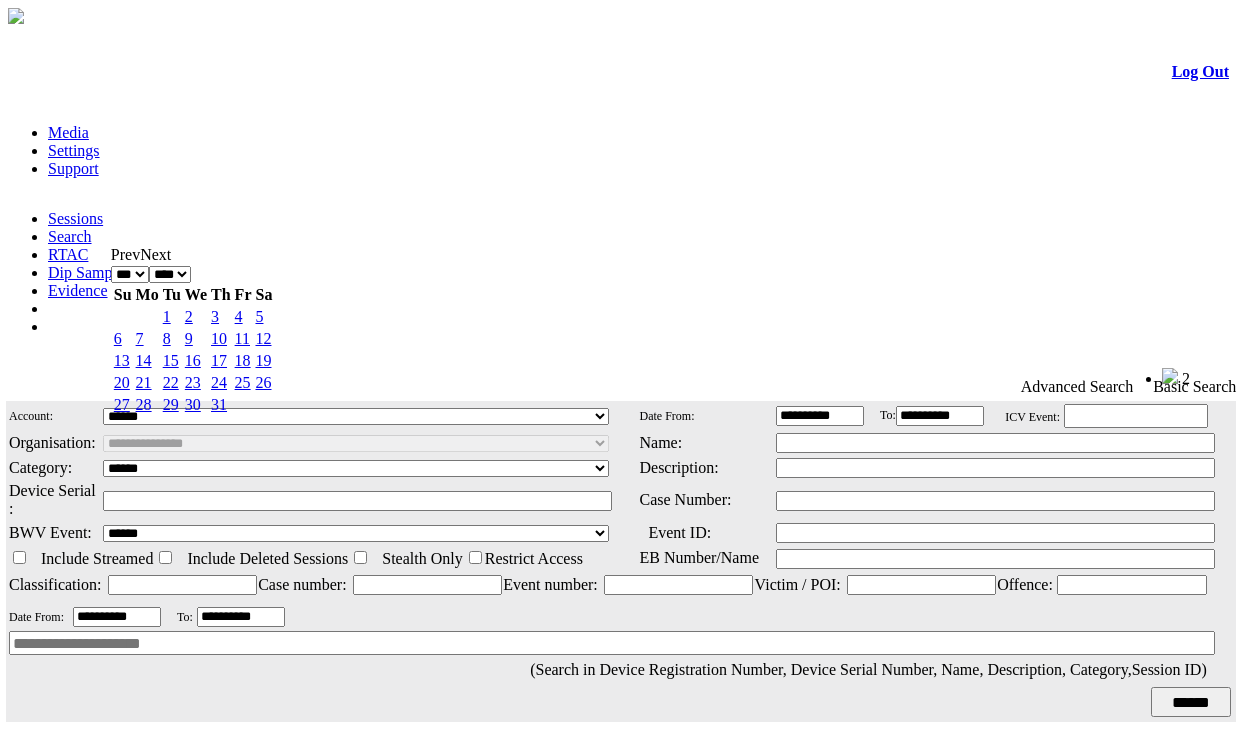 click on "**** **** **** **** **** **** **** **** **** **** ****" at bounding box center [170, 274] 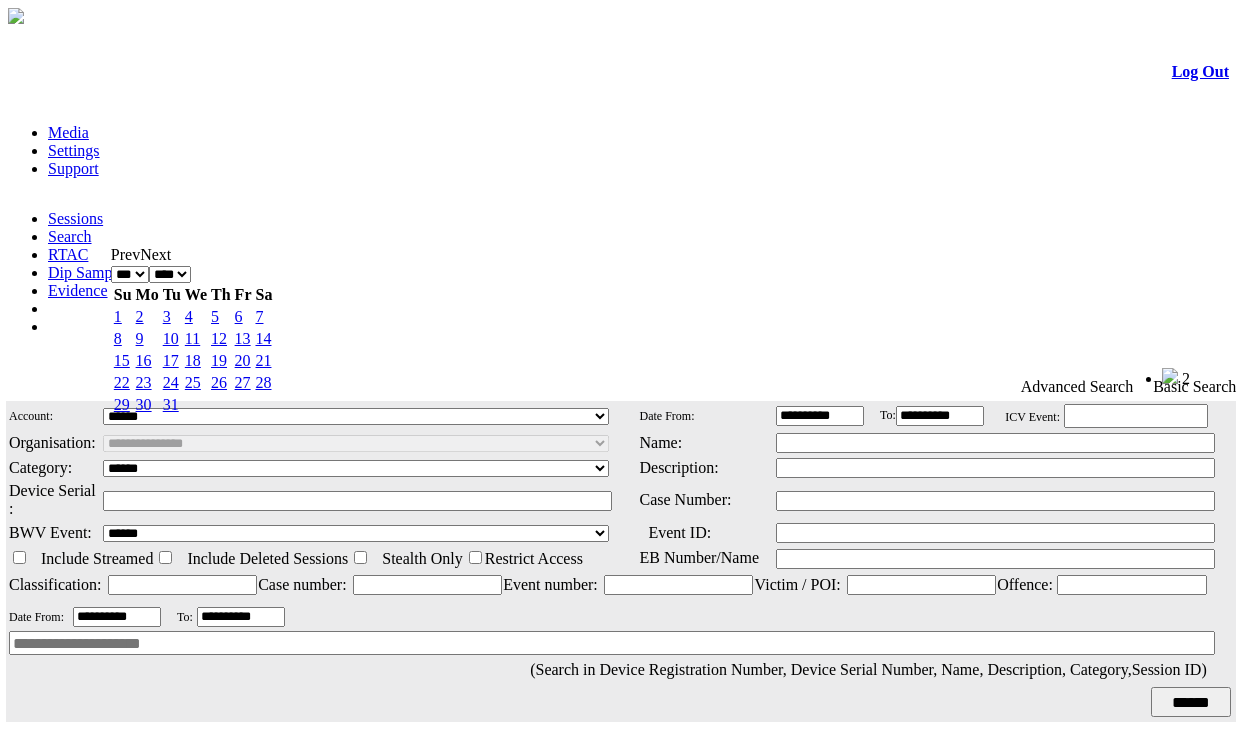 click on "3" at bounding box center [167, 316] 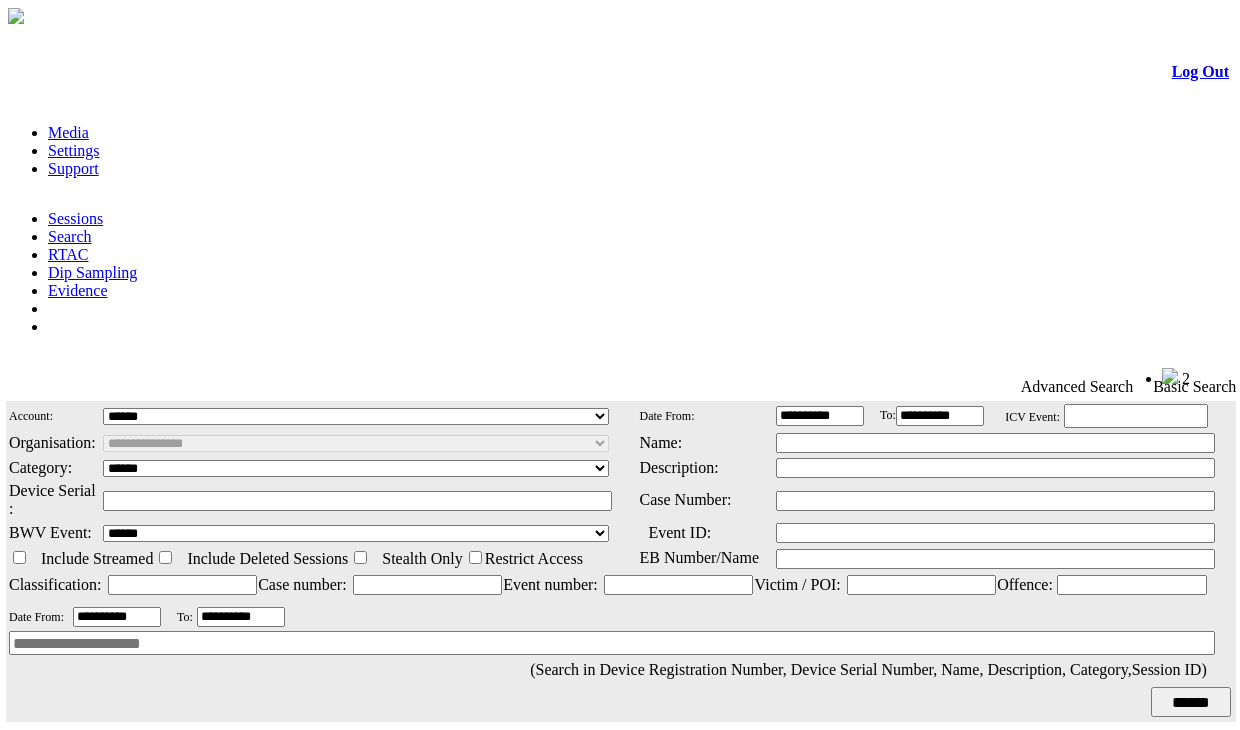 click on "******" at bounding box center (1191, 702) 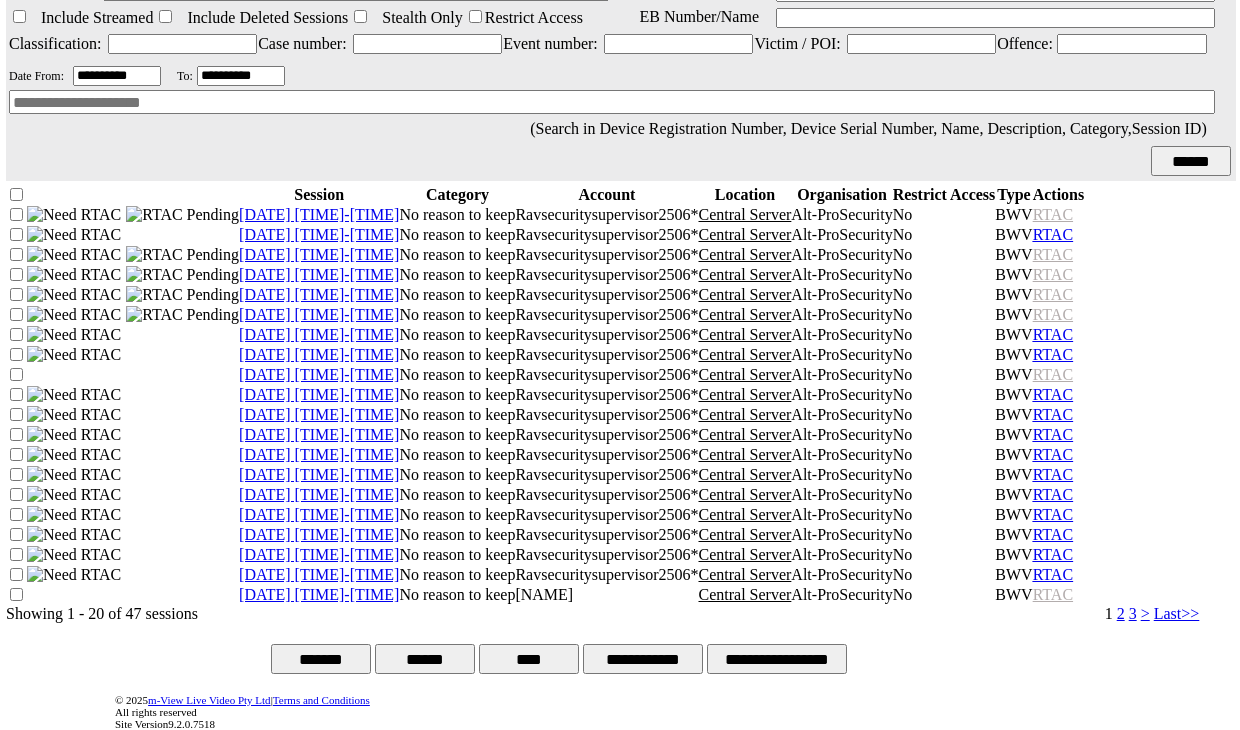 scroll, scrollTop: 587, scrollLeft: 0, axis: vertical 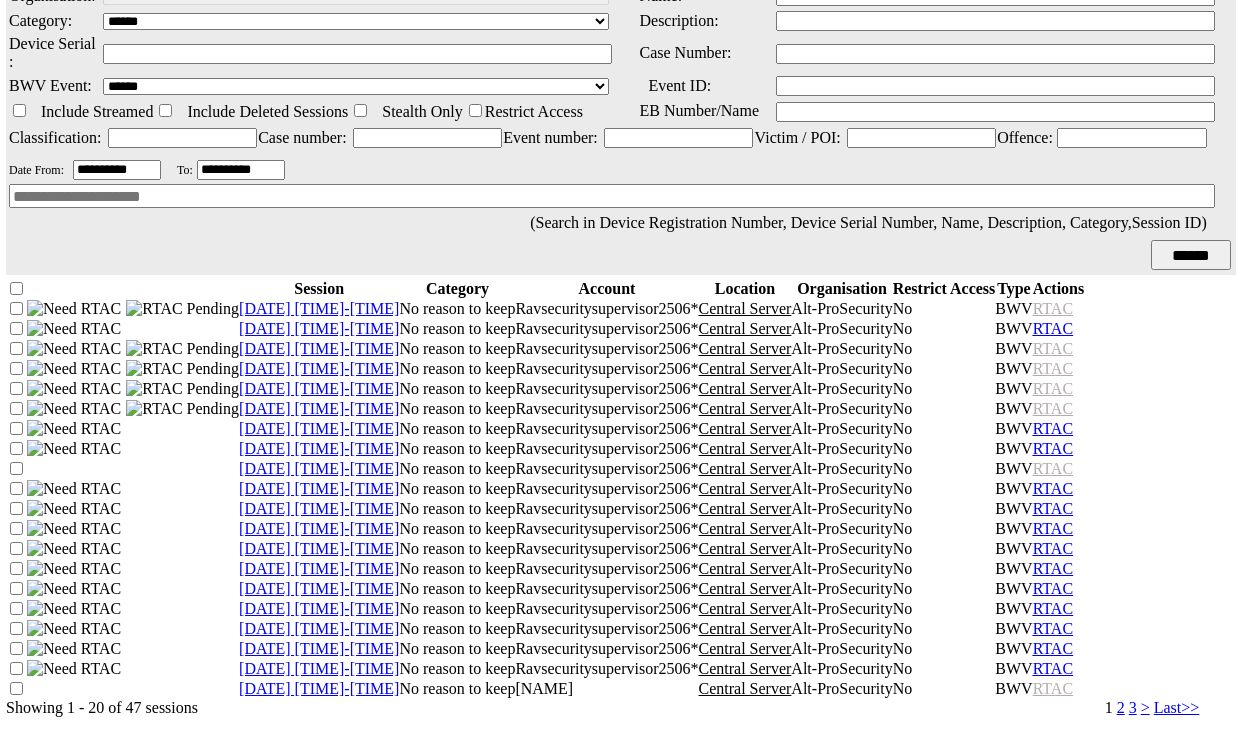 click on "**********" at bounding box center [643, 753] 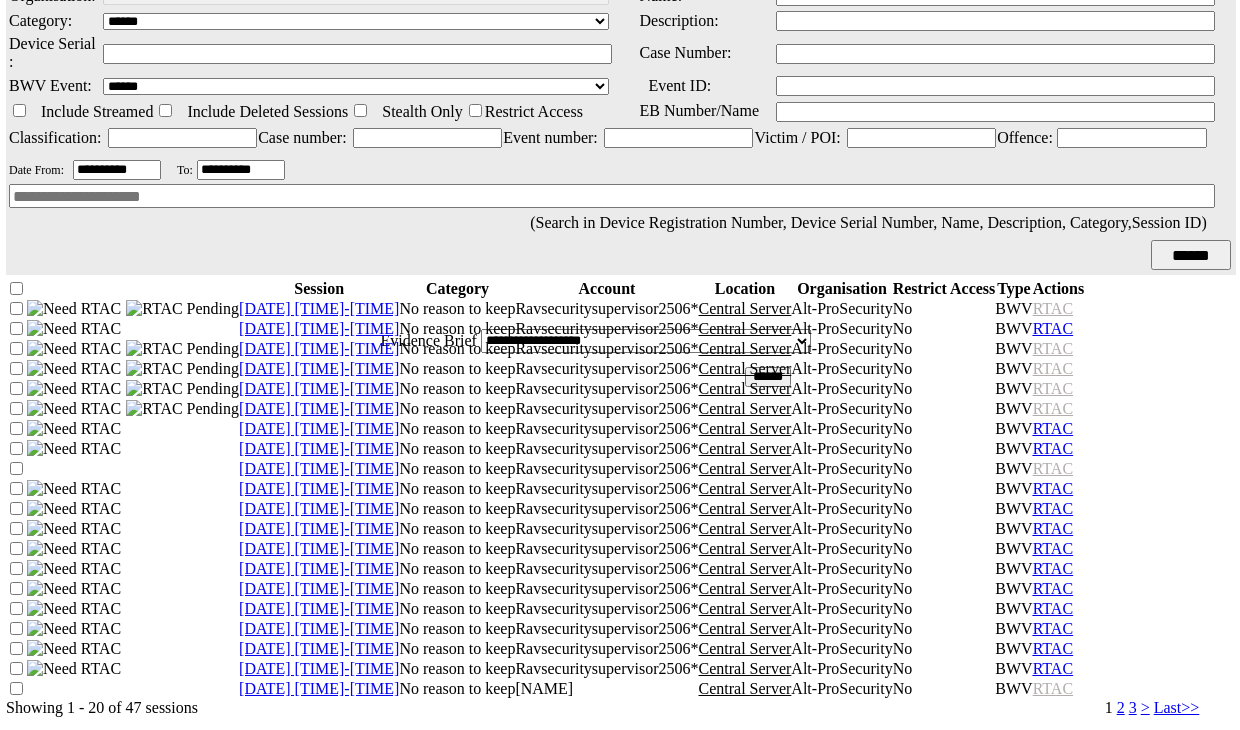 click on "**********" at bounding box center [646, 341] 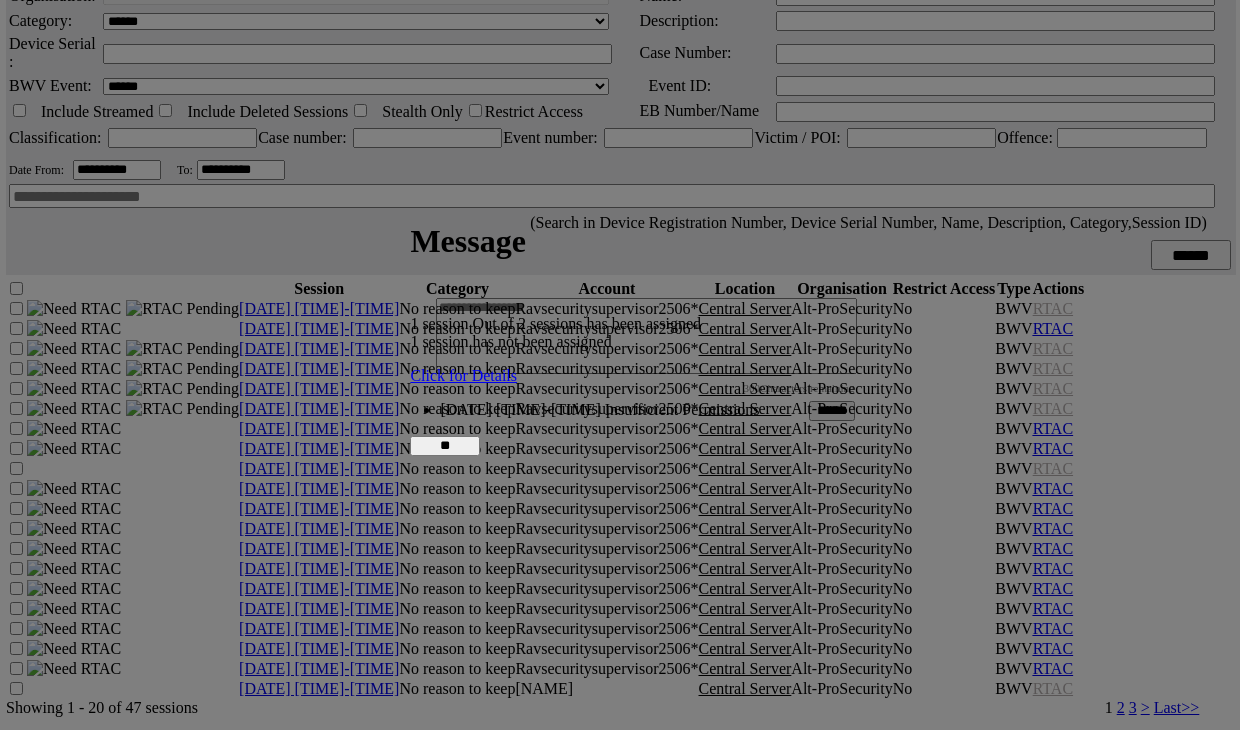 click on "Click for Details" at bounding box center [463, 375] 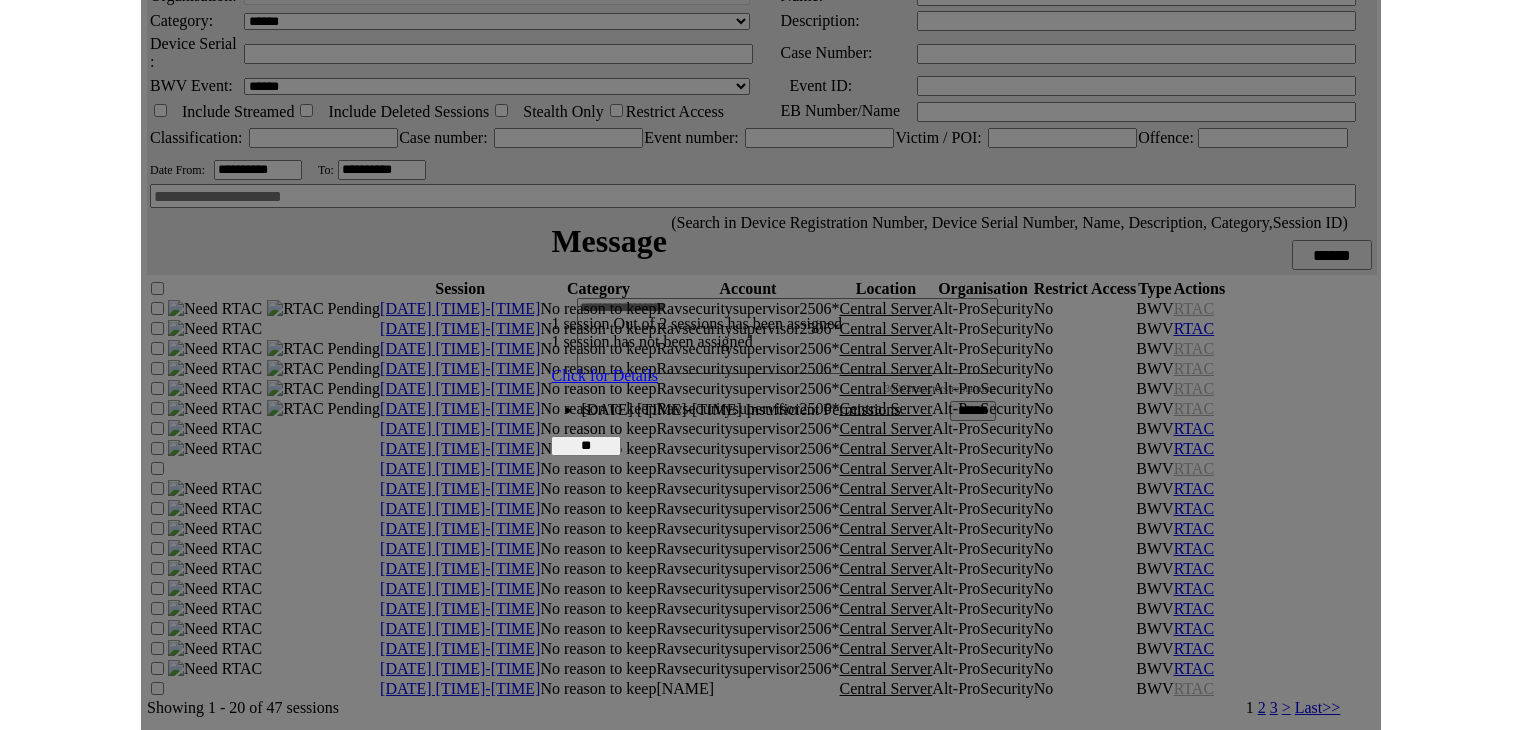 scroll, scrollTop: 0, scrollLeft: 0, axis: both 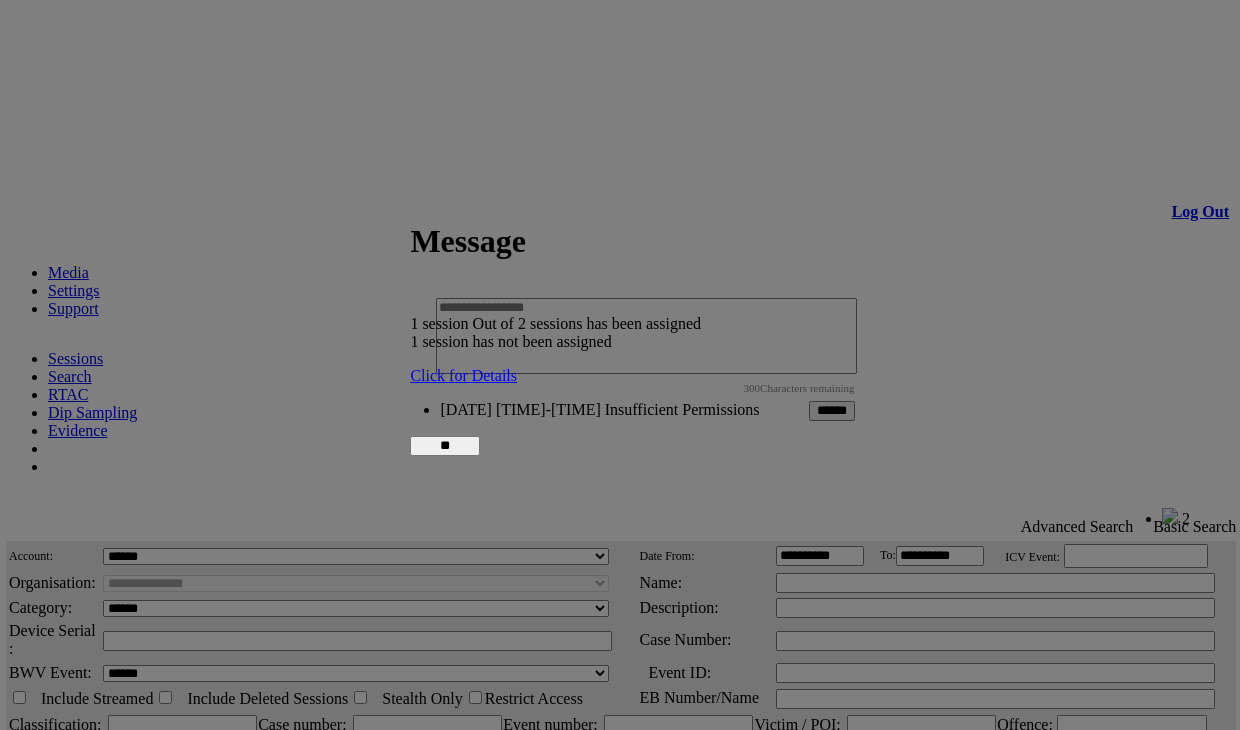 click on "Click for Details" at bounding box center (463, 375) 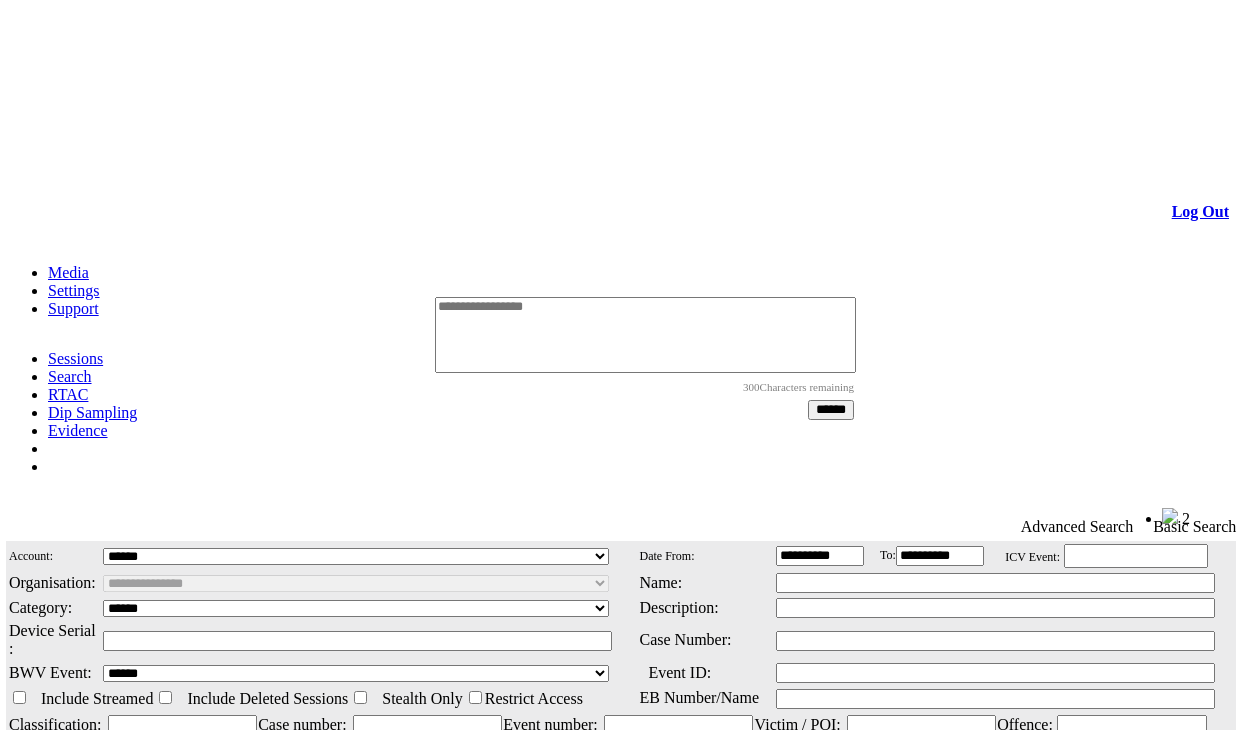 click on "Request to Access Content To Tag To EB" at bounding box center [492, 286] 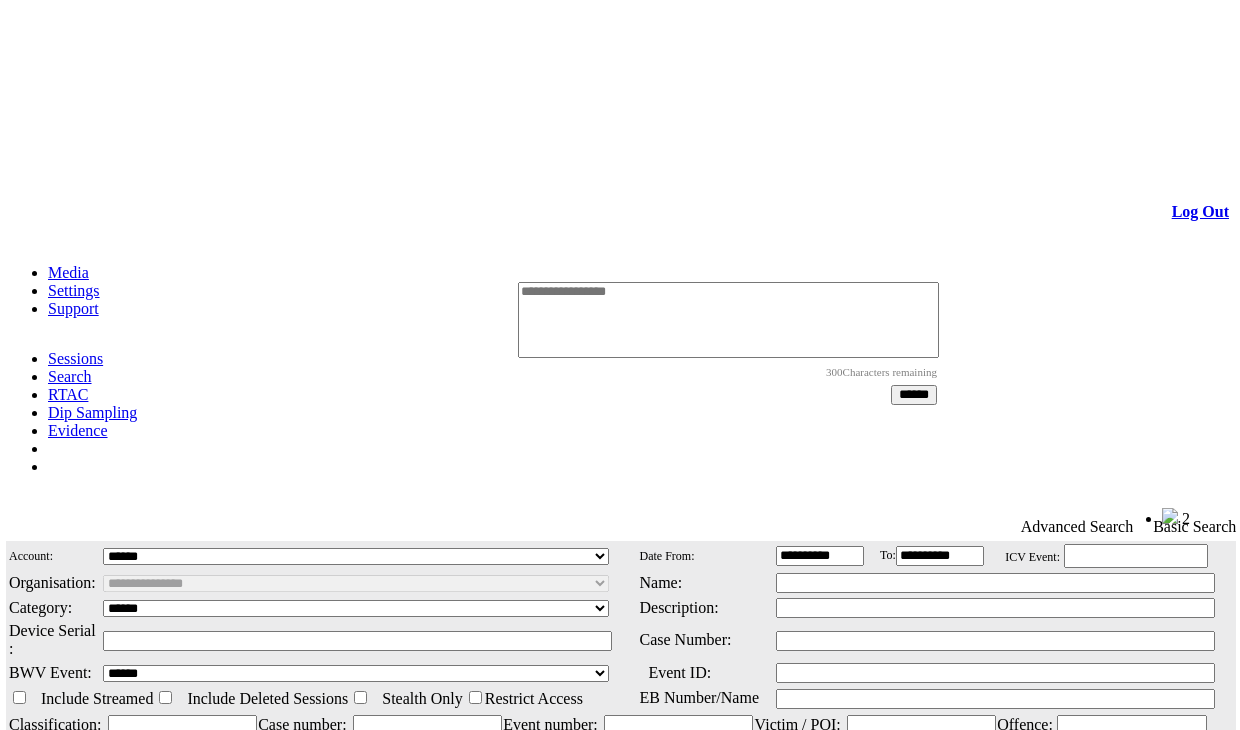 drag, startPoint x: 485, startPoint y: 284, endPoint x: 505, endPoint y: 277, distance: 21.189621 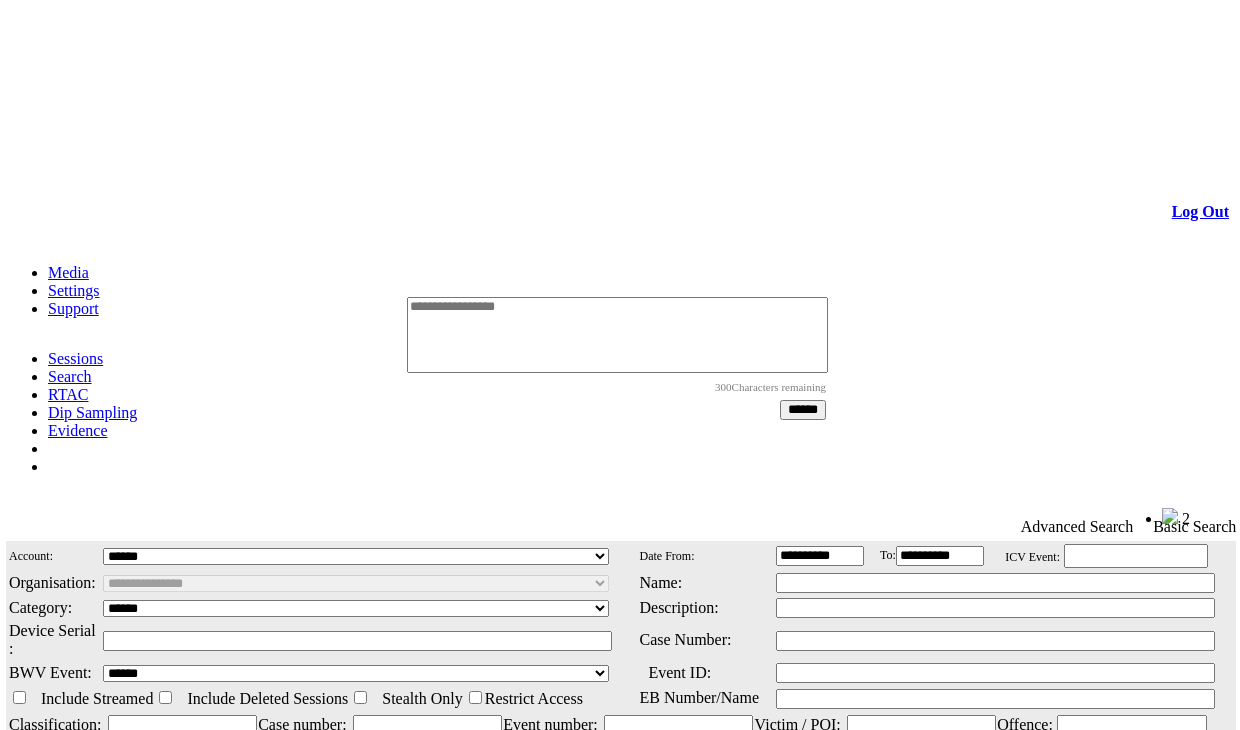 drag, startPoint x: 509, startPoint y: 278, endPoint x: 459, endPoint y: 285, distance: 50.48762 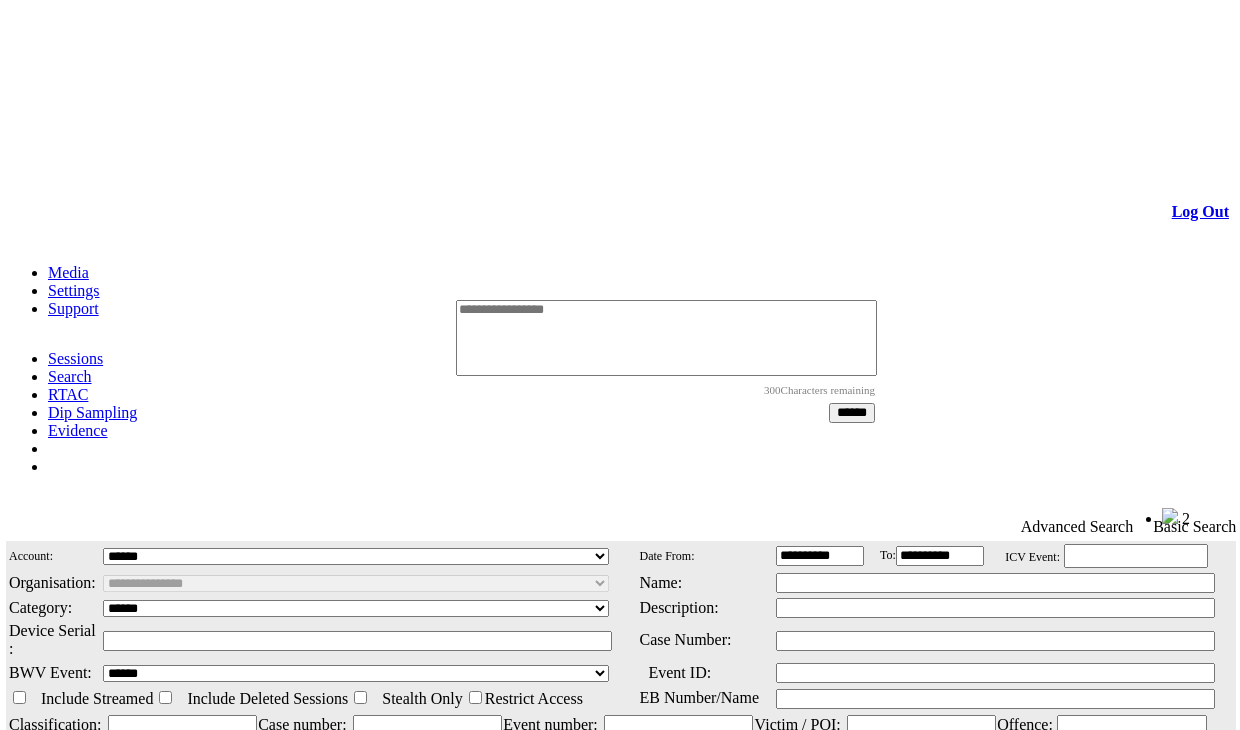 drag, startPoint x: 459, startPoint y: 285, endPoint x: 503, endPoint y: 285, distance: 44 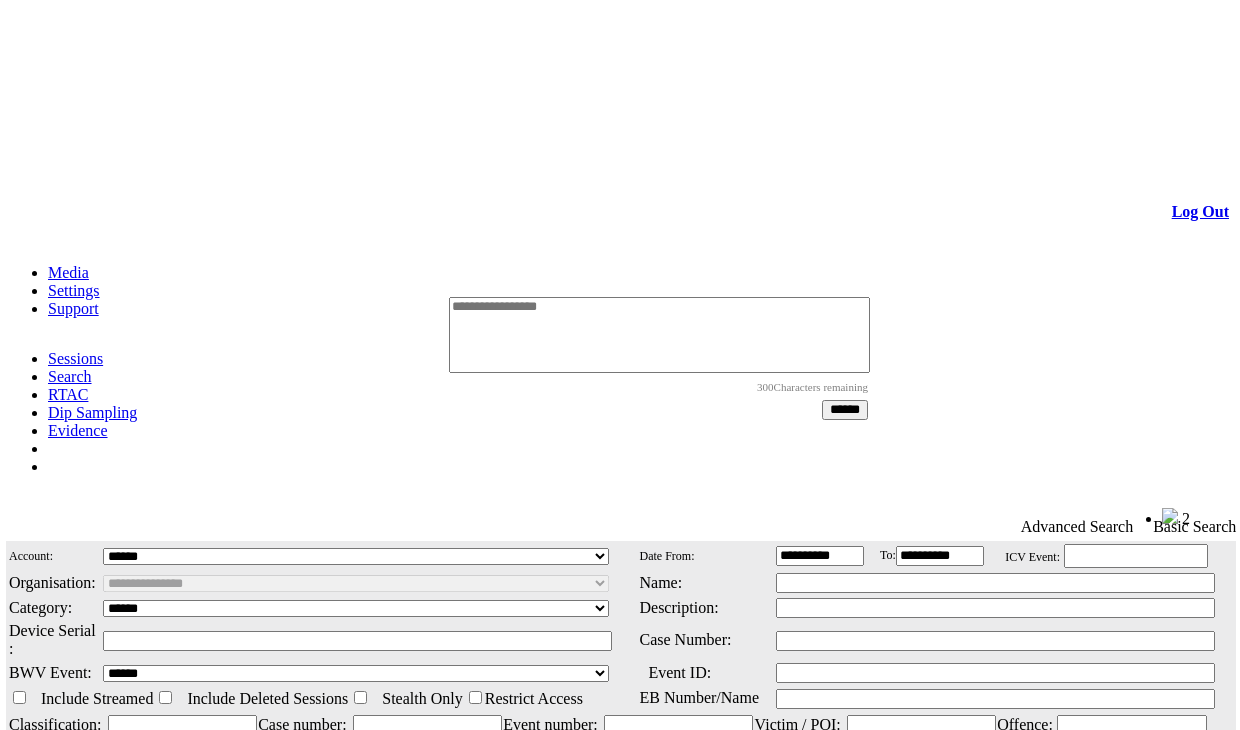 click at bounding box center [659, 335] 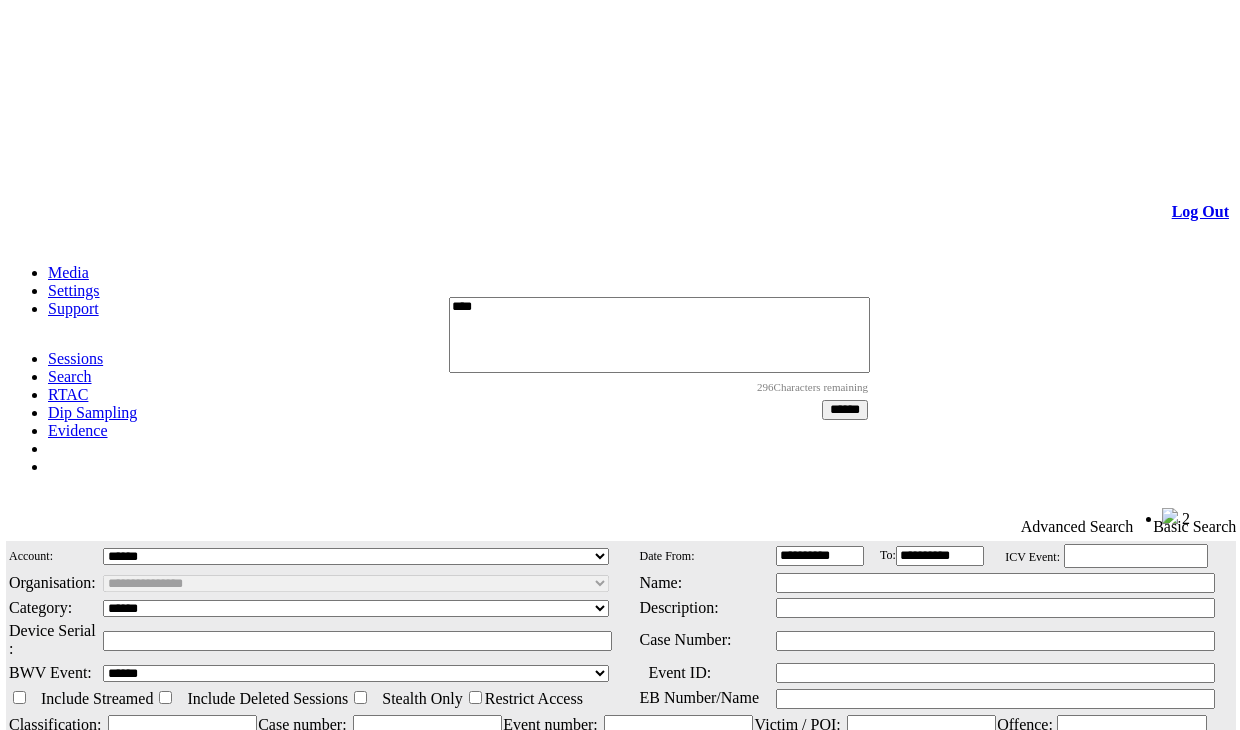 type on "****" 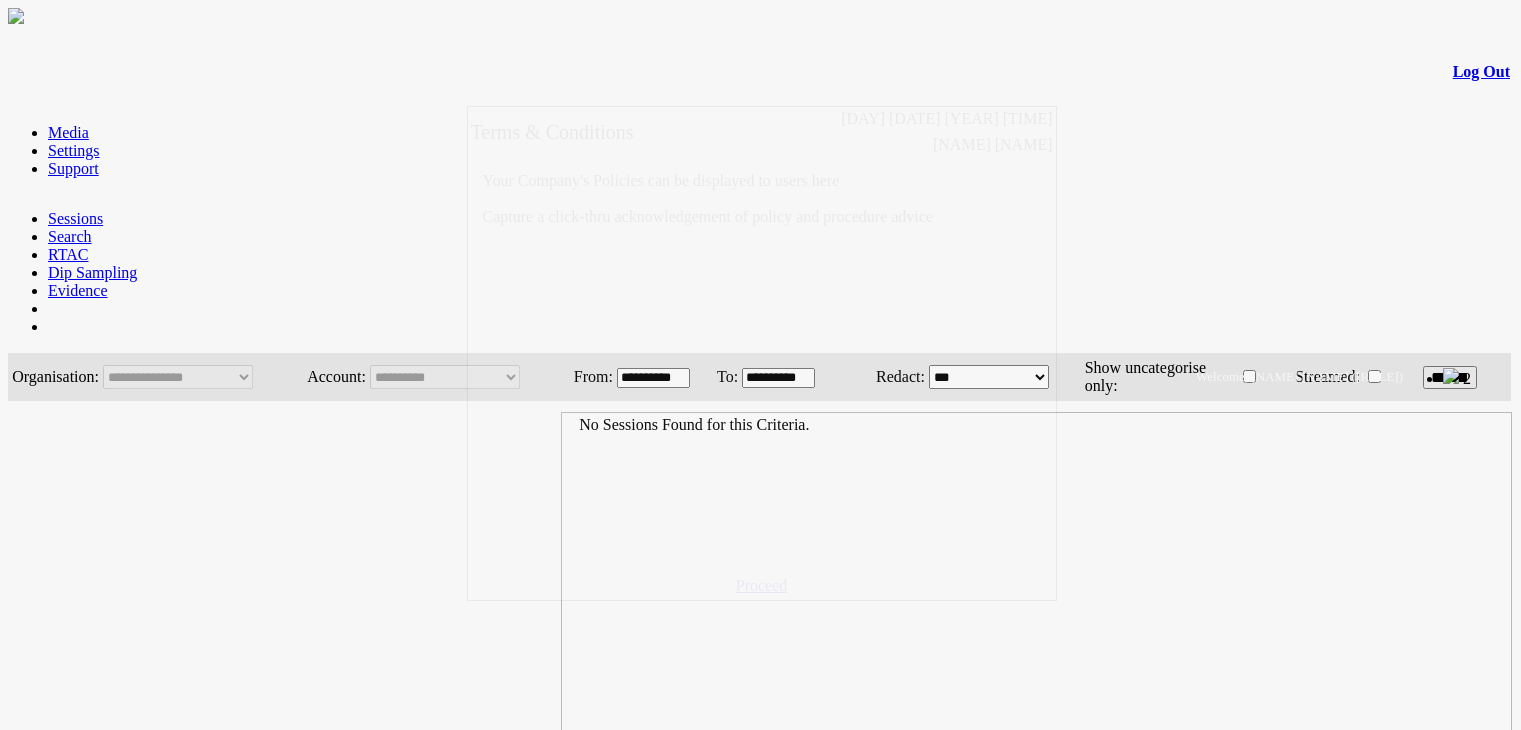 scroll, scrollTop: 0, scrollLeft: 0, axis: both 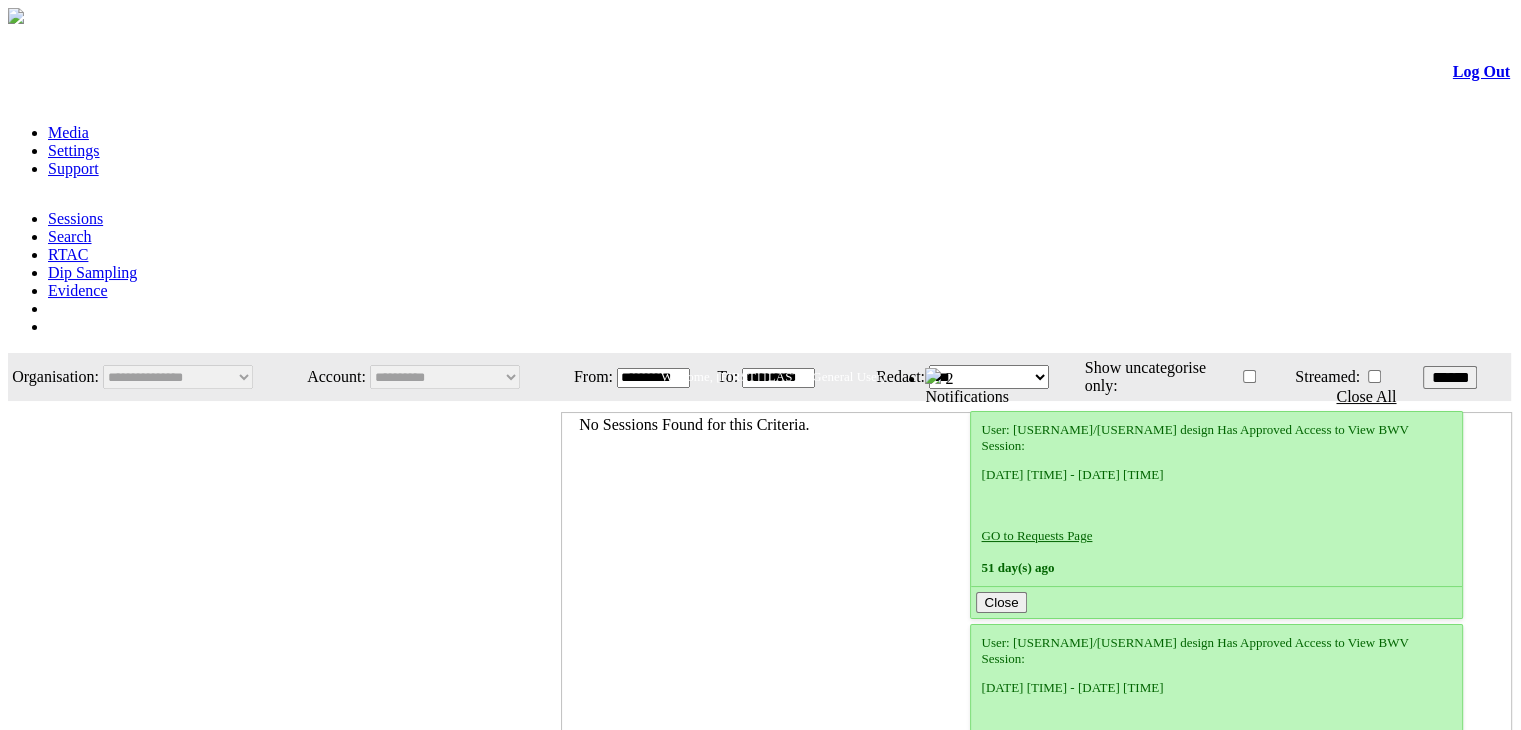 click on "Search" at bounding box center (70, 236) 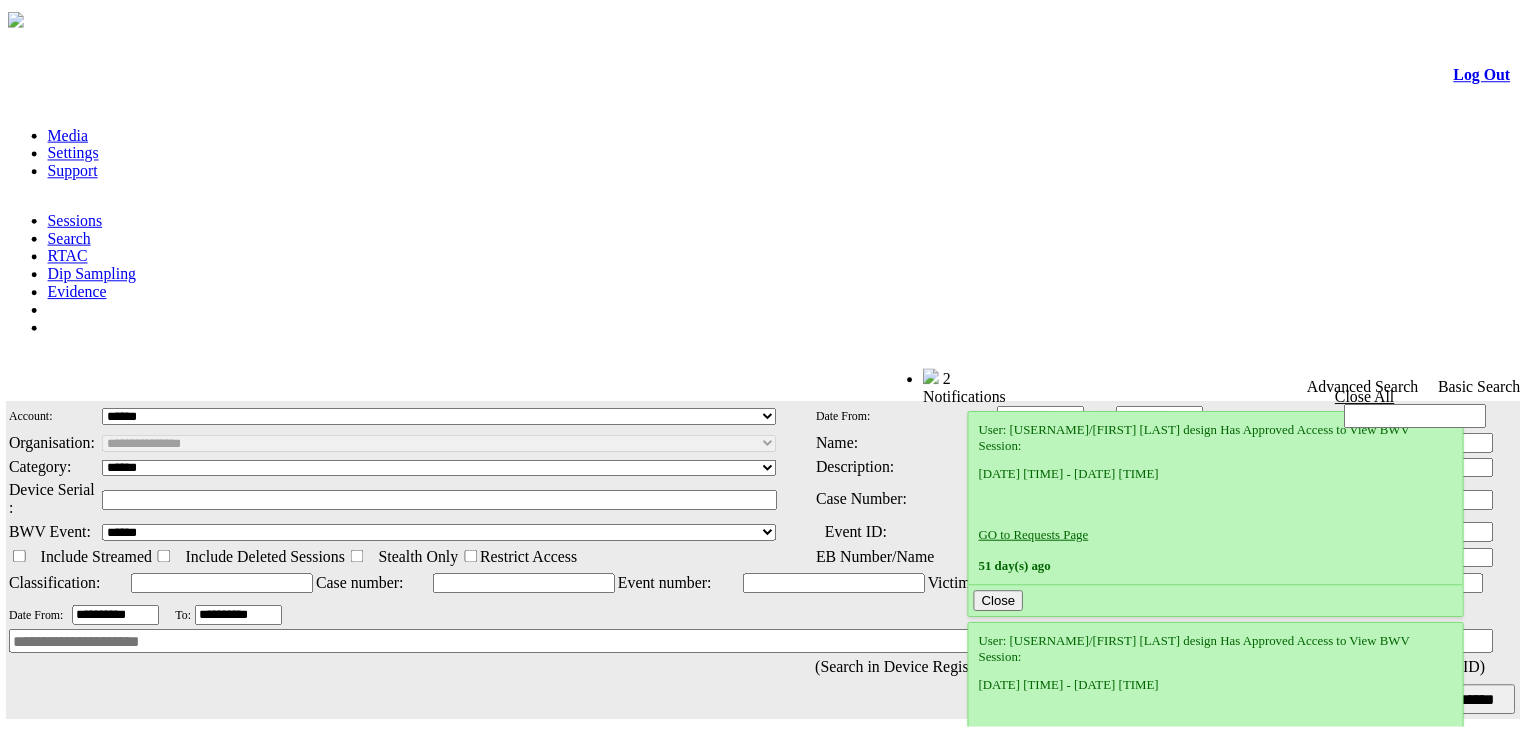 scroll, scrollTop: 0, scrollLeft: 0, axis: both 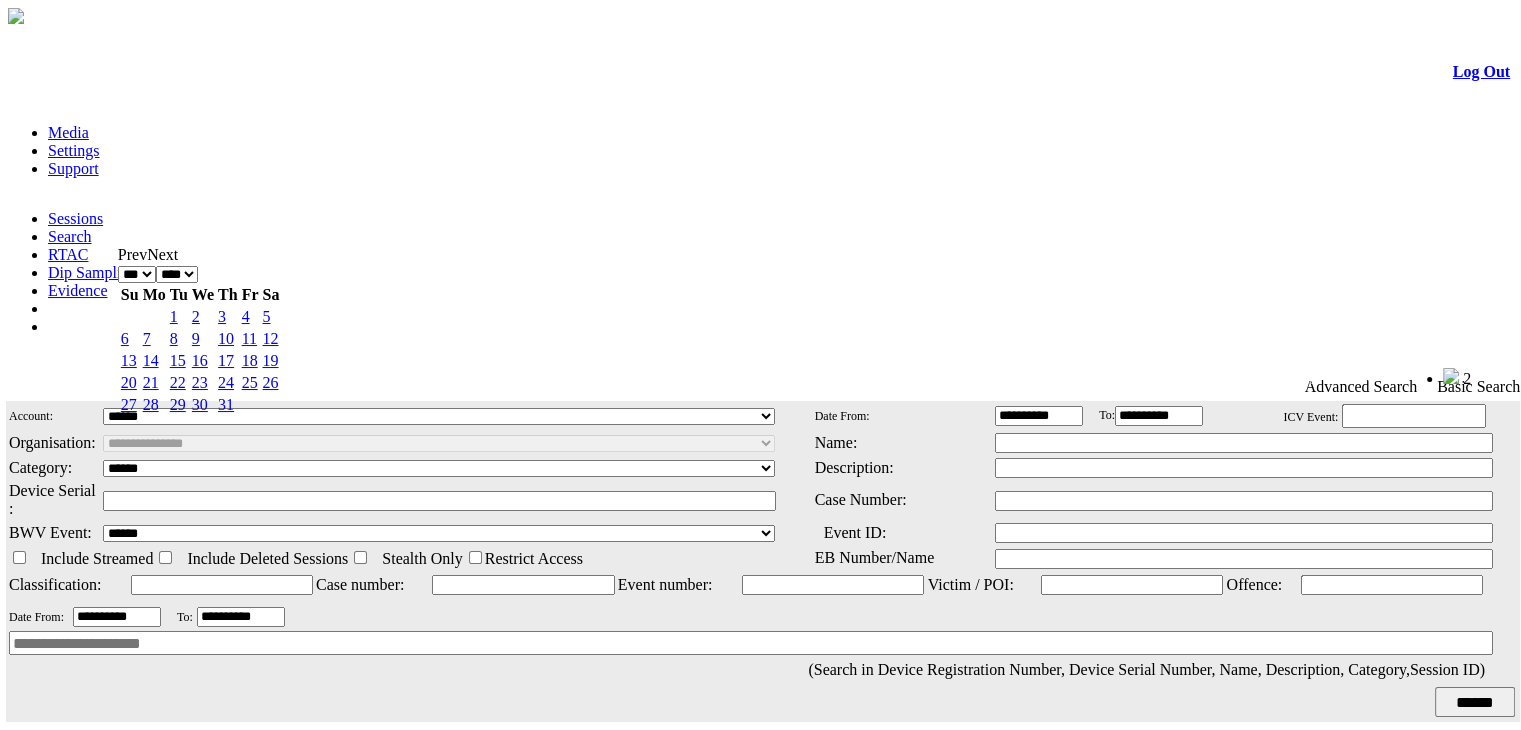 click on "**********" at bounding box center (117, 617) 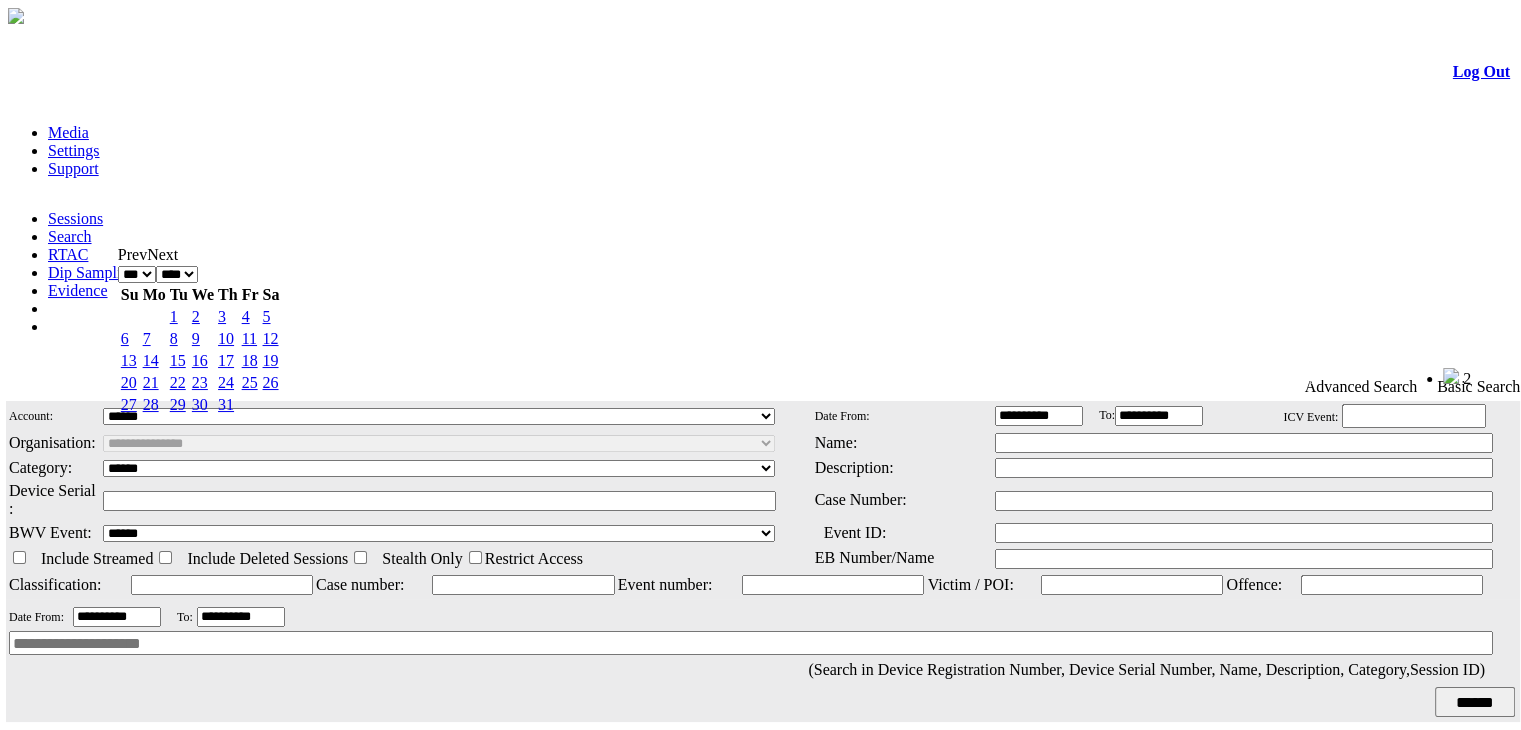 click on "**** **** **** **** **** **** **** **** **** **** ****" at bounding box center [177, 274] 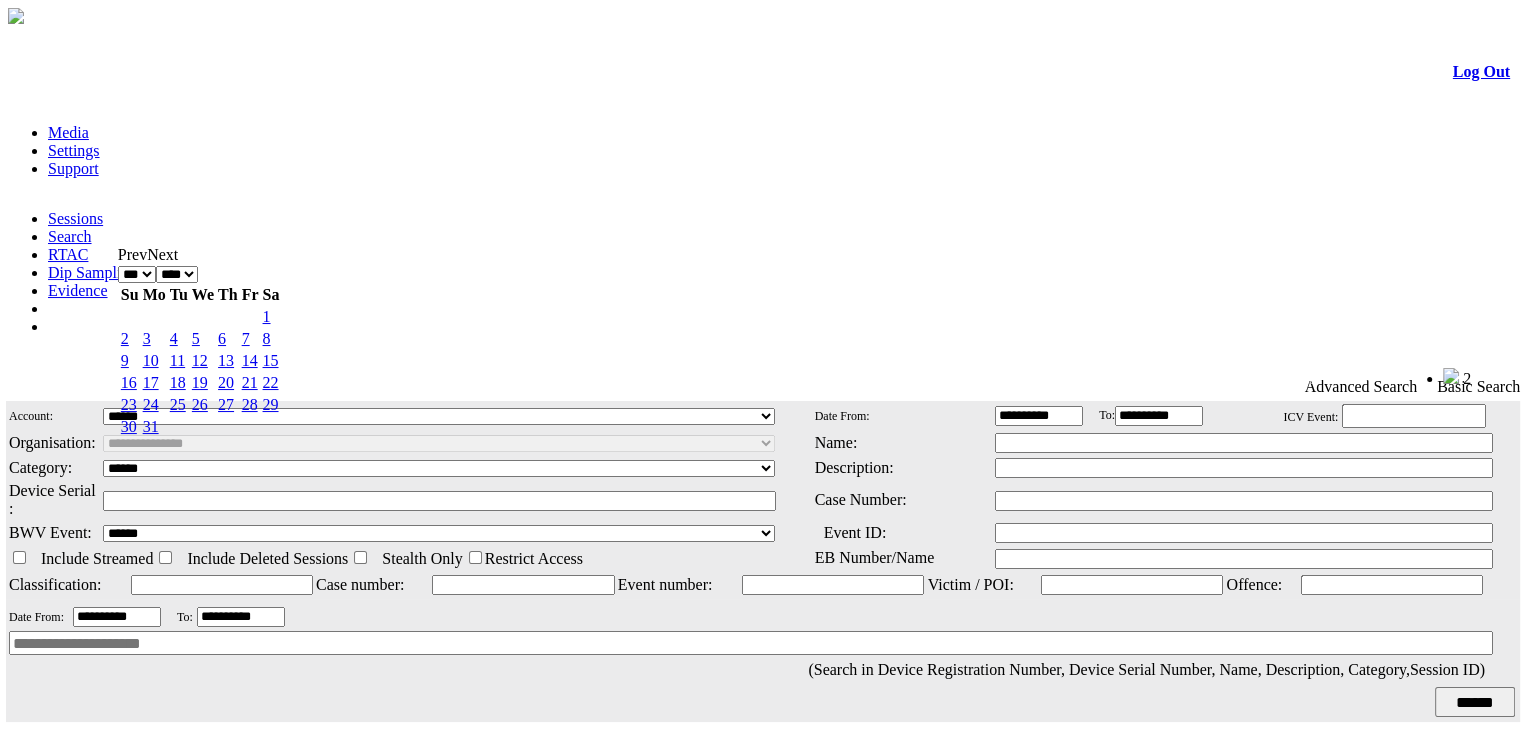 click on "14" at bounding box center [250, 360] 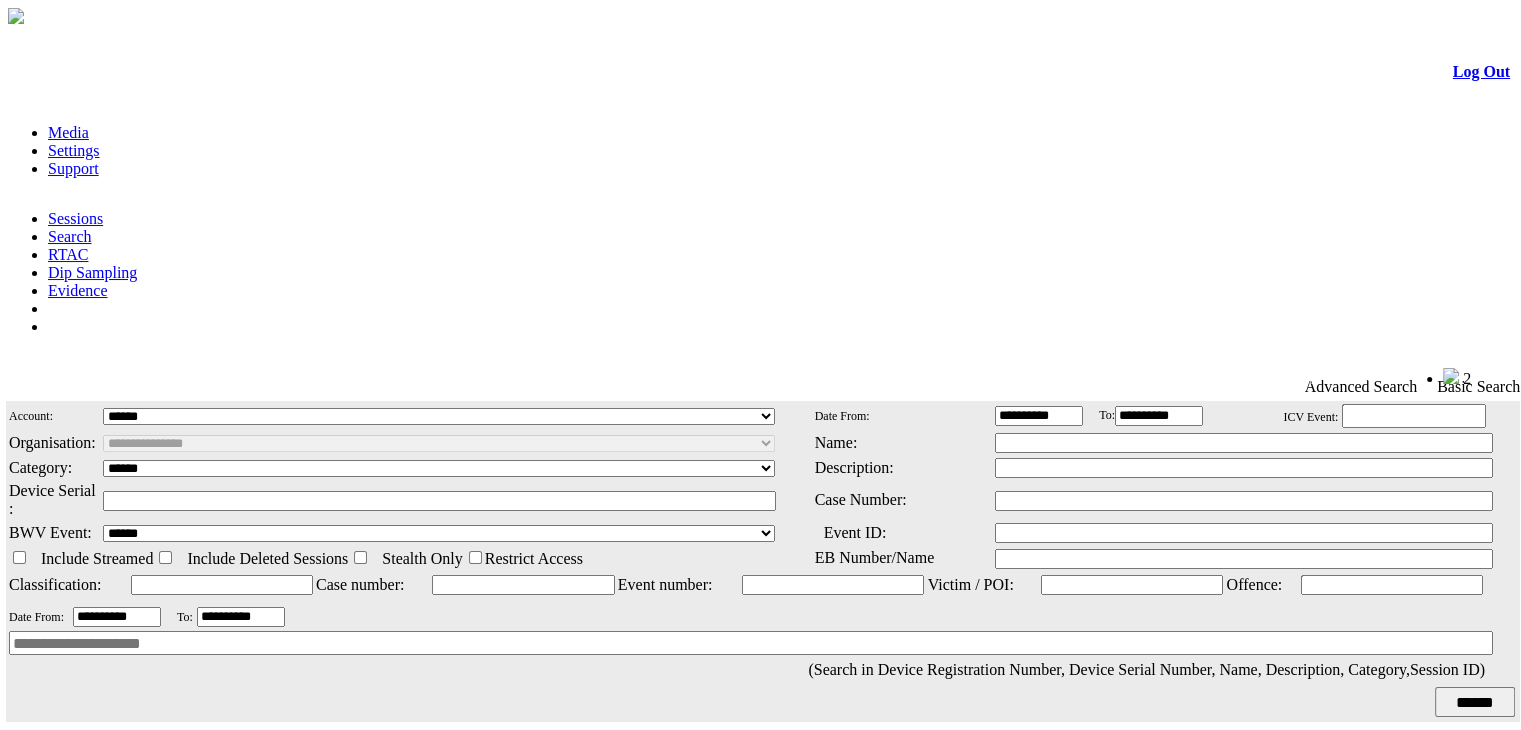 click on "******" at bounding box center (1475, 702) 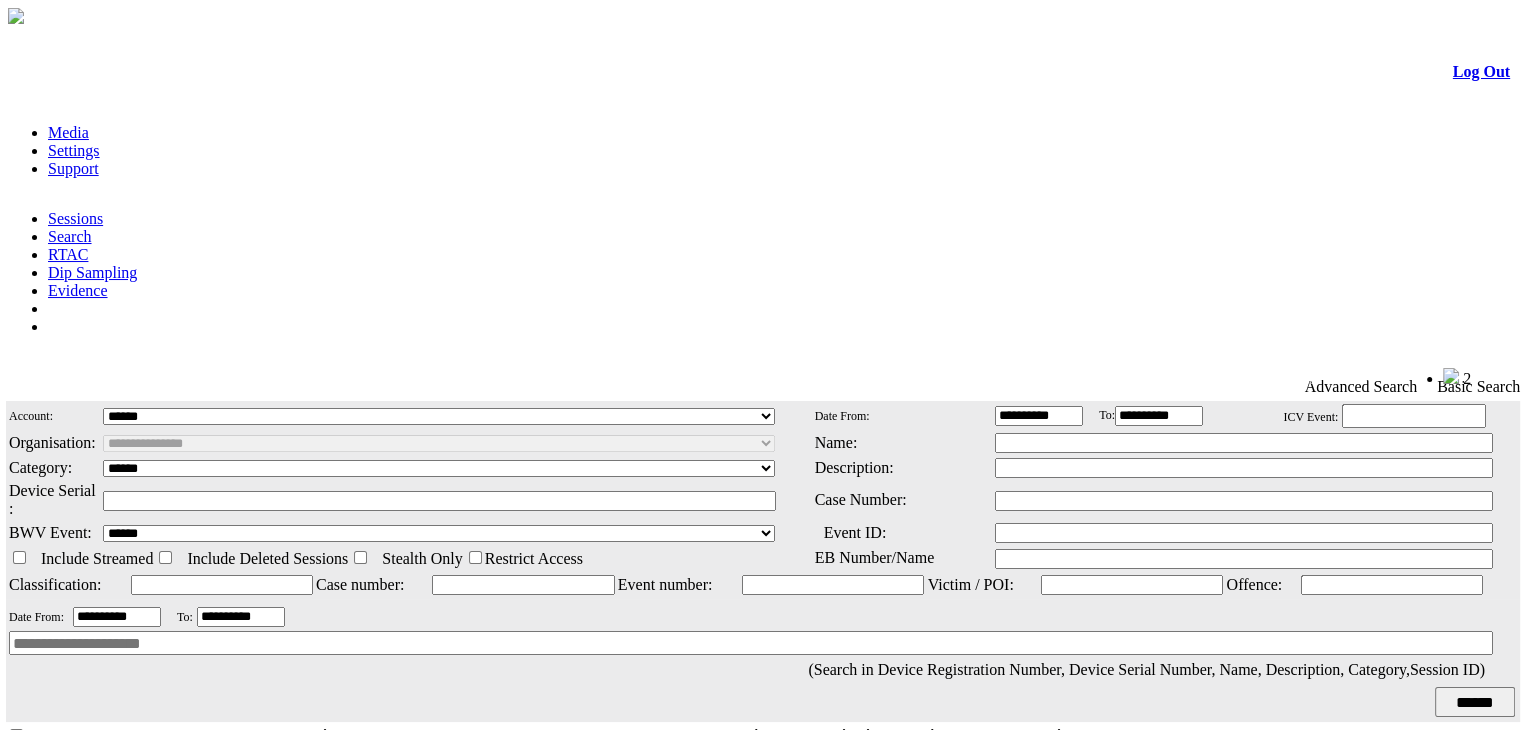 scroll, scrollTop: 638, scrollLeft: 0, axis: vertical 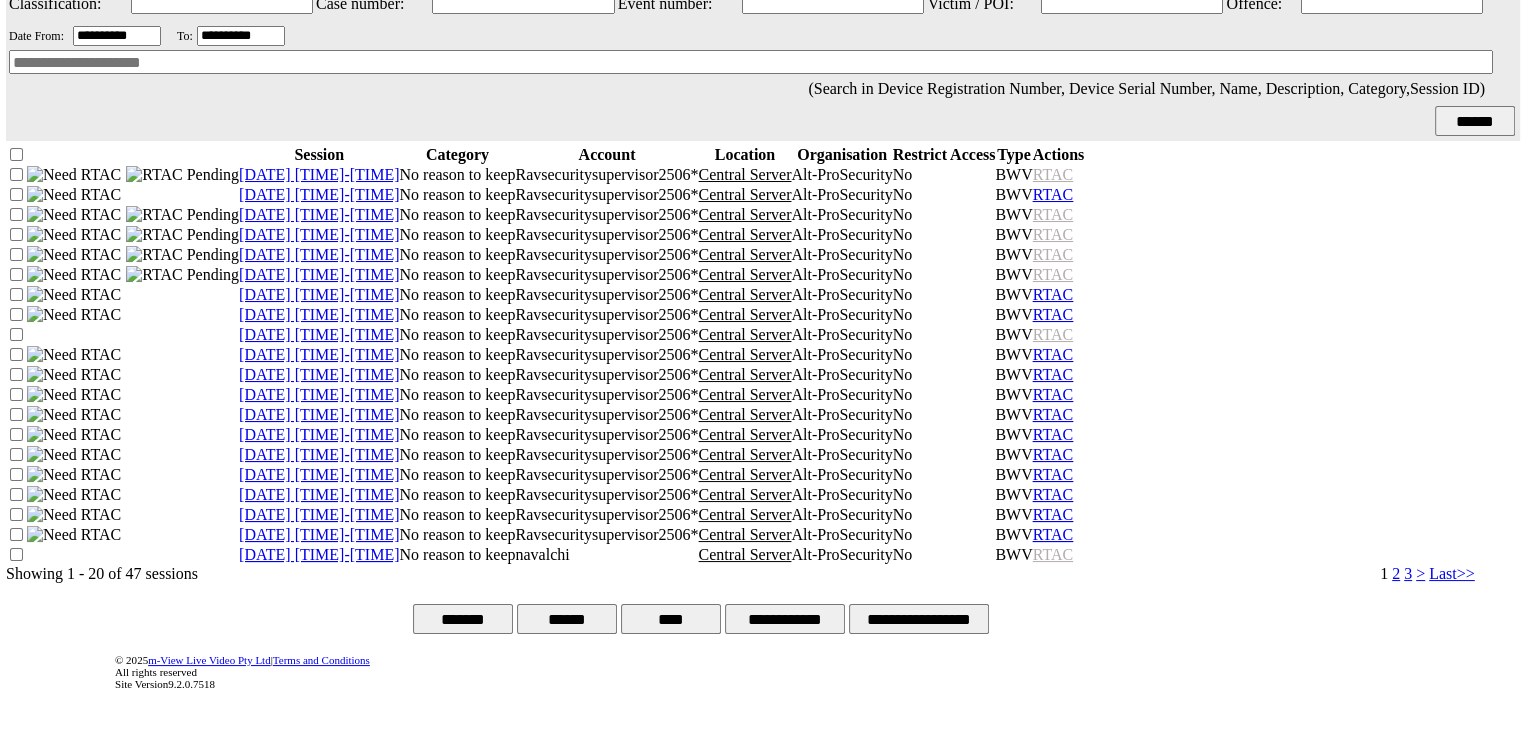 click on "**********" at bounding box center [785, 619] 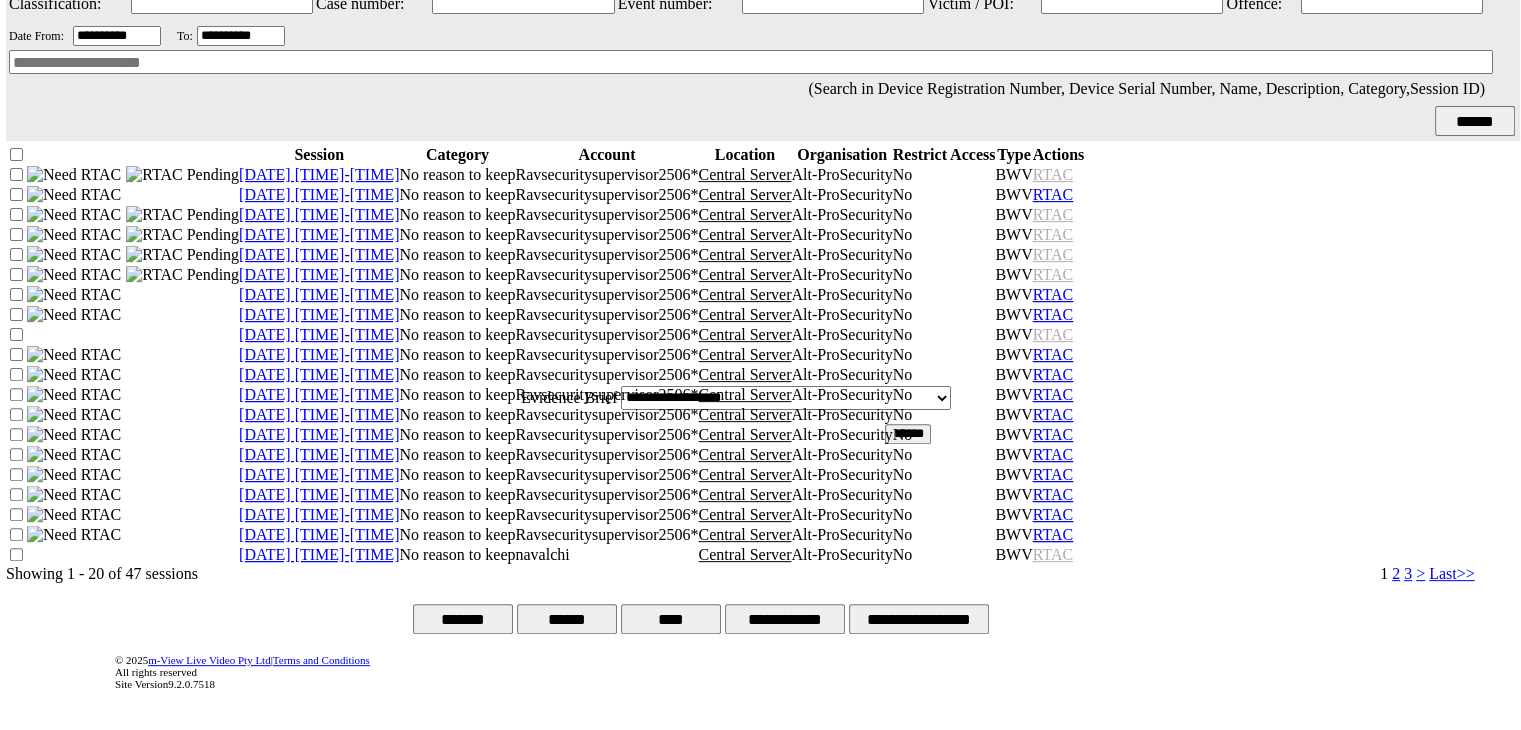 click on "**********" at bounding box center [786, 398] 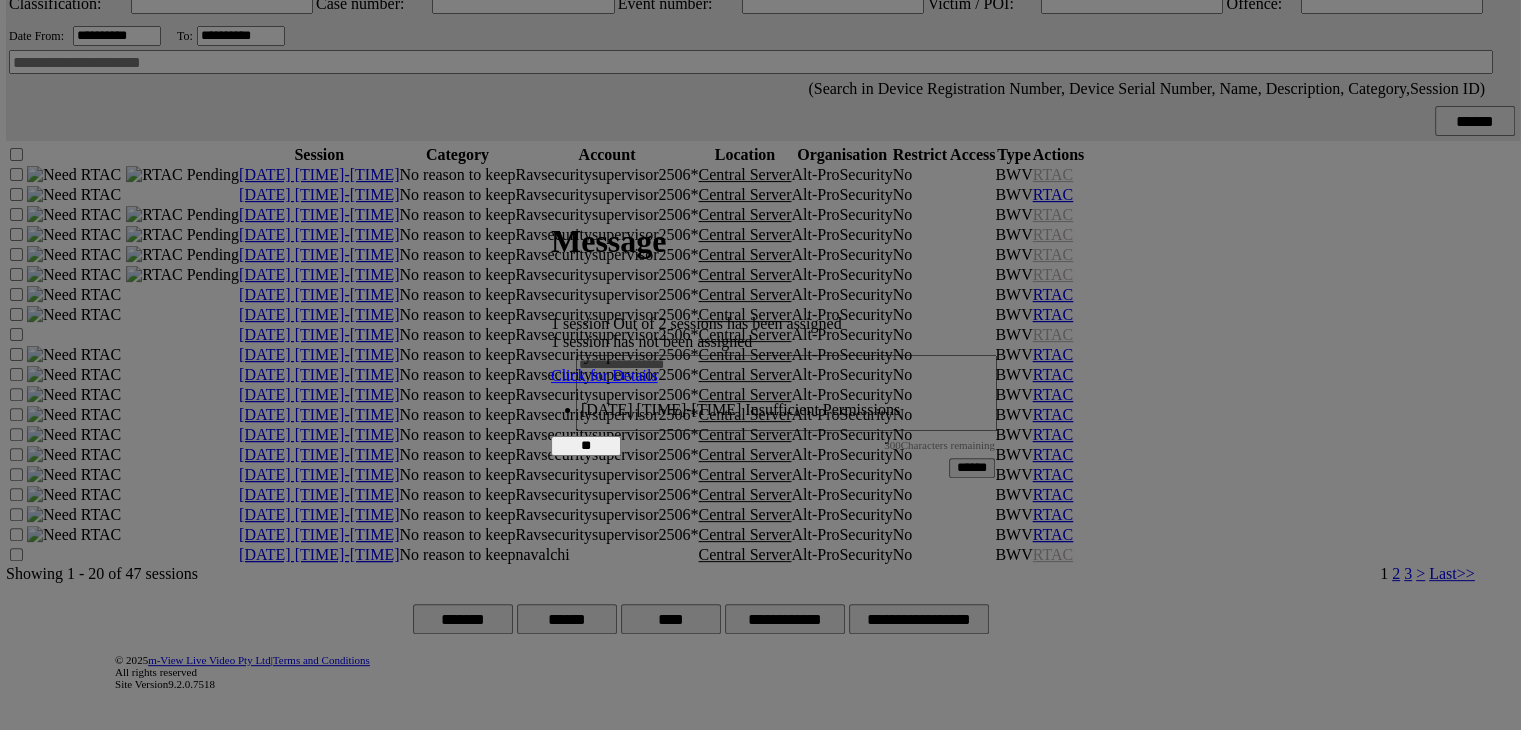 click on "Click for Details" at bounding box center [604, 375] 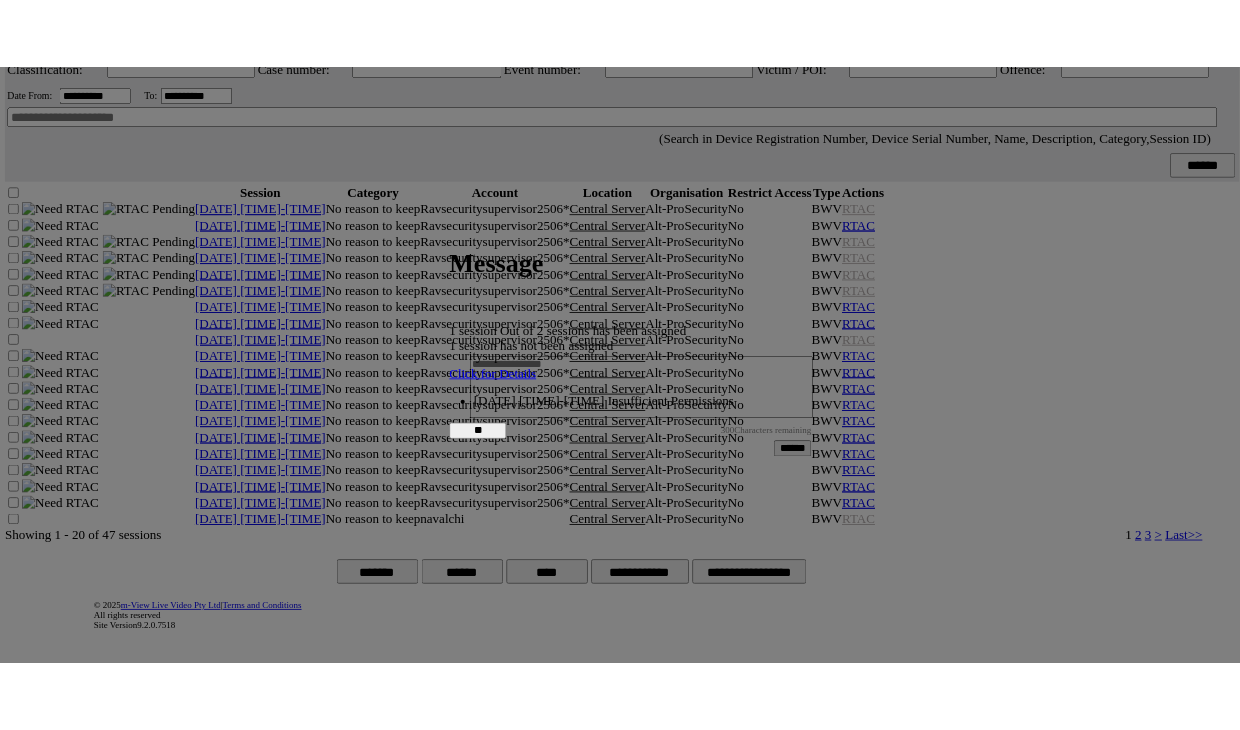 scroll, scrollTop: 0, scrollLeft: 0, axis: both 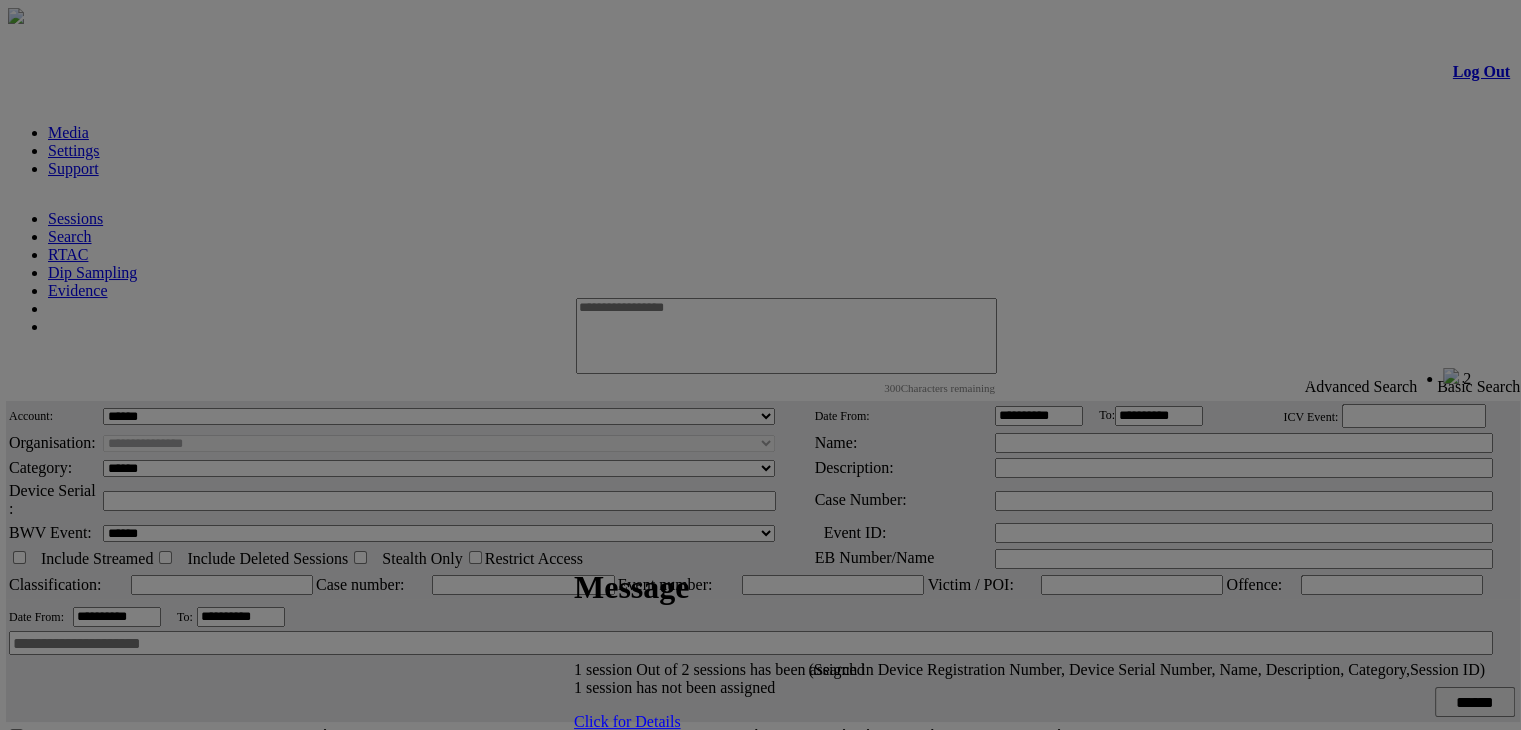 drag, startPoint x: 673, startPoint y: 215, endPoint x: 693, endPoint y: 561, distance: 346.57755 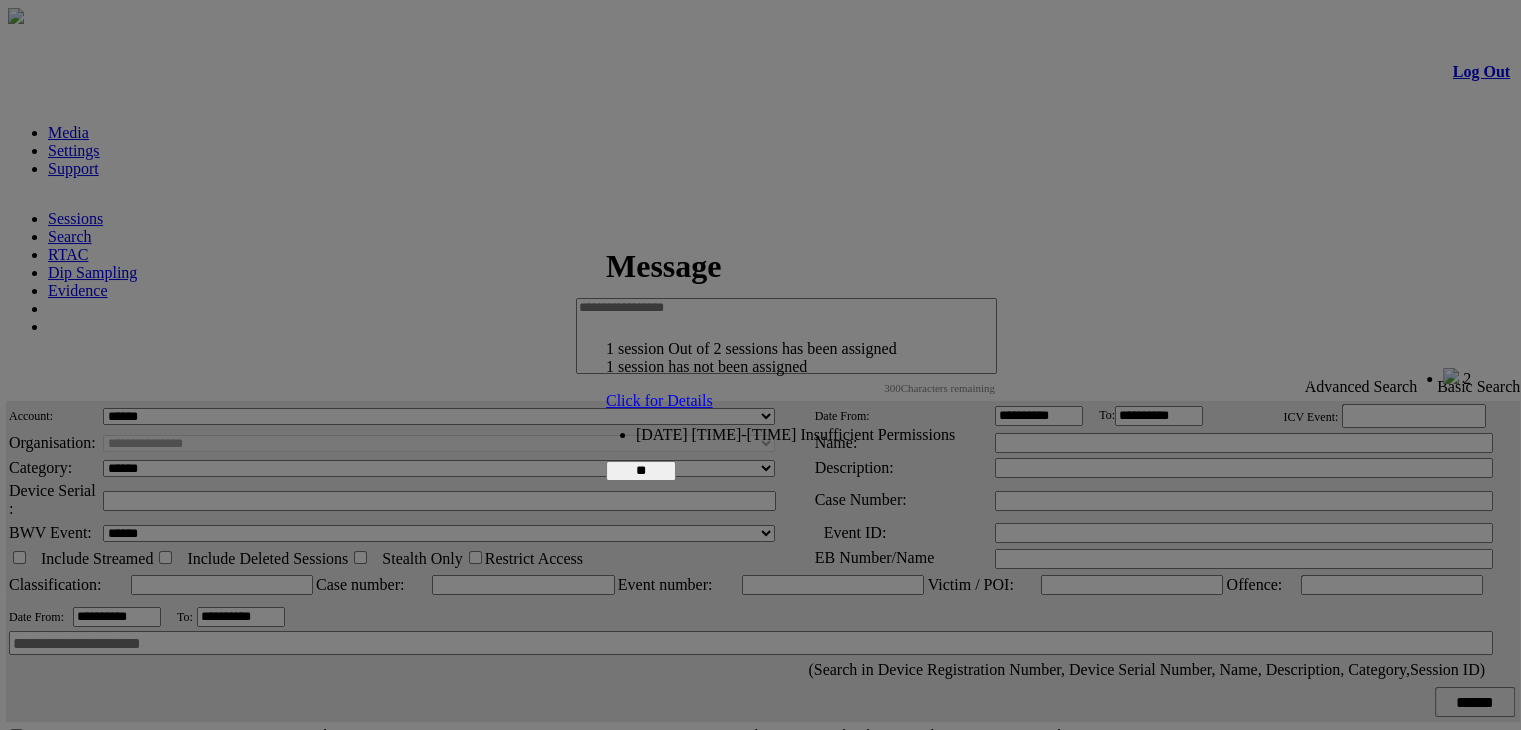 drag, startPoint x: 693, startPoint y: 561, endPoint x: 728, endPoint y: 238, distance: 324.89075 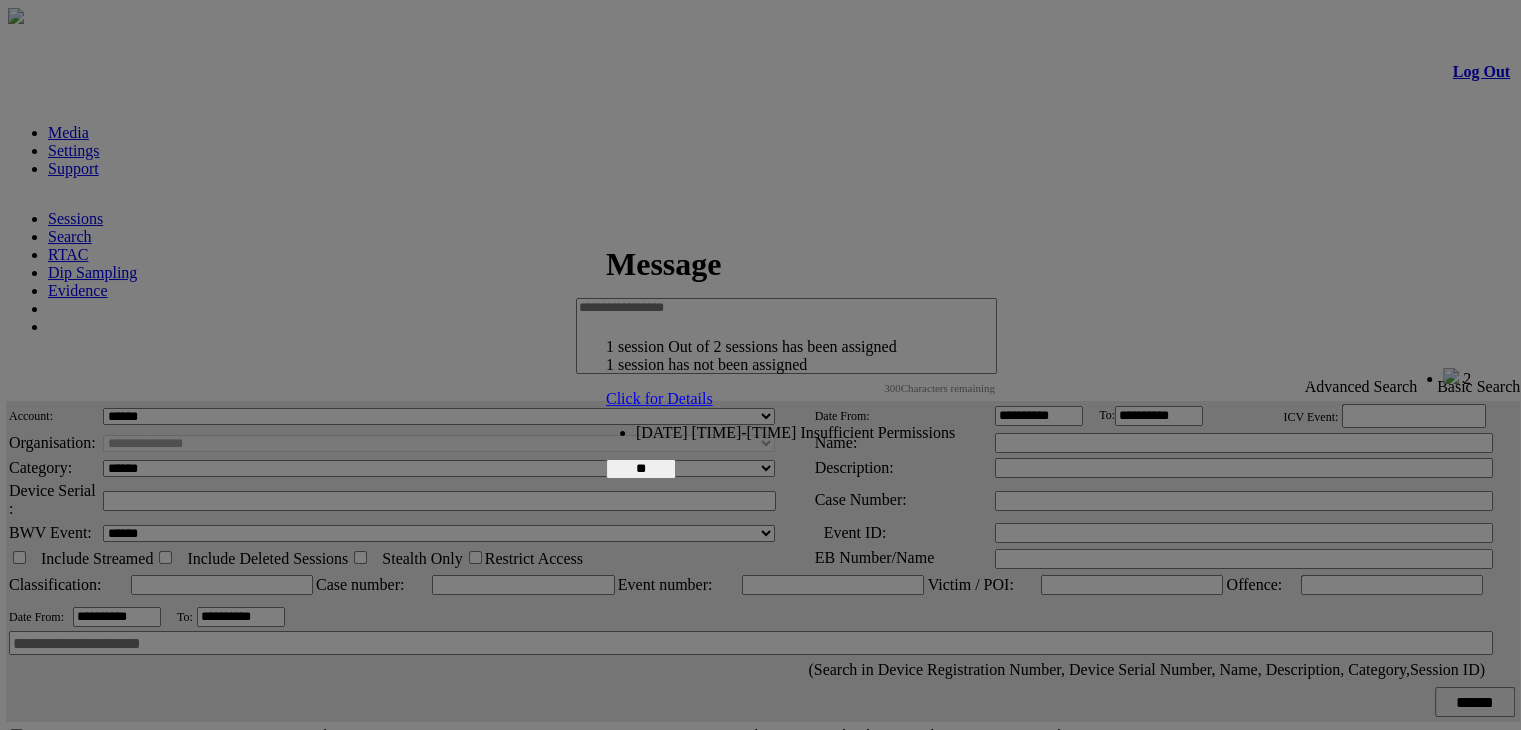 click on "**" at bounding box center [641, 469] 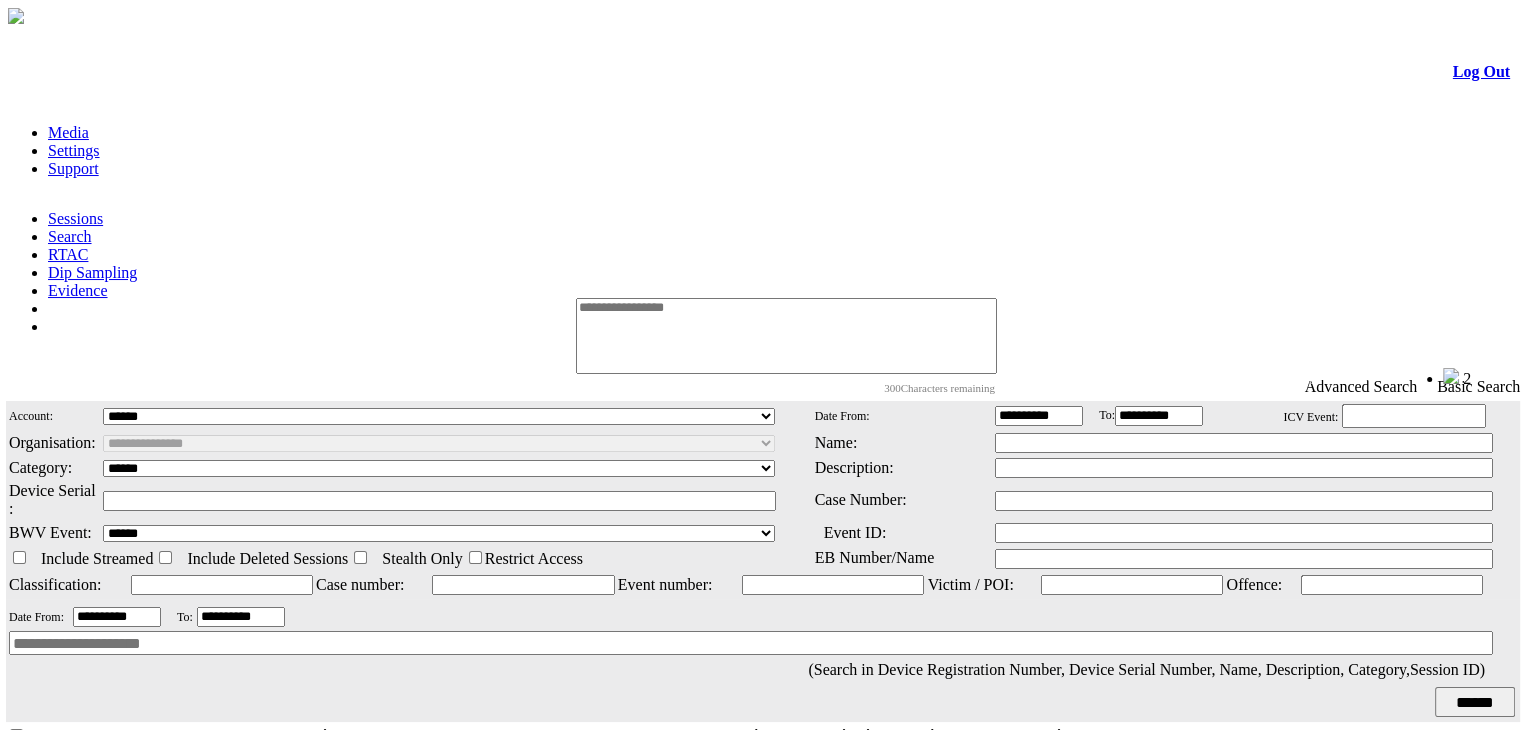 click at bounding box center [786, 336] 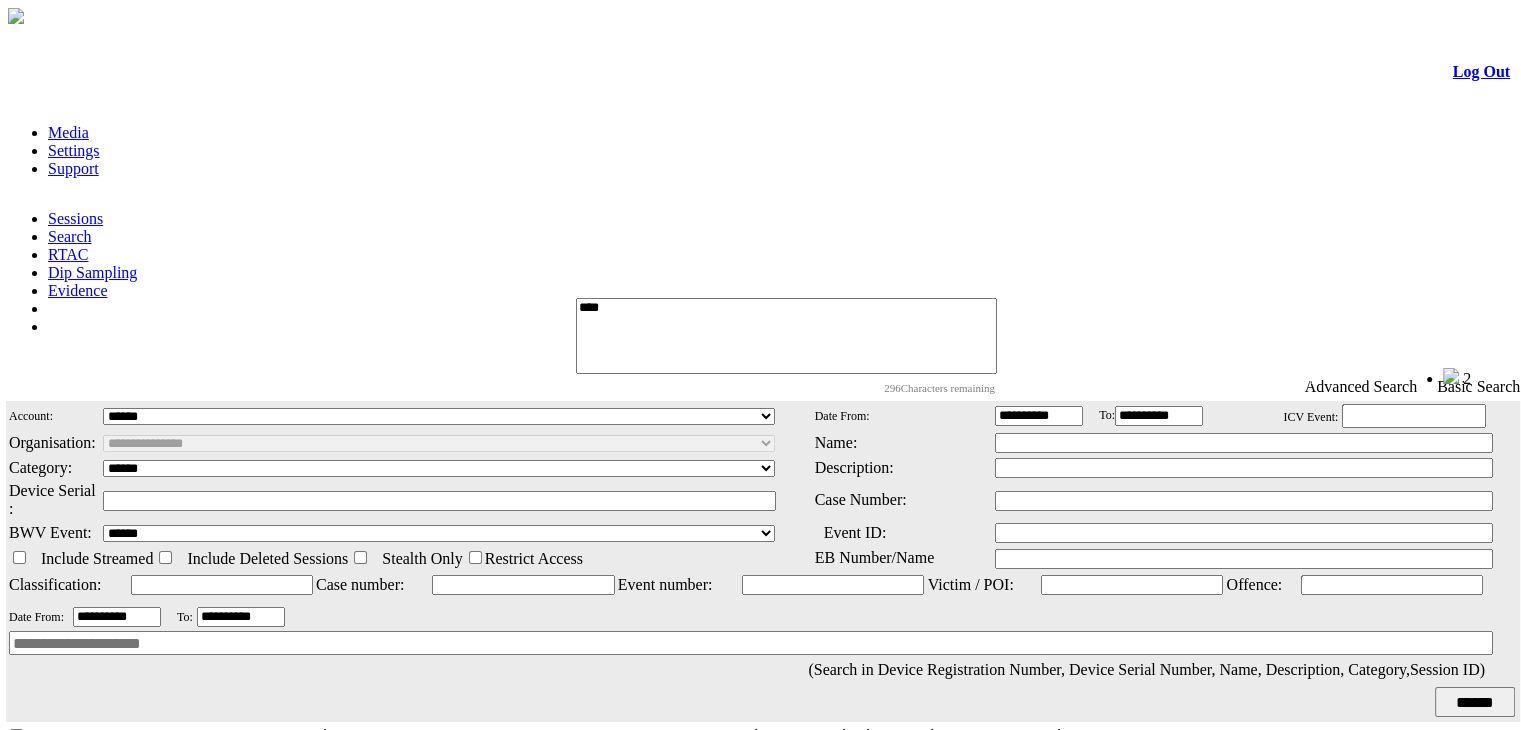 type on "****" 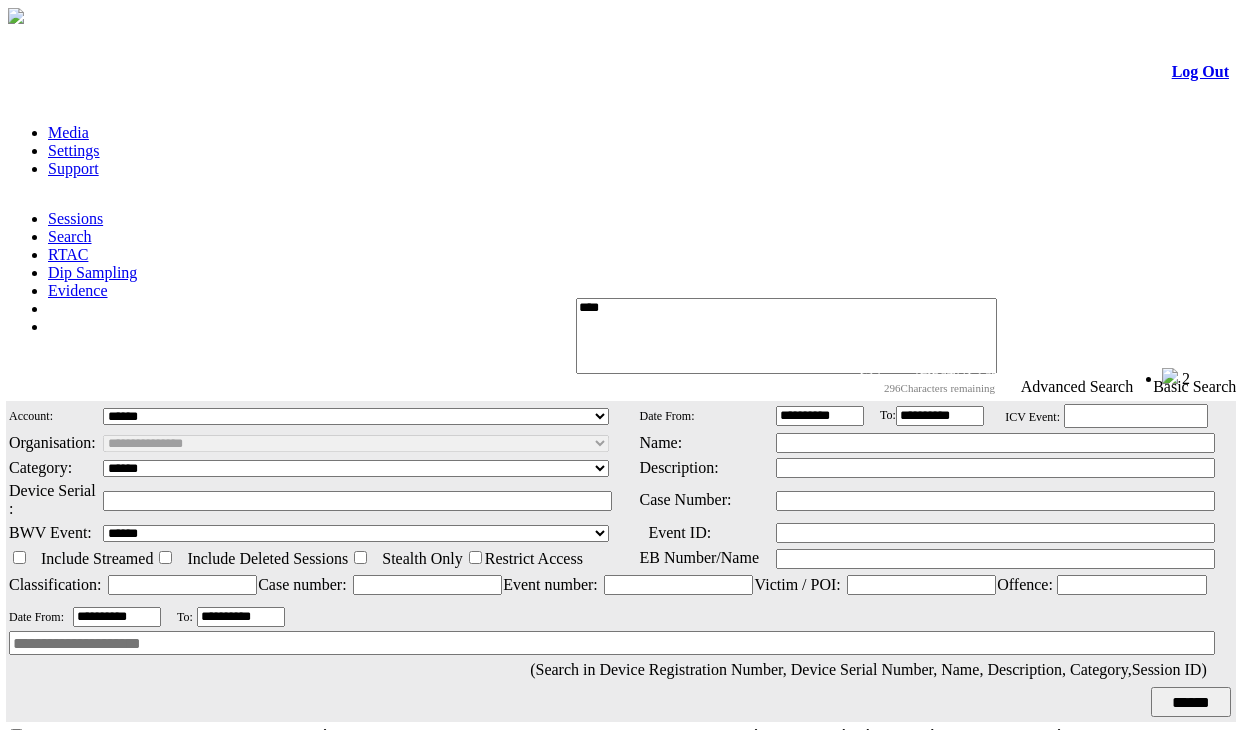 click at bounding box center [749, 285] 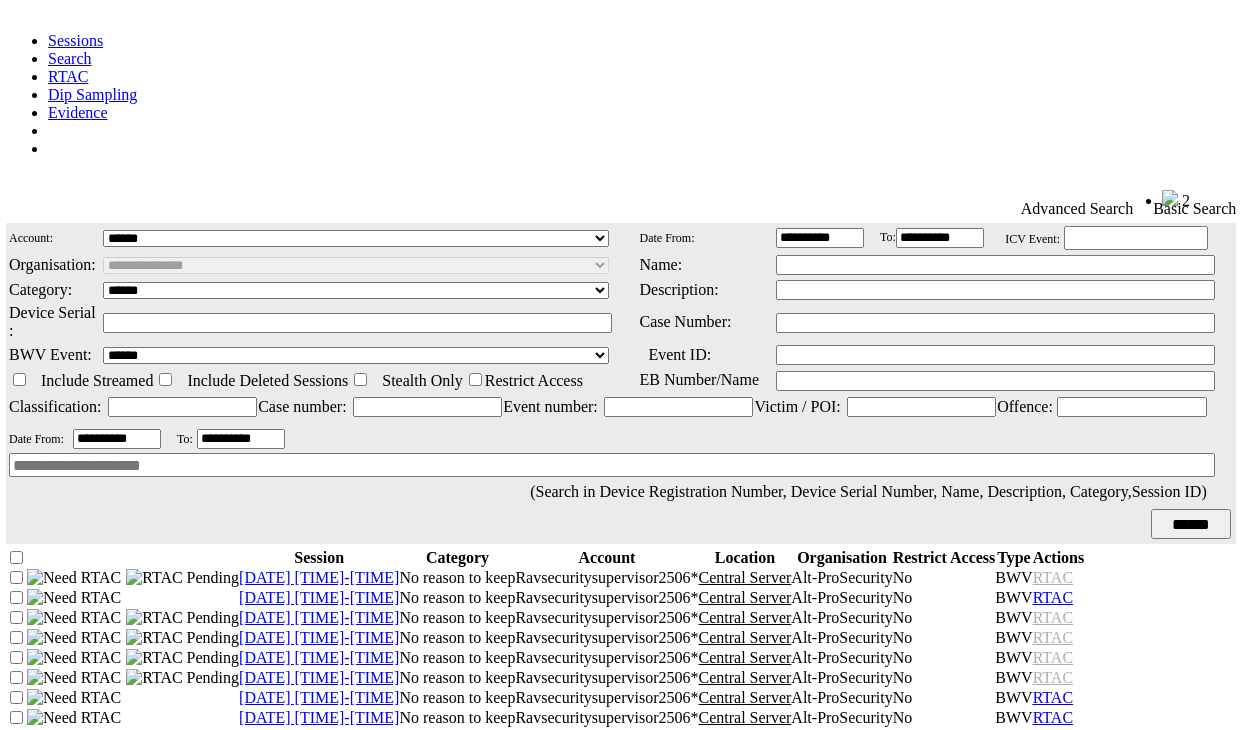 scroll, scrollTop: 239, scrollLeft: 0, axis: vertical 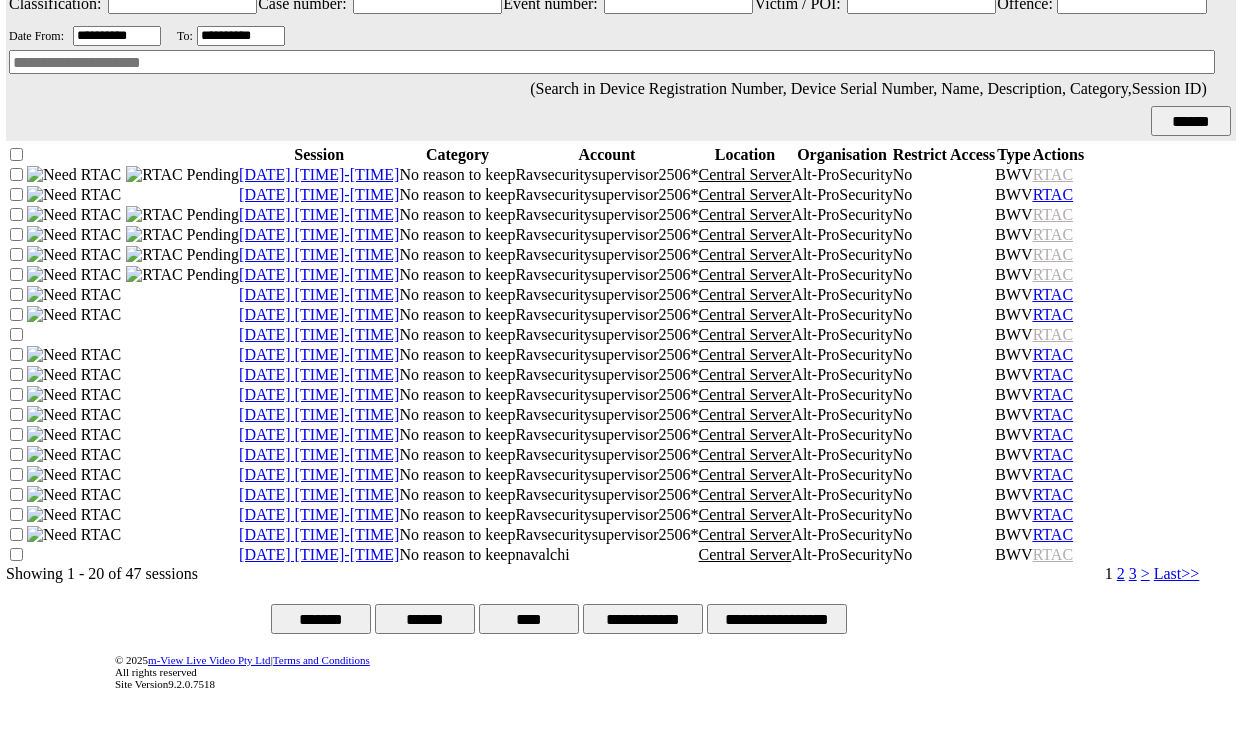 click on "**********" at bounding box center (643, 619) 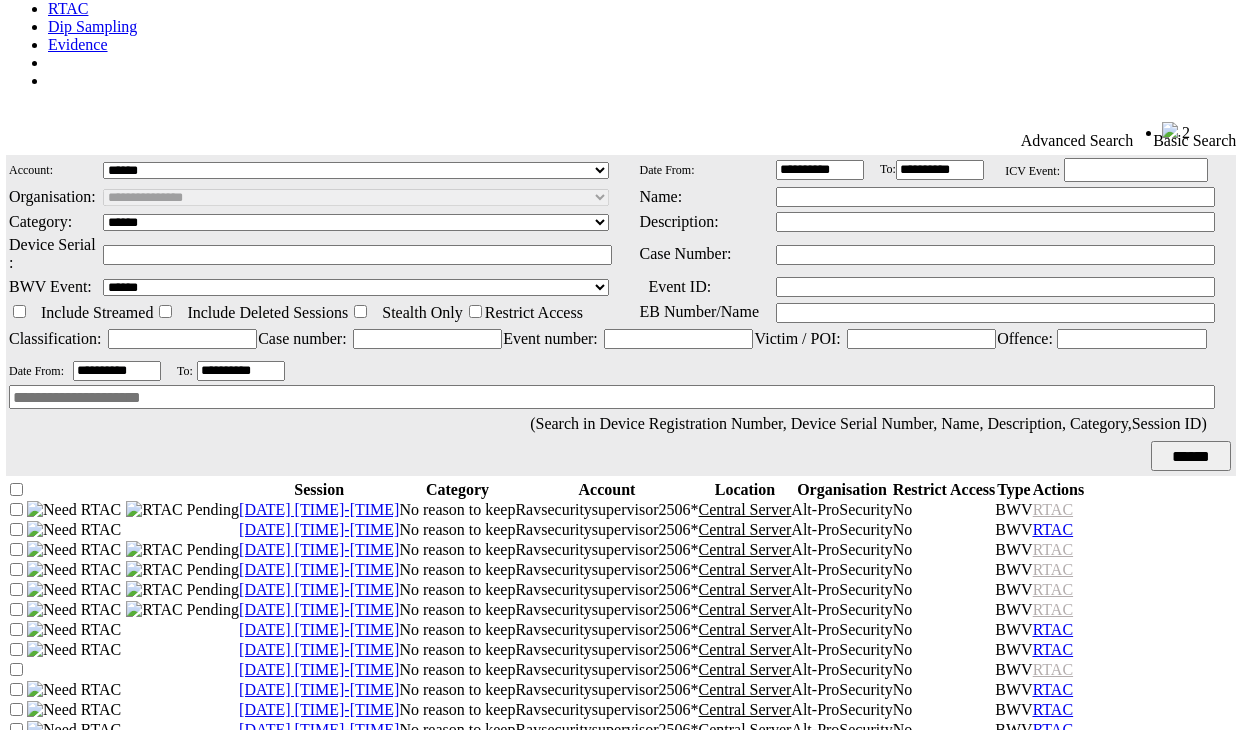 scroll, scrollTop: 362, scrollLeft: 0, axis: vertical 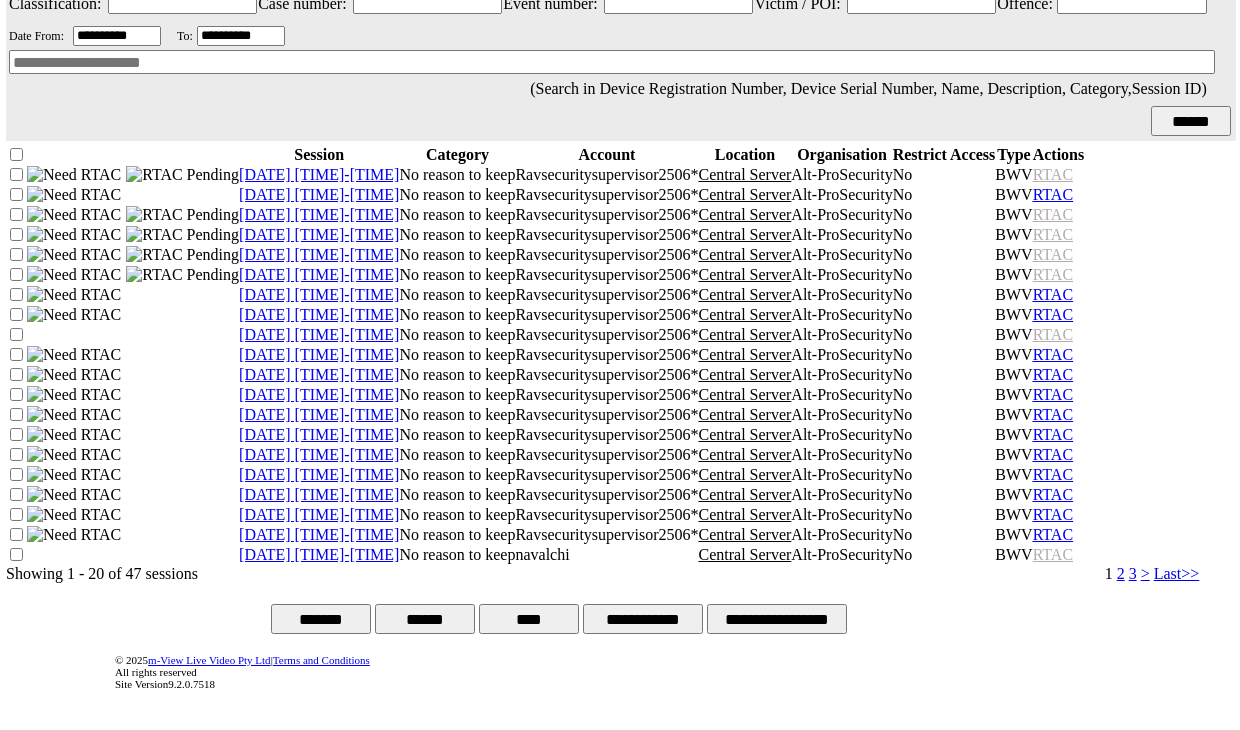 click on "**********" at bounding box center (643, 619) 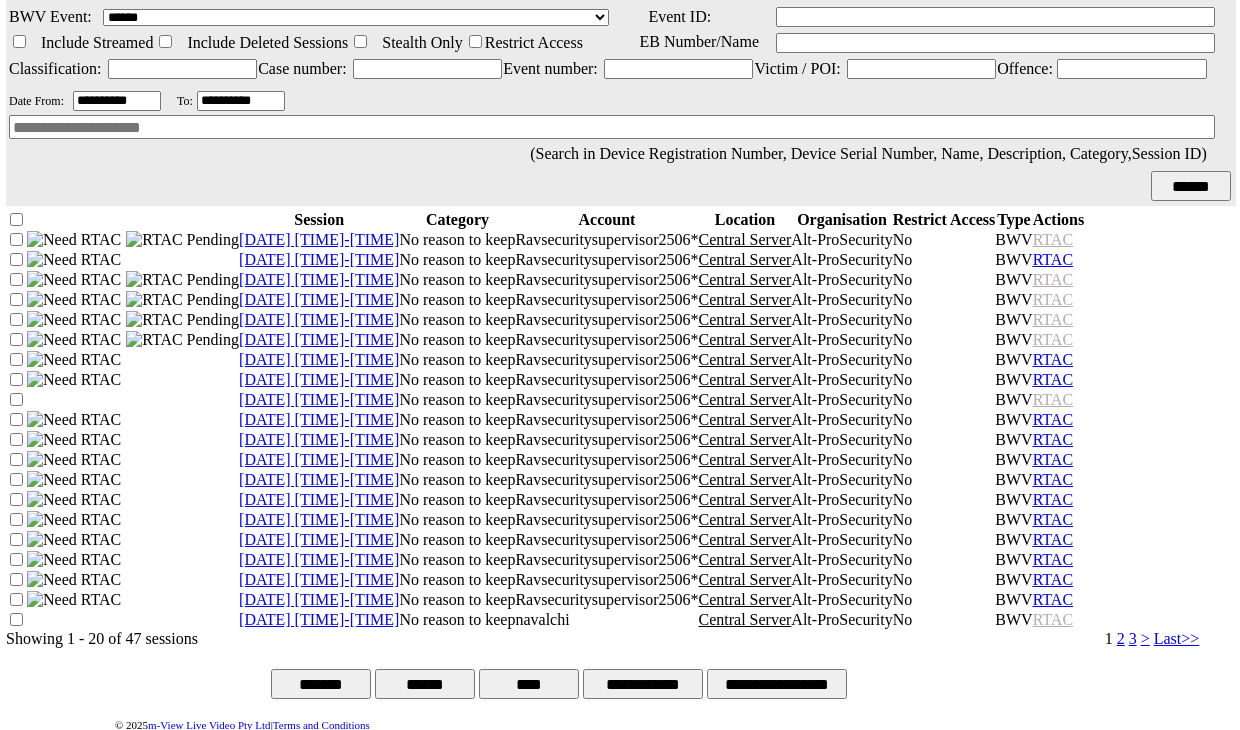scroll, scrollTop: 0, scrollLeft: 0, axis: both 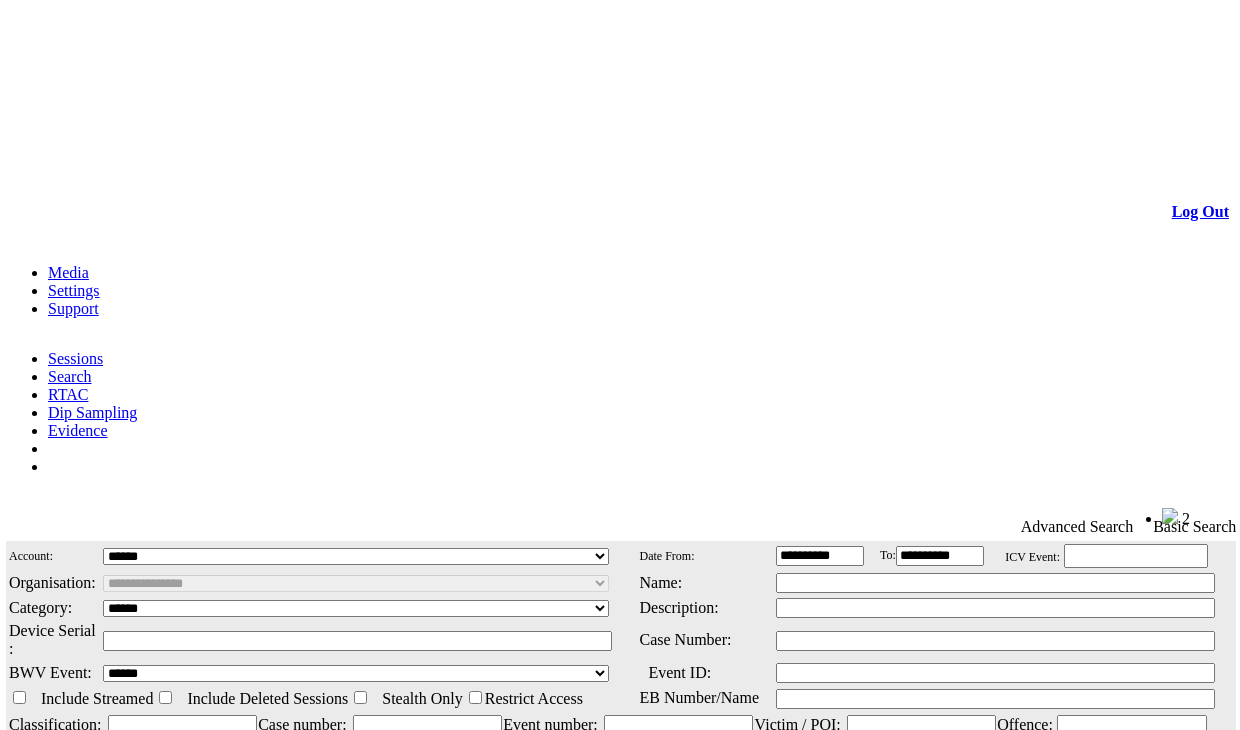 click on "******" at bounding box center (1191, 842) 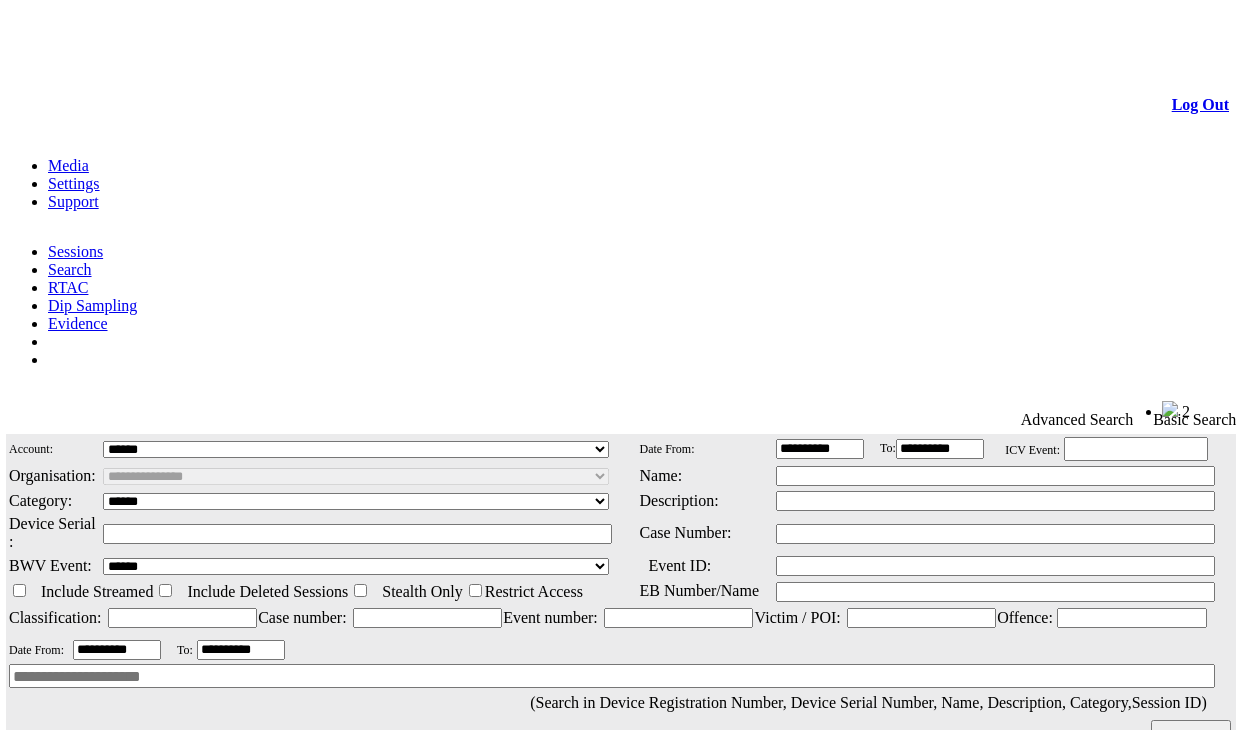 scroll, scrollTop: 638, scrollLeft: 0, axis: vertical 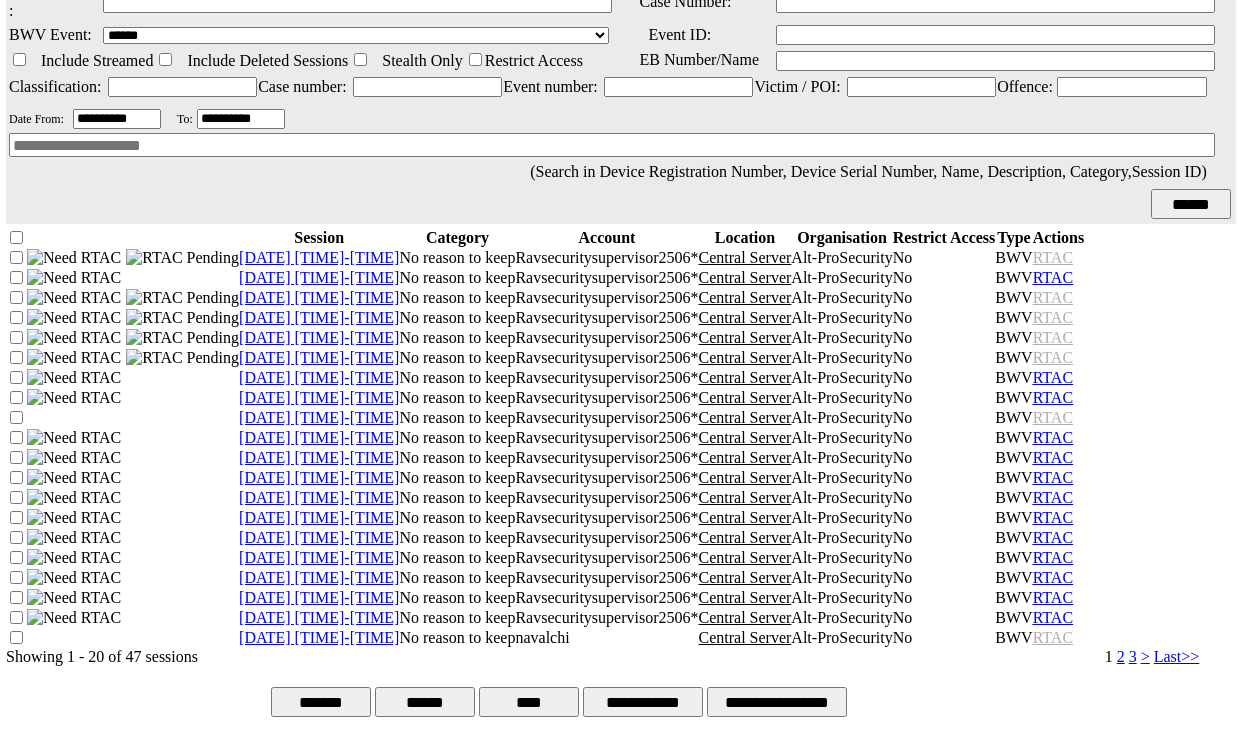 click on "**********" at bounding box center [643, 702] 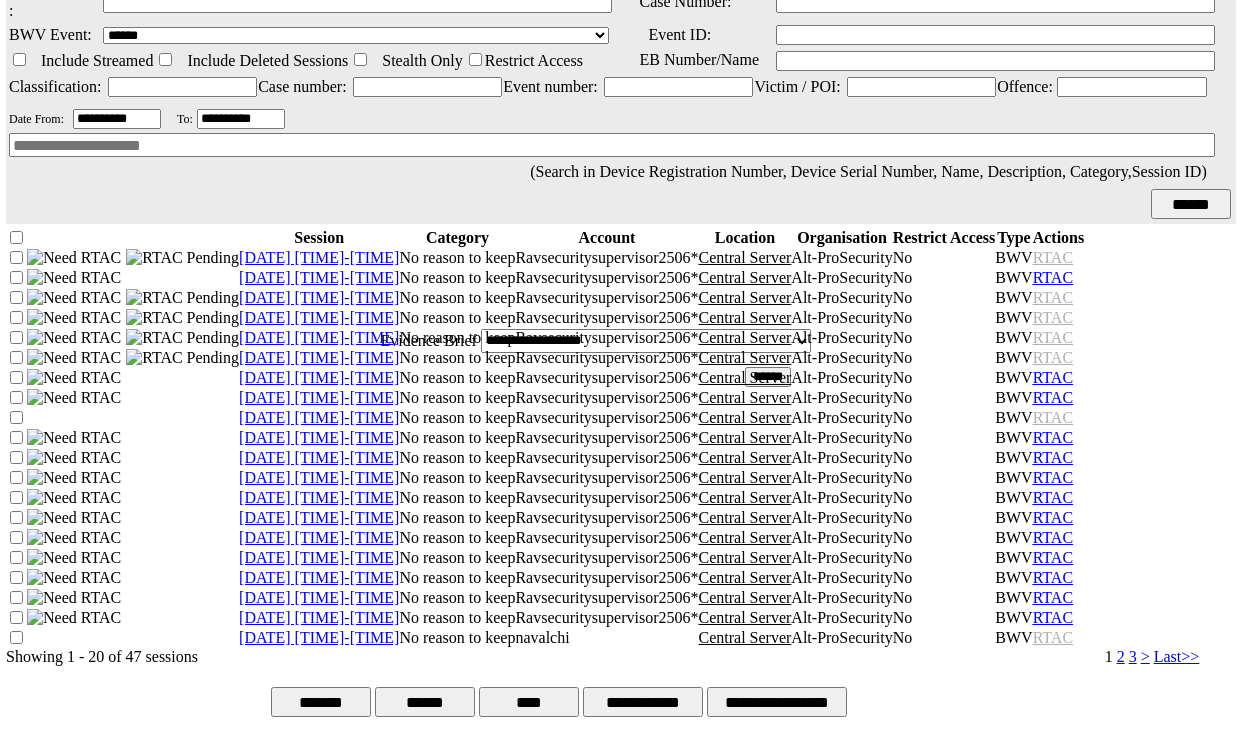 click on "******" at bounding box center (768, 377) 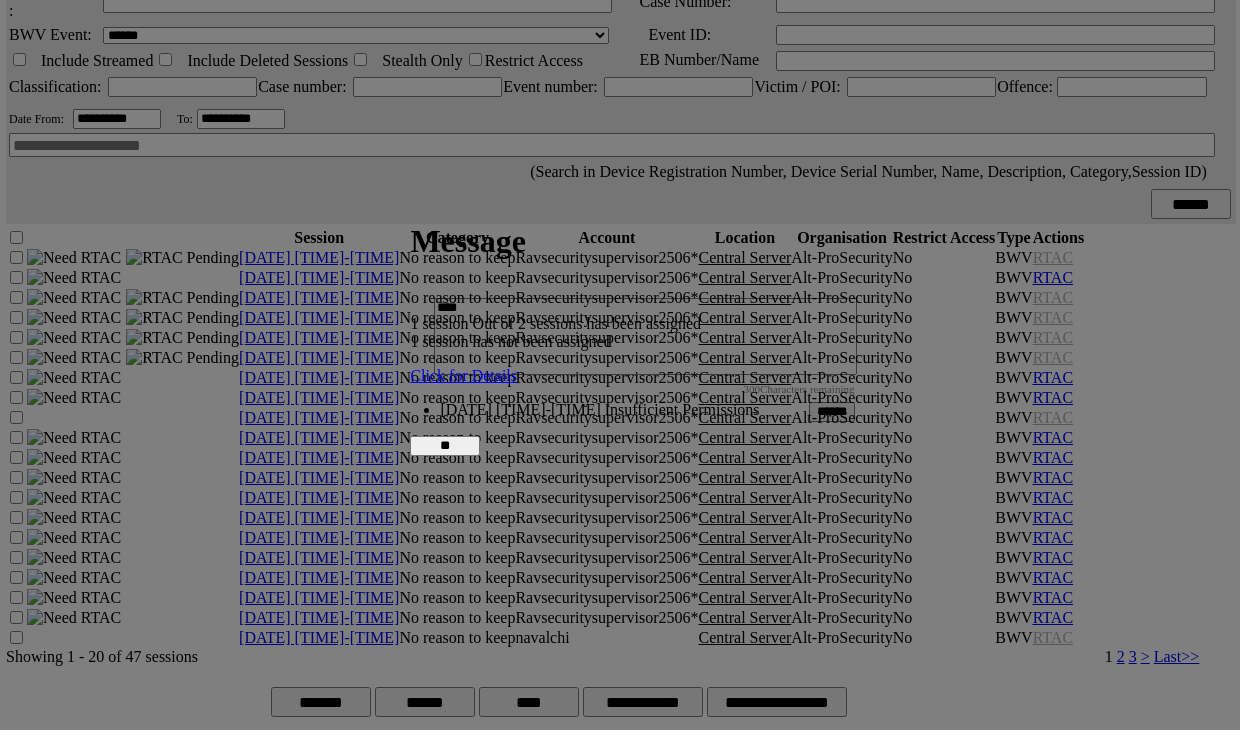 click on "**" at bounding box center (445, 446) 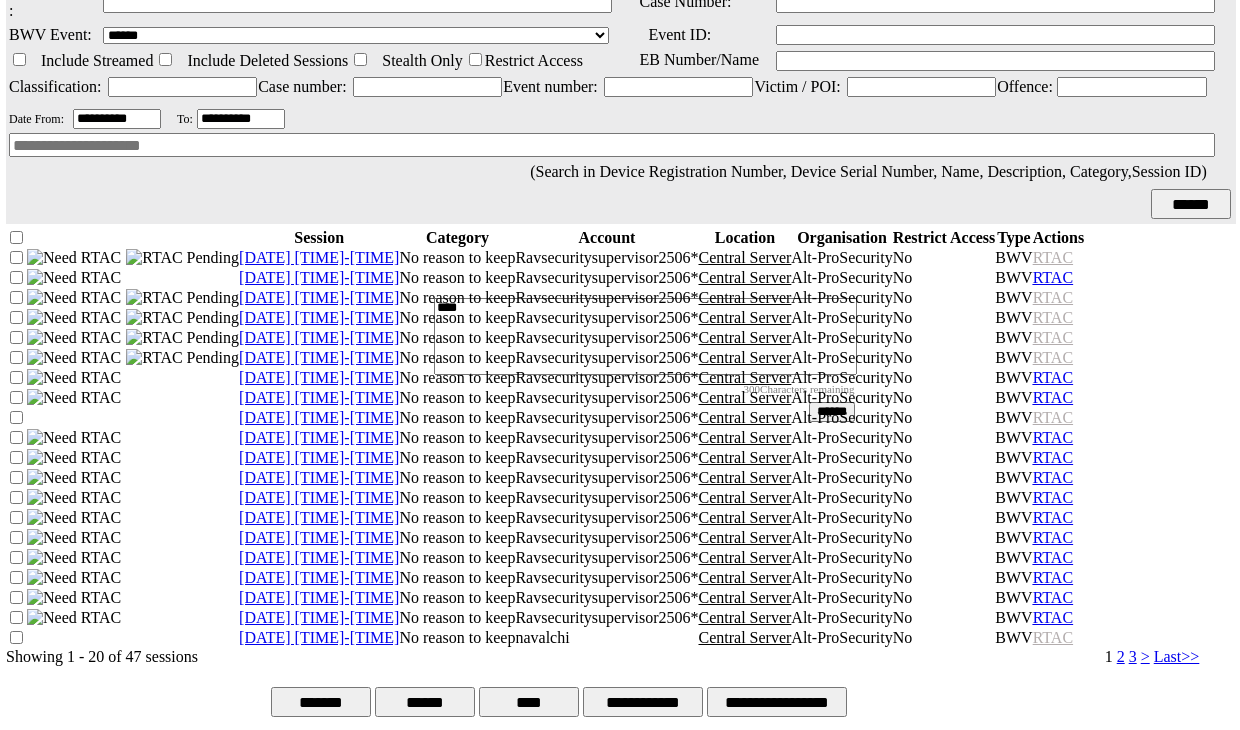 click on "****" at bounding box center [645, 337] 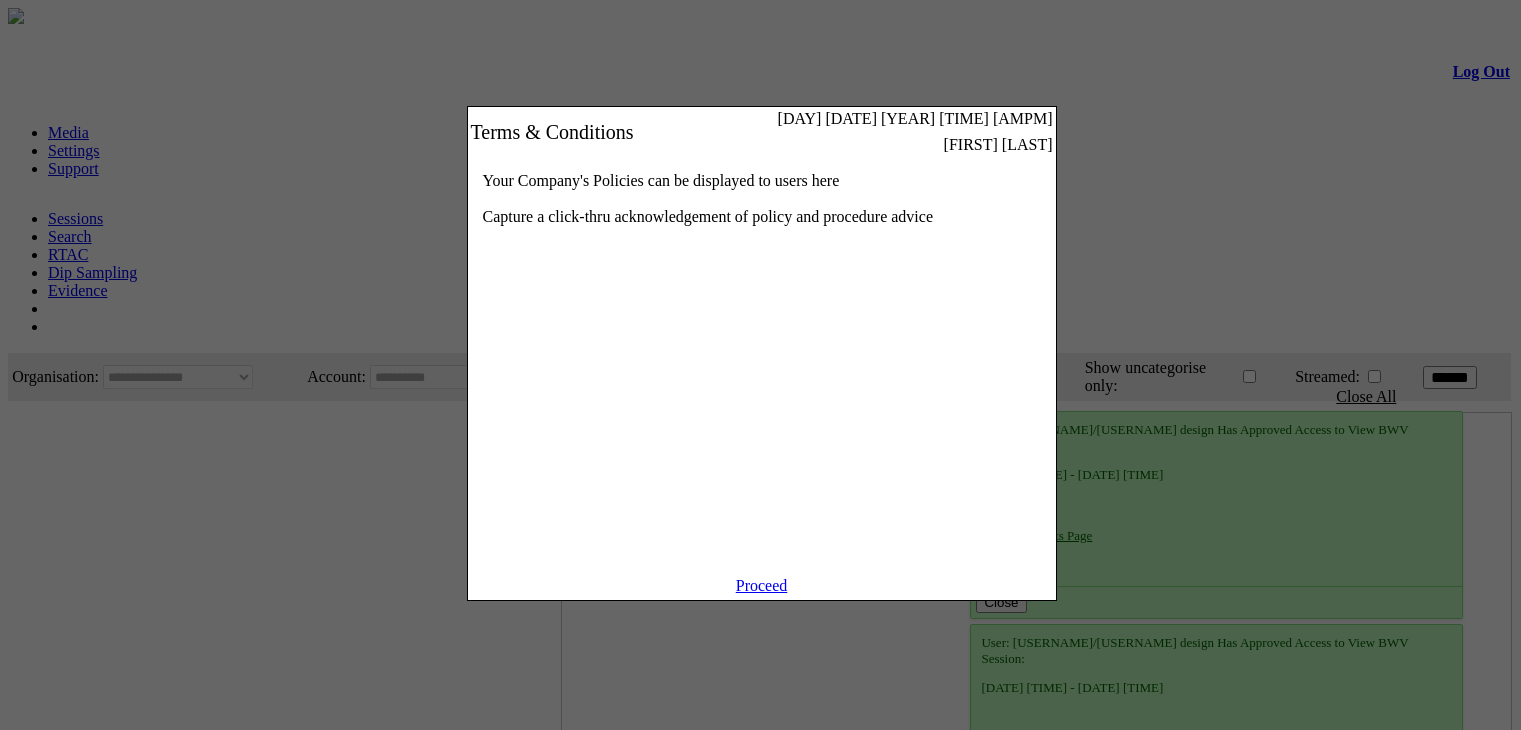 scroll, scrollTop: 0, scrollLeft: 0, axis: both 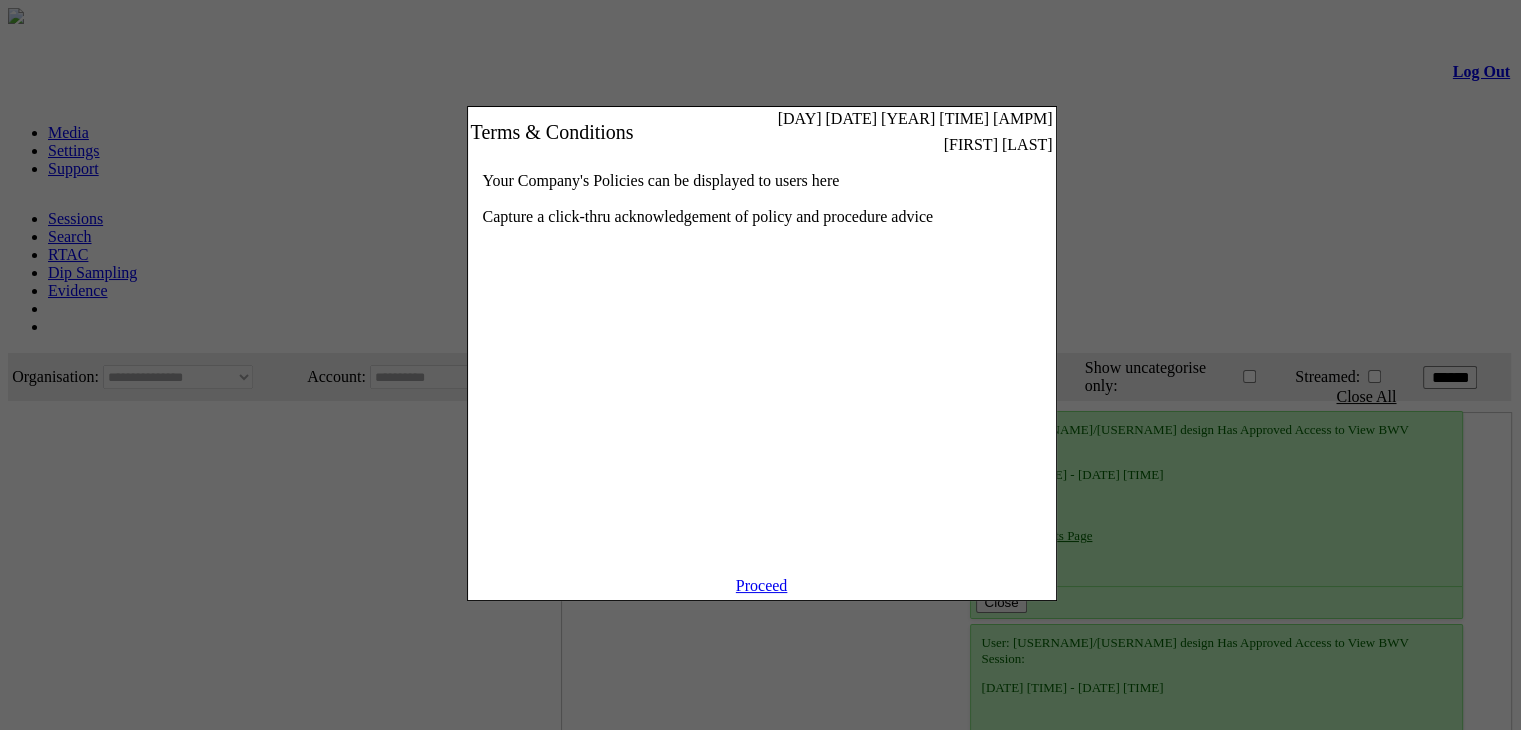 click on "Proceed" at bounding box center [762, 585] 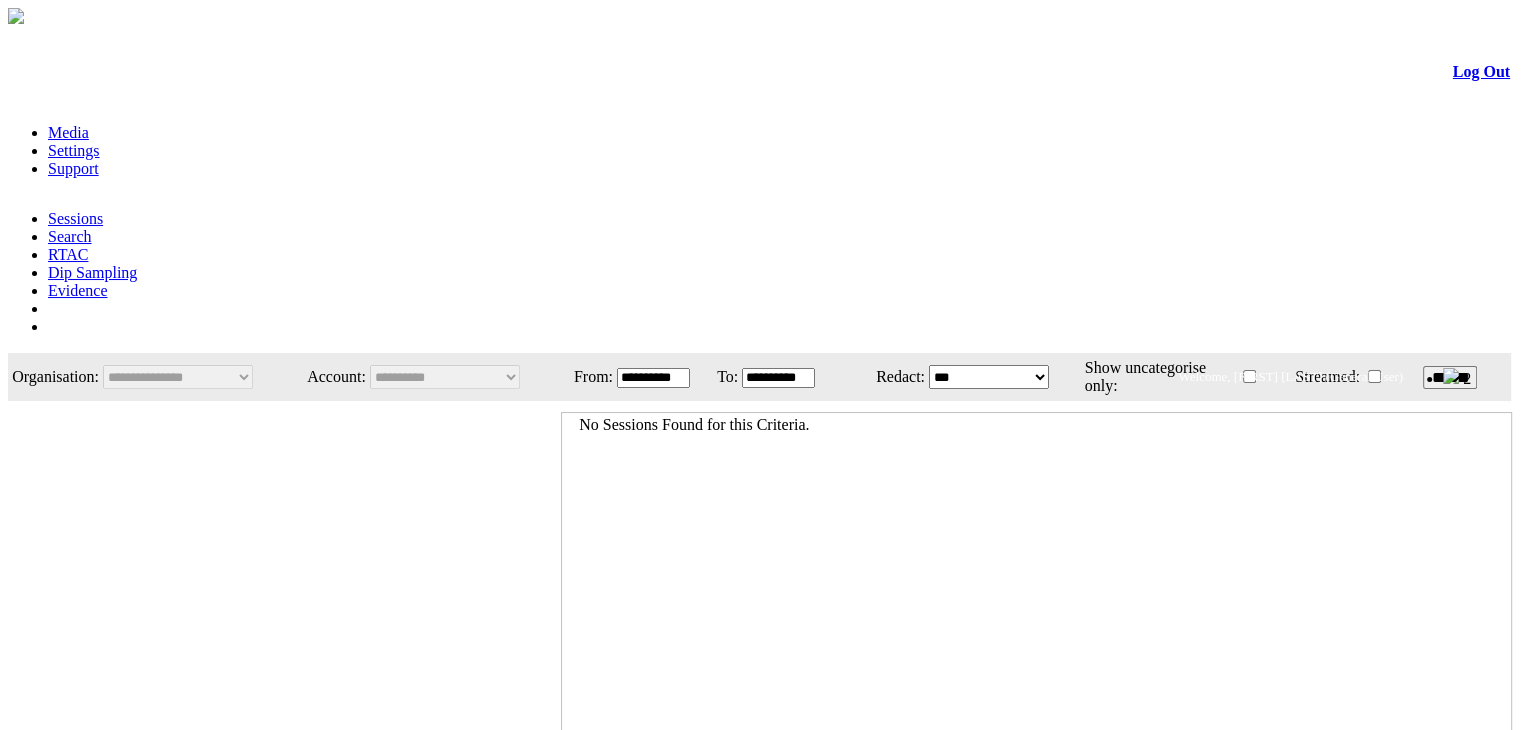 click on "Log Out" at bounding box center [1481, 71] 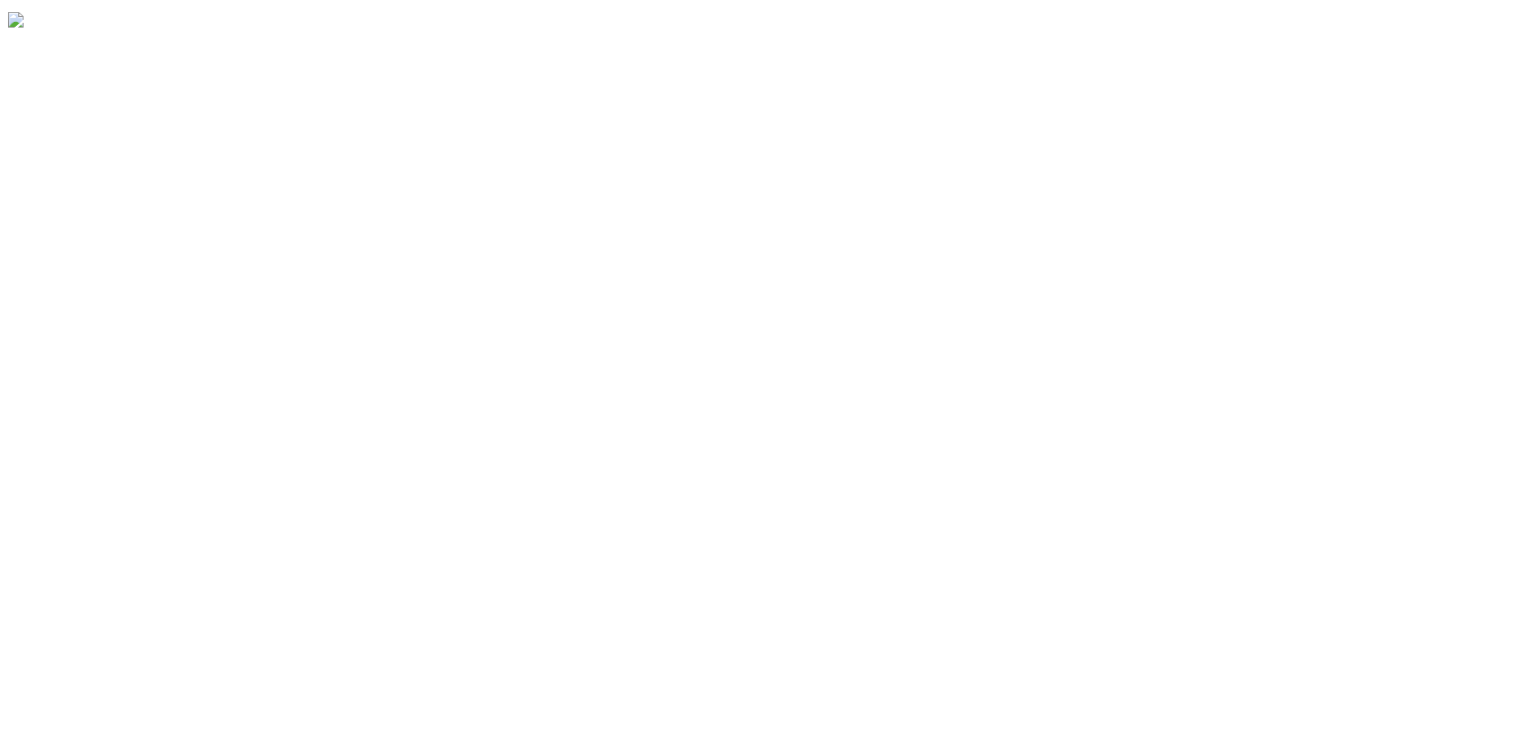 scroll, scrollTop: 0, scrollLeft: 0, axis: both 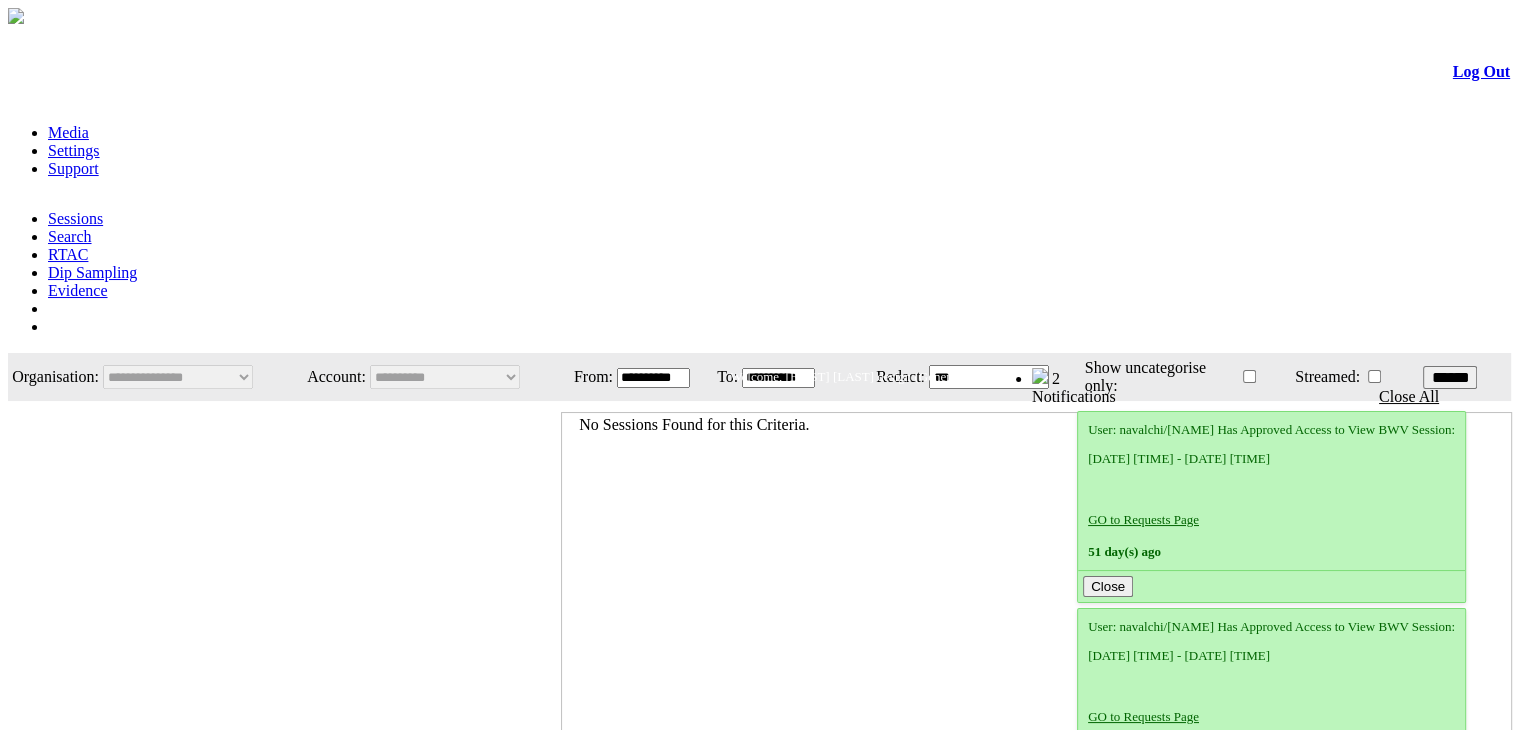 click on "Log Out" at bounding box center (1481, 71) 